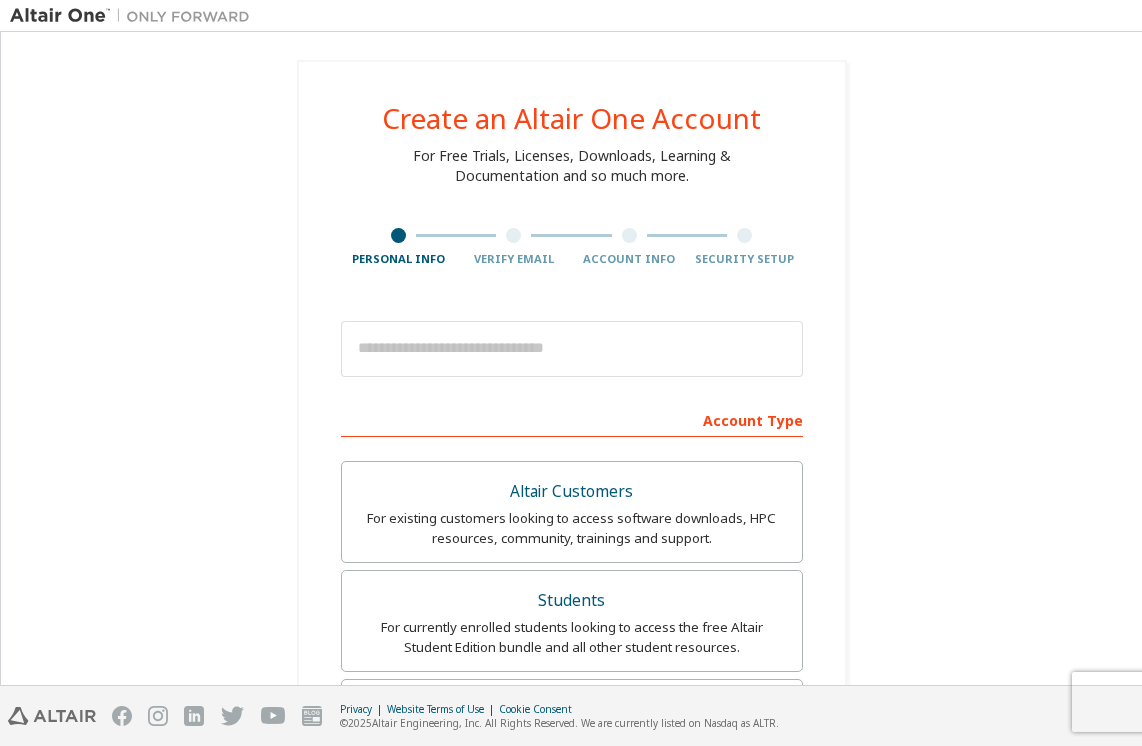 scroll, scrollTop: 0, scrollLeft: 0, axis: both 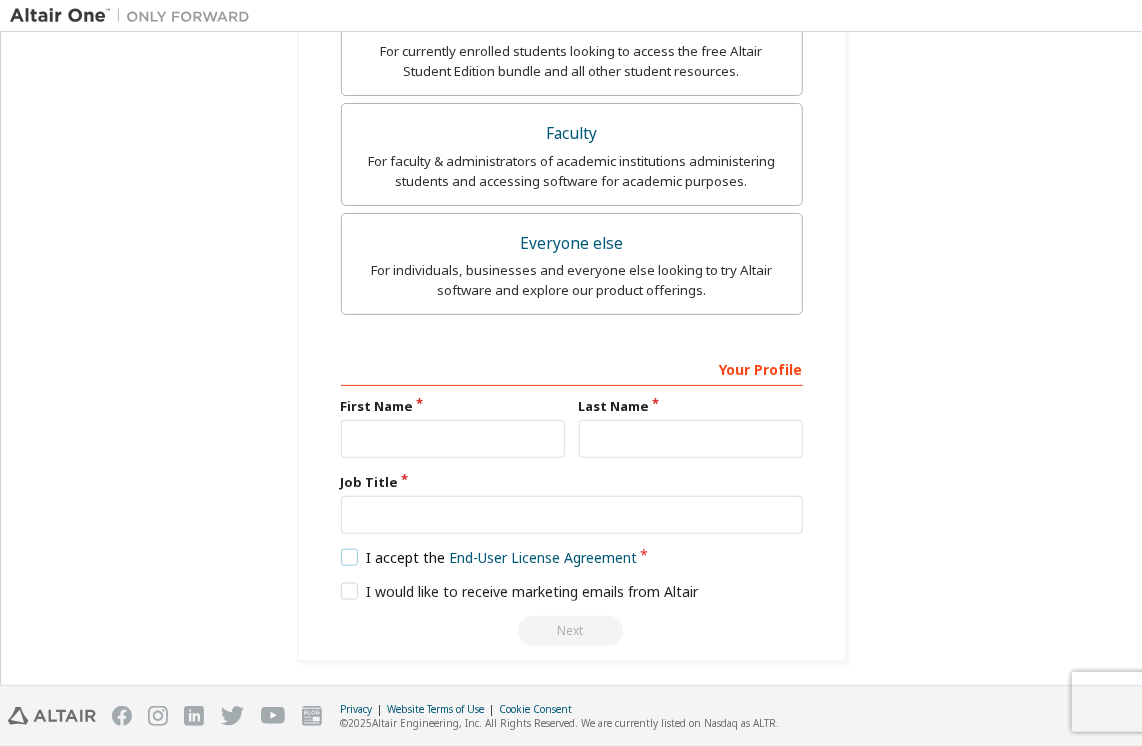 click on "I accept the    End-User License Agreement" at bounding box center [489, 557] 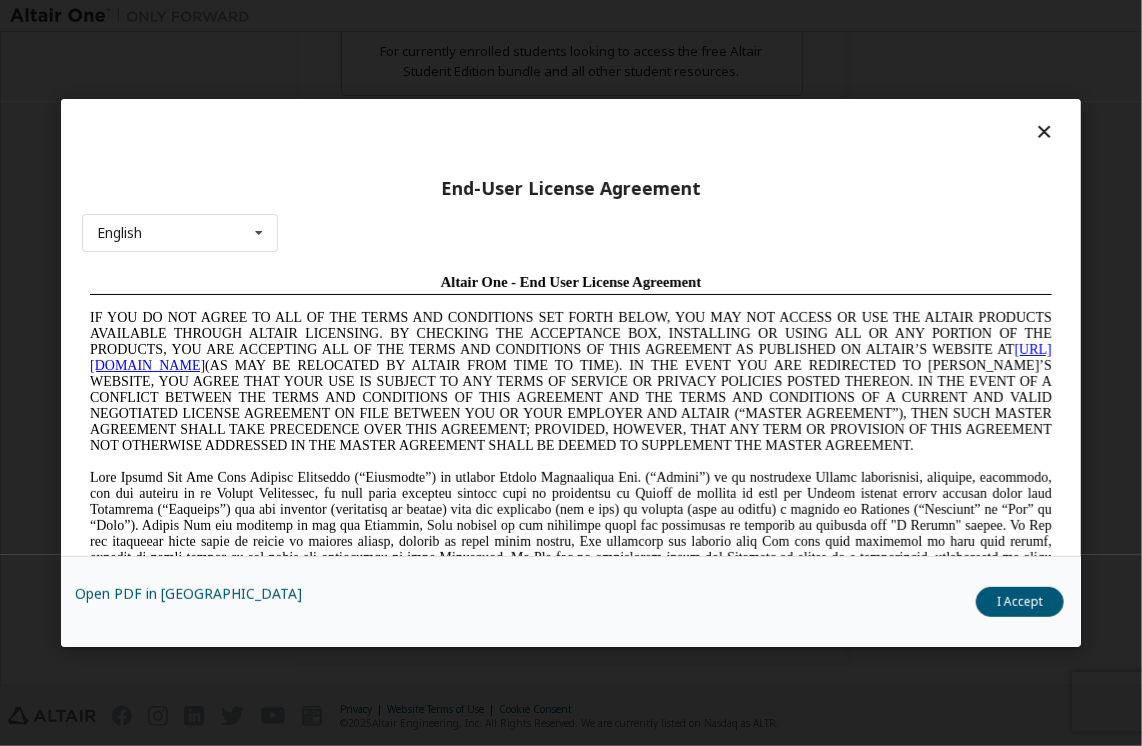 scroll, scrollTop: 0, scrollLeft: 0, axis: both 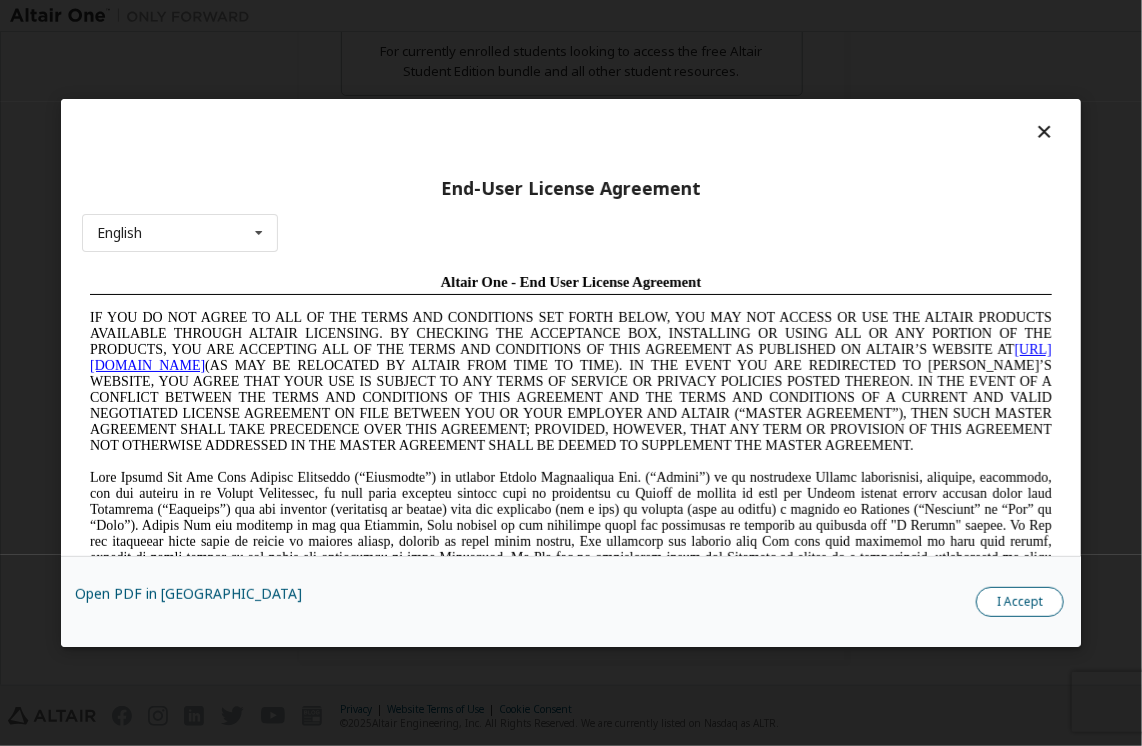 click on "I Accept" at bounding box center [1020, 602] 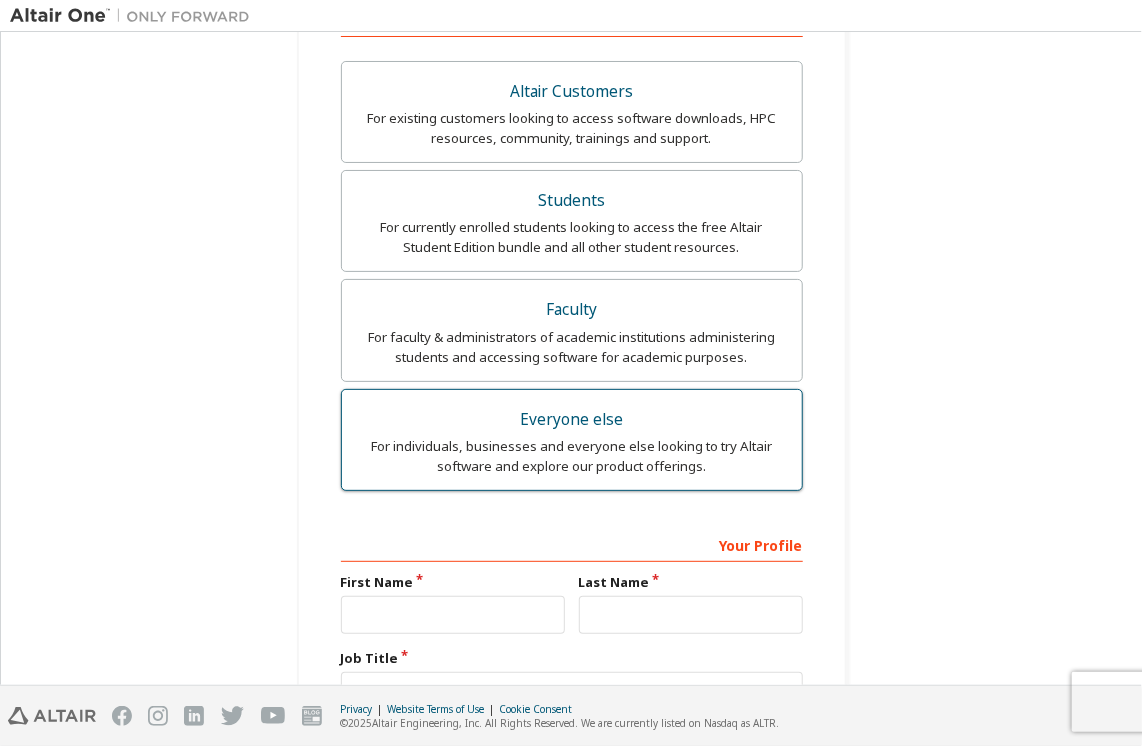 scroll, scrollTop: 500, scrollLeft: 0, axis: vertical 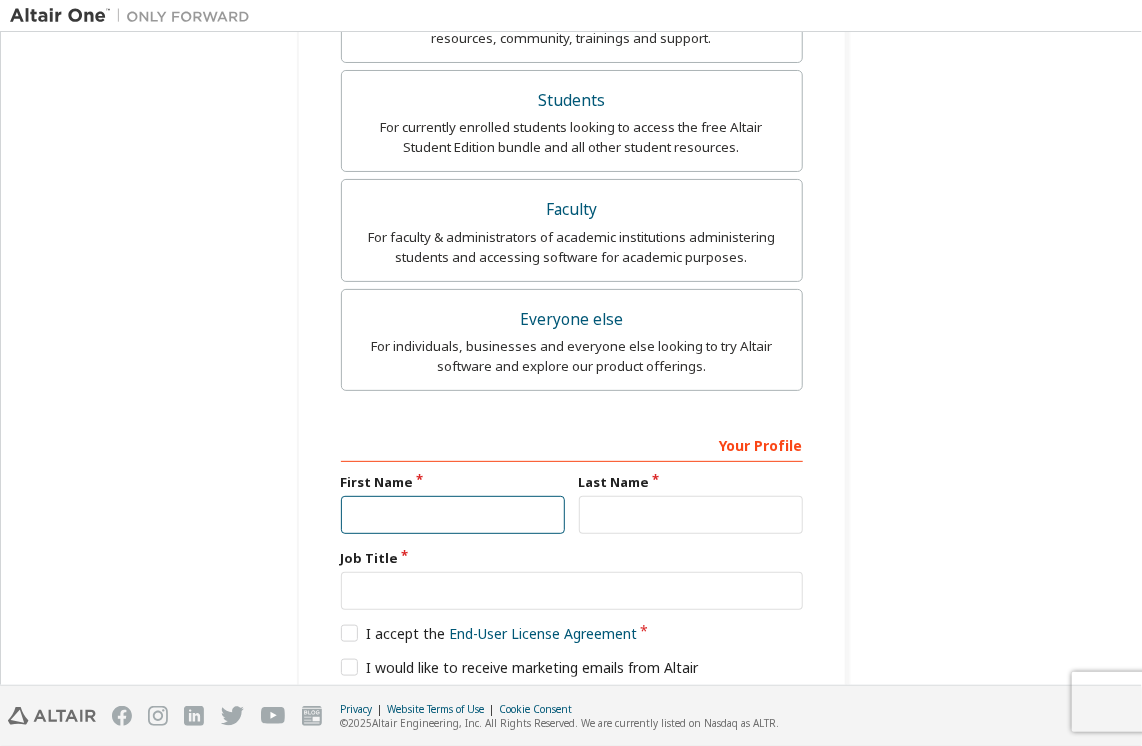 drag, startPoint x: 407, startPoint y: 494, endPoint x: 425, endPoint y: 492, distance: 18.110771 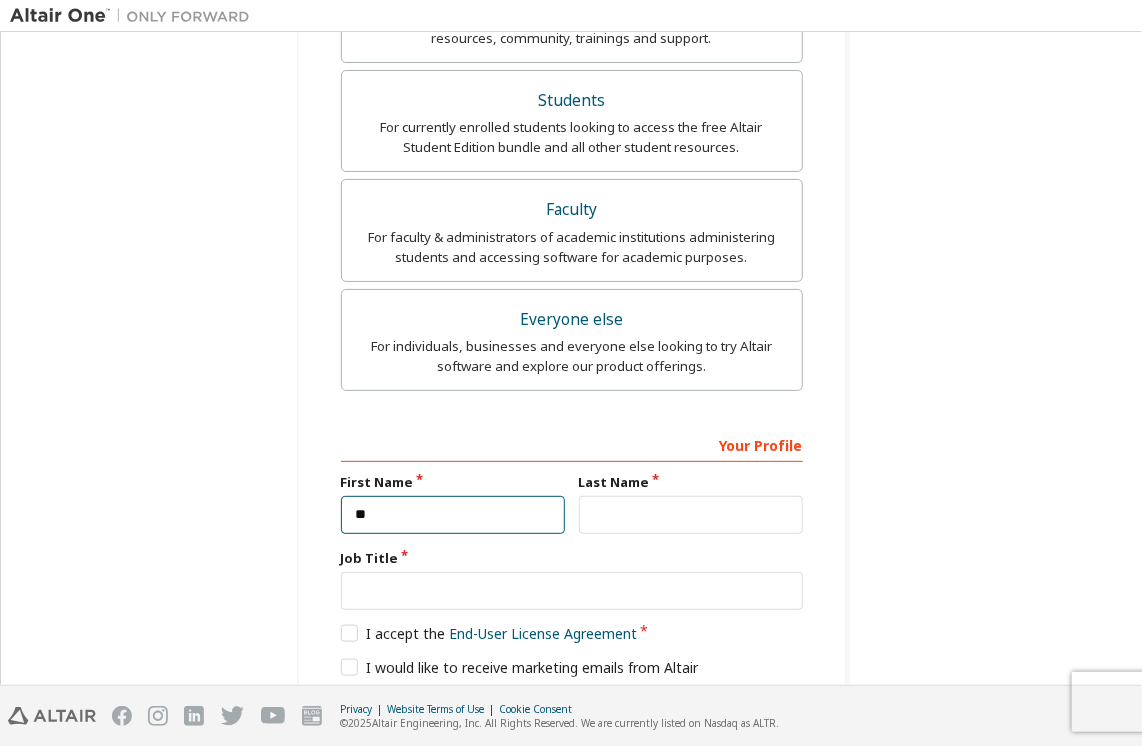 type on "*" 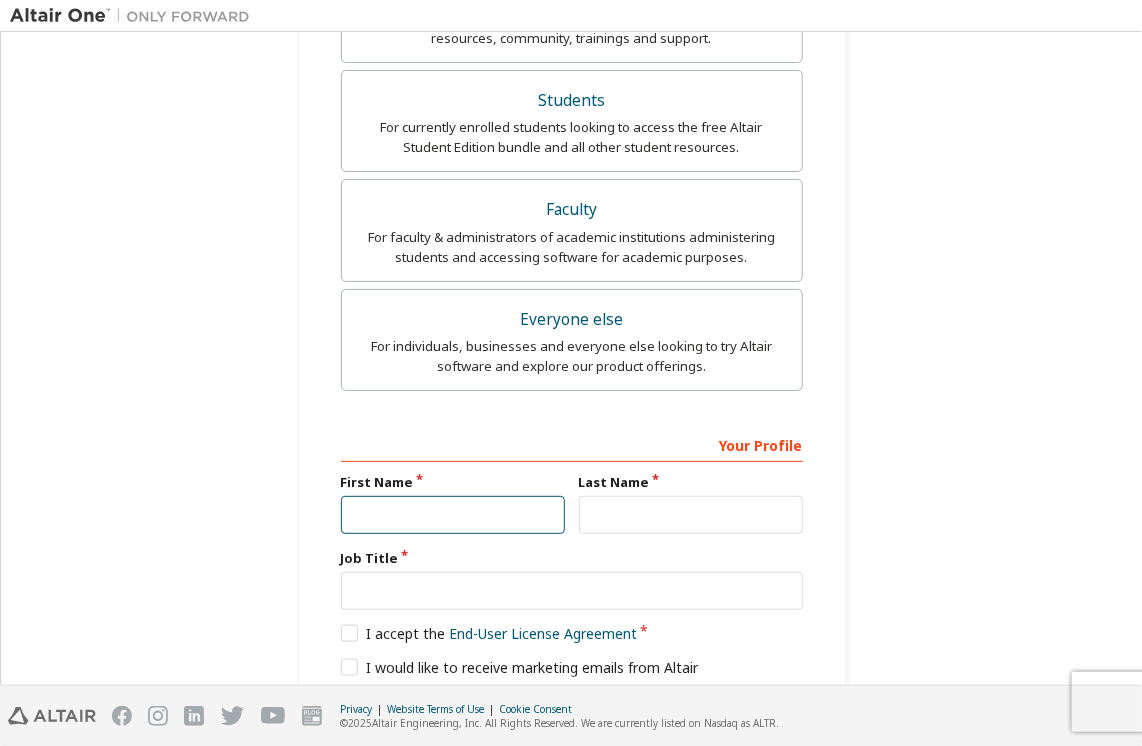 type on "*" 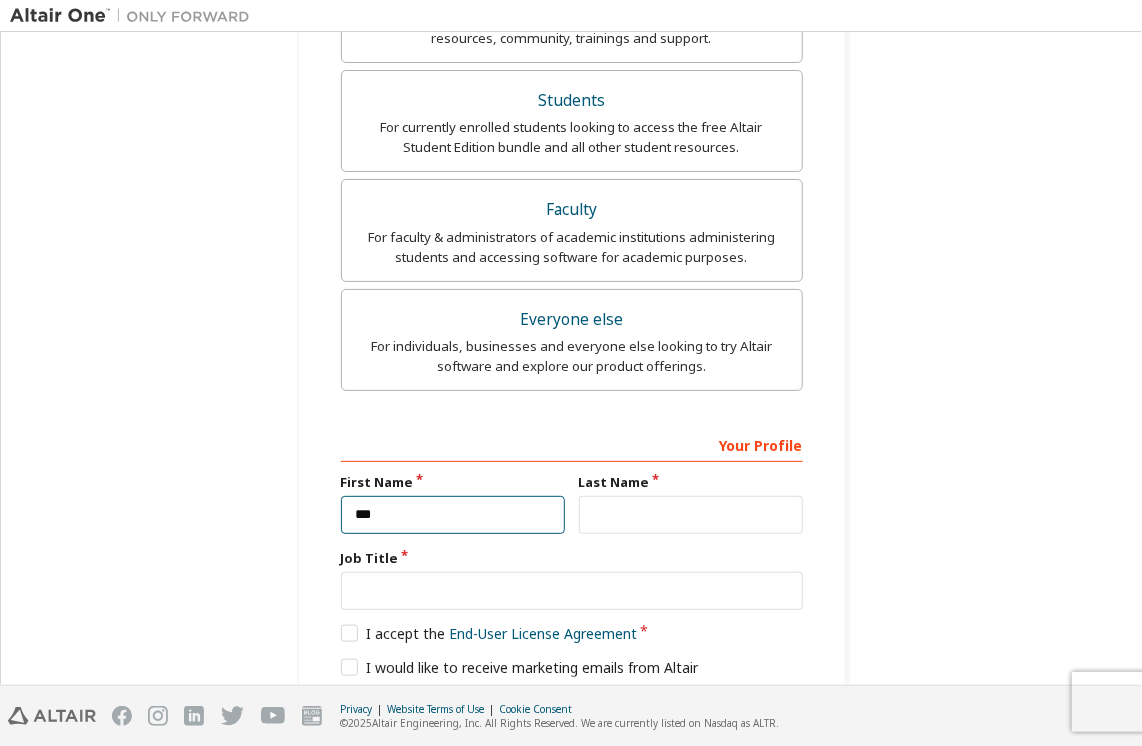 type on "***" 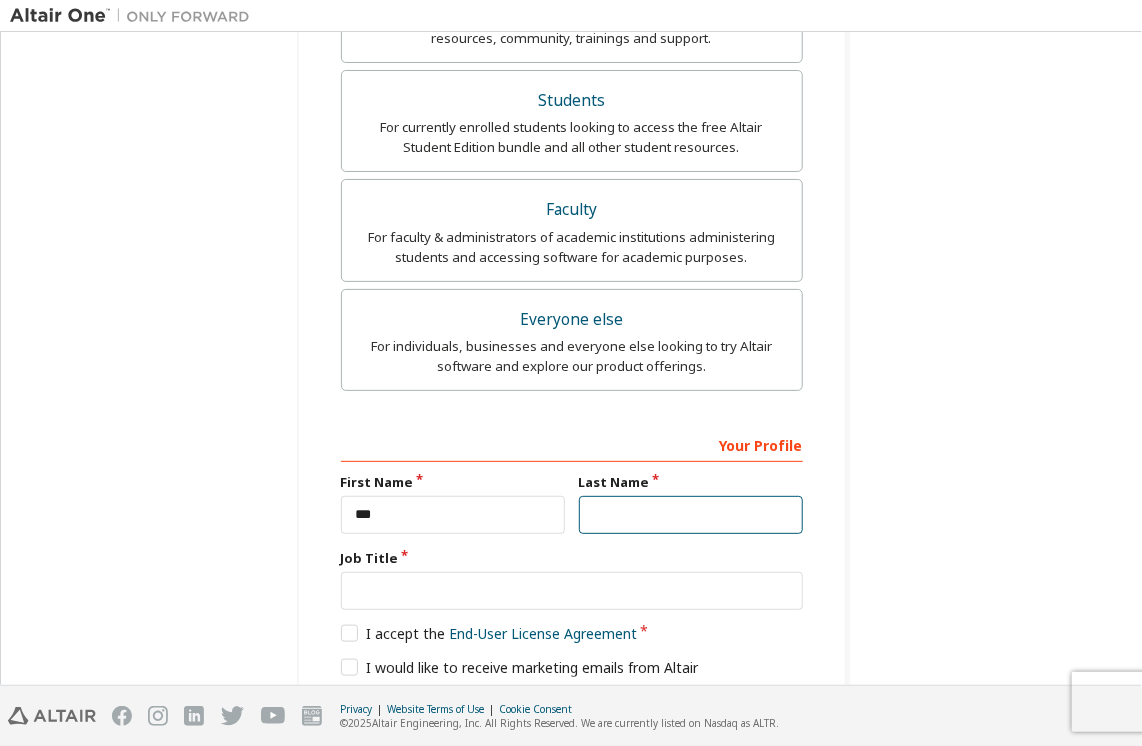 click at bounding box center [691, 515] 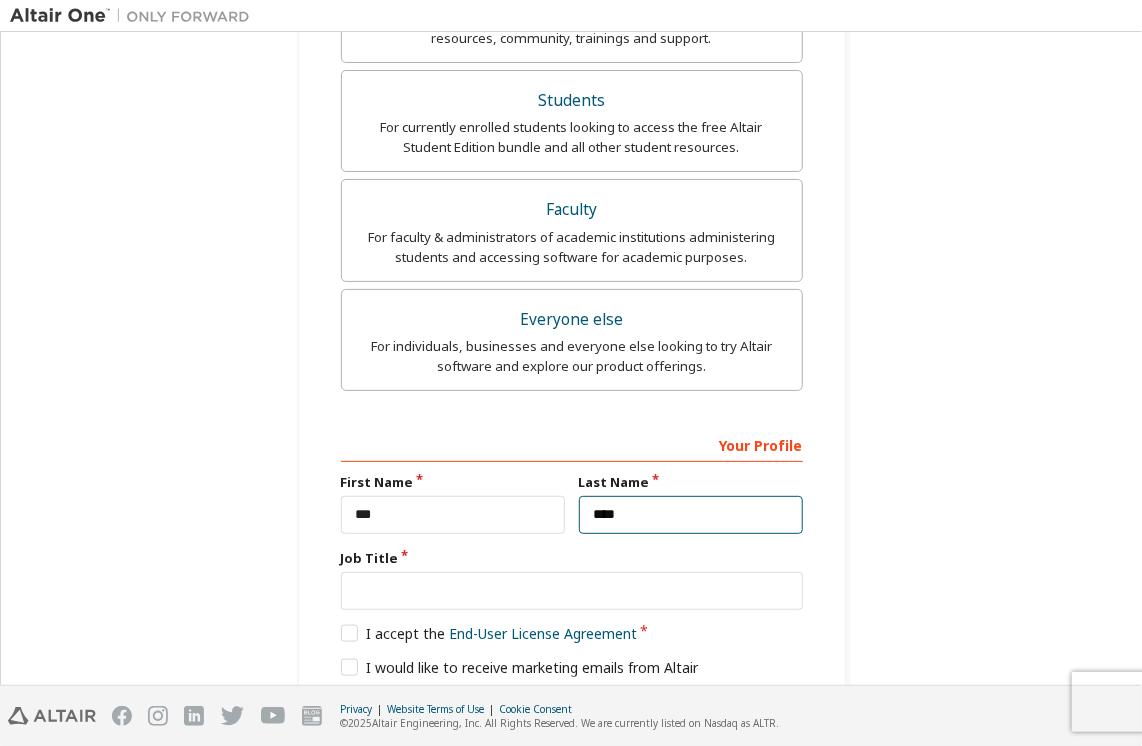 type on "****" 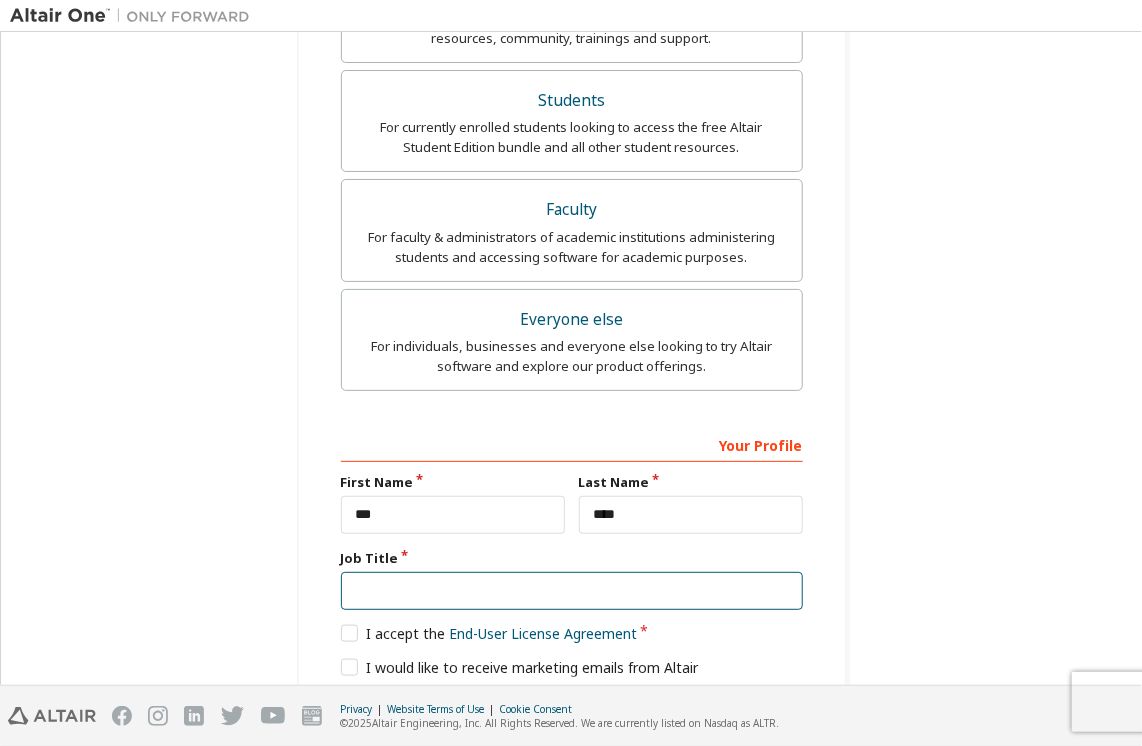 click at bounding box center (572, 591) 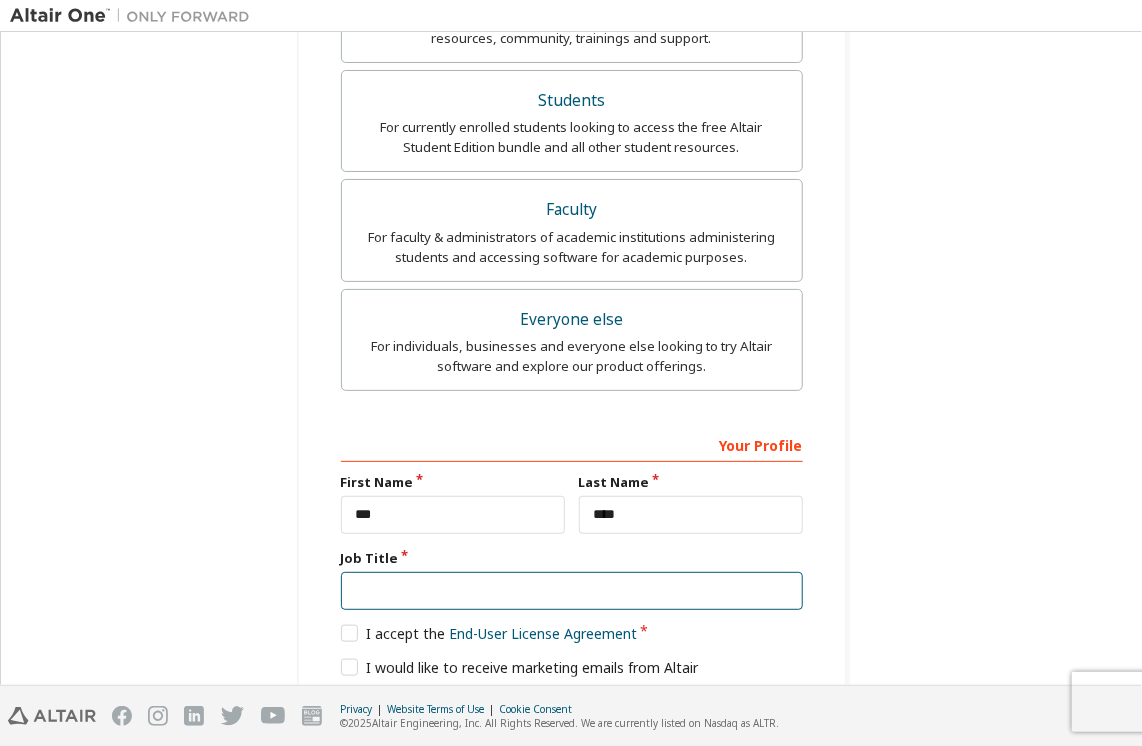 scroll, scrollTop: 576, scrollLeft: 0, axis: vertical 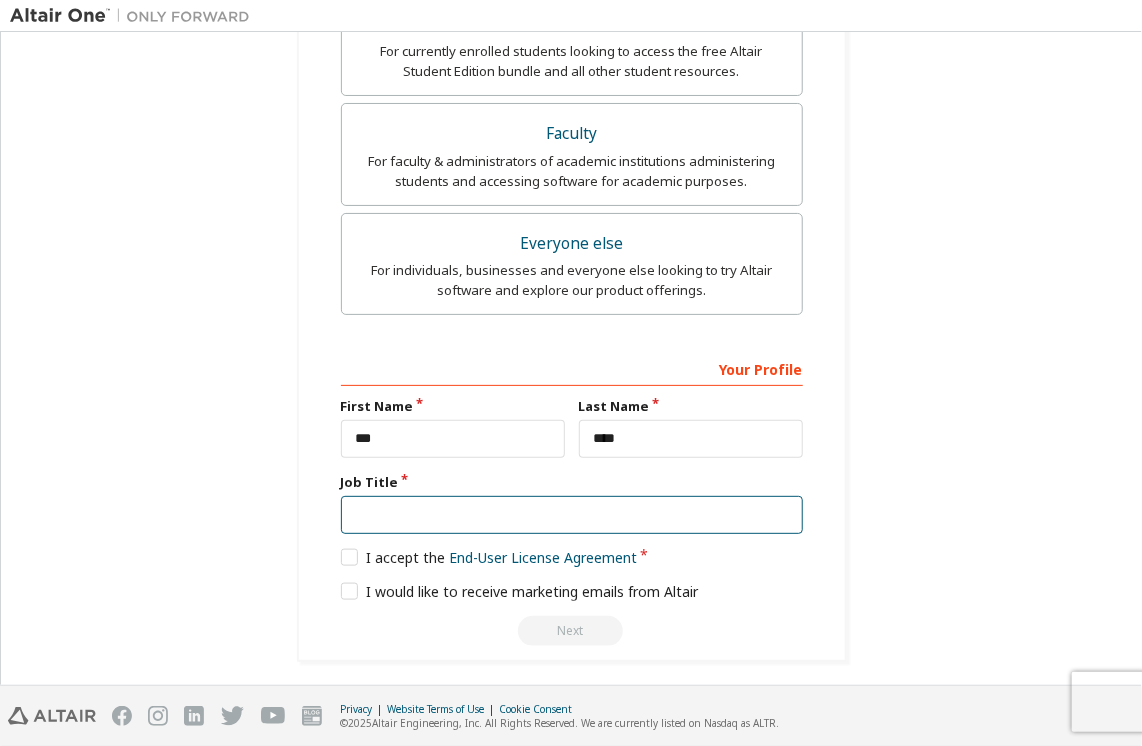type on "*" 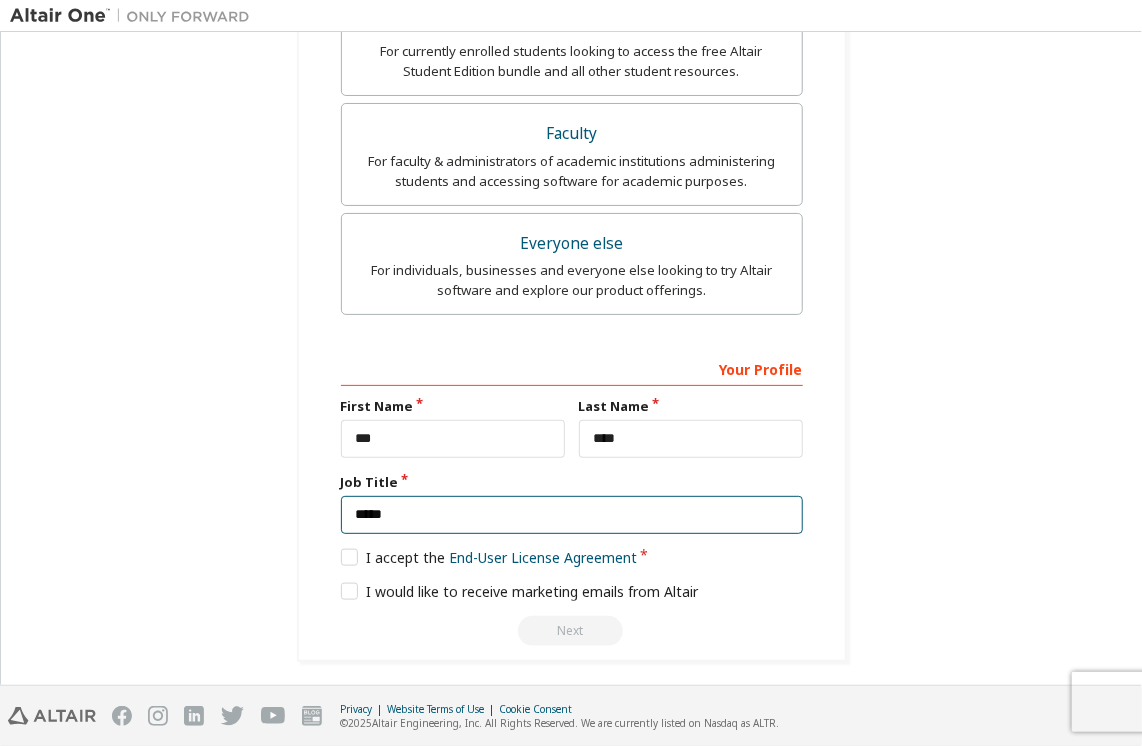 type on "*****" 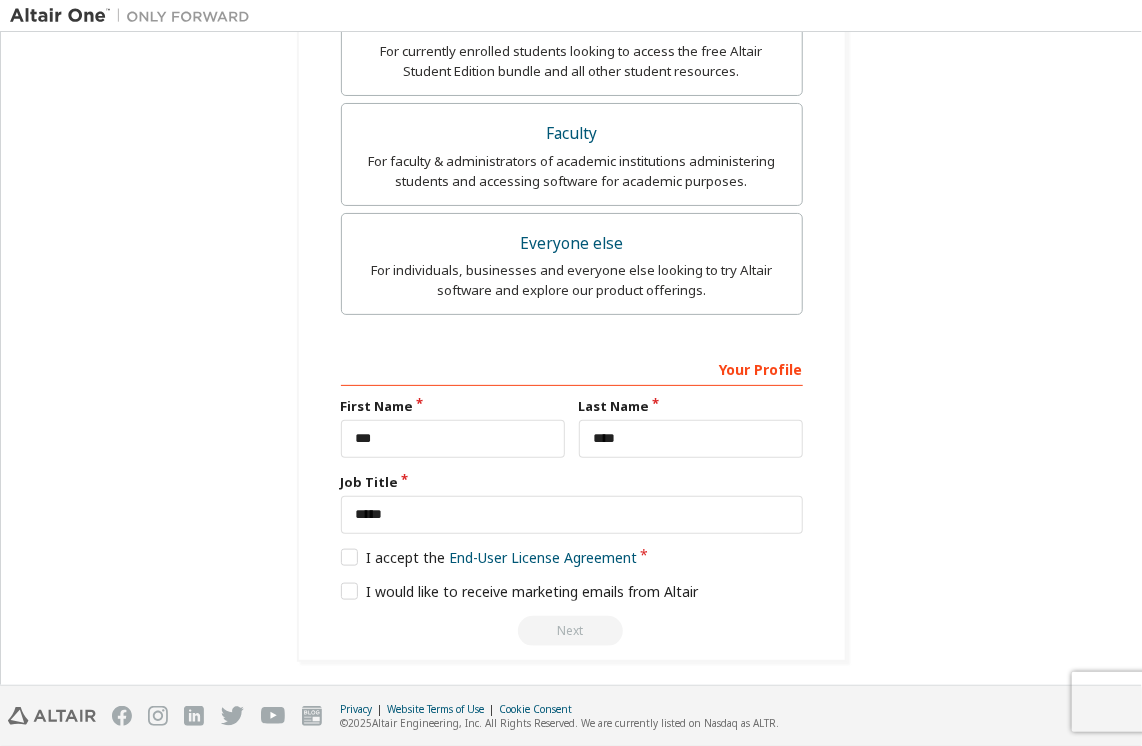 click on "**********" at bounding box center [572, 498] 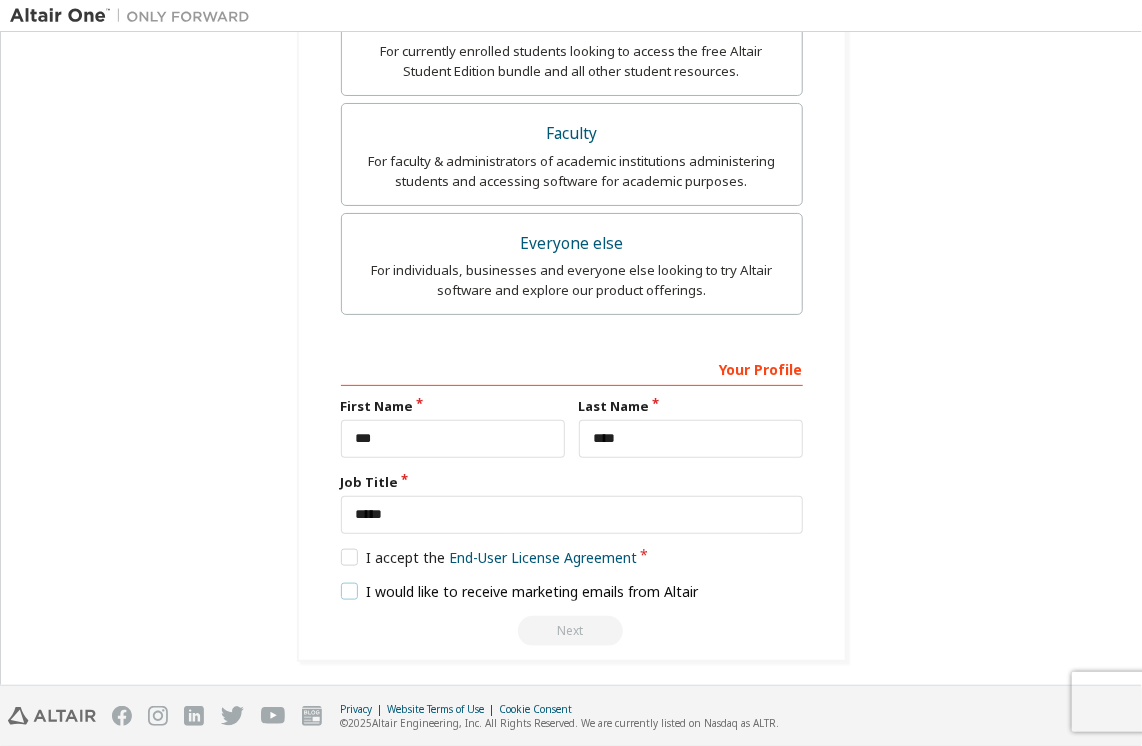 click on "I would like to receive marketing emails from Altair" at bounding box center [520, 591] 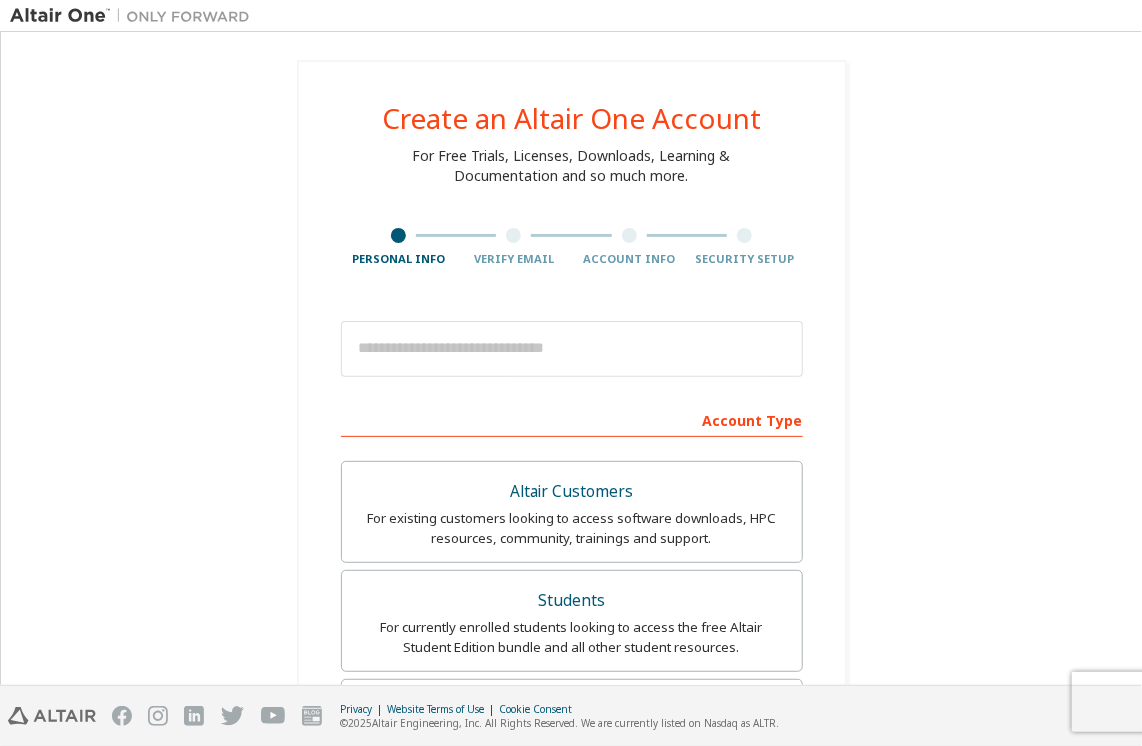 scroll, scrollTop: 100, scrollLeft: 0, axis: vertical 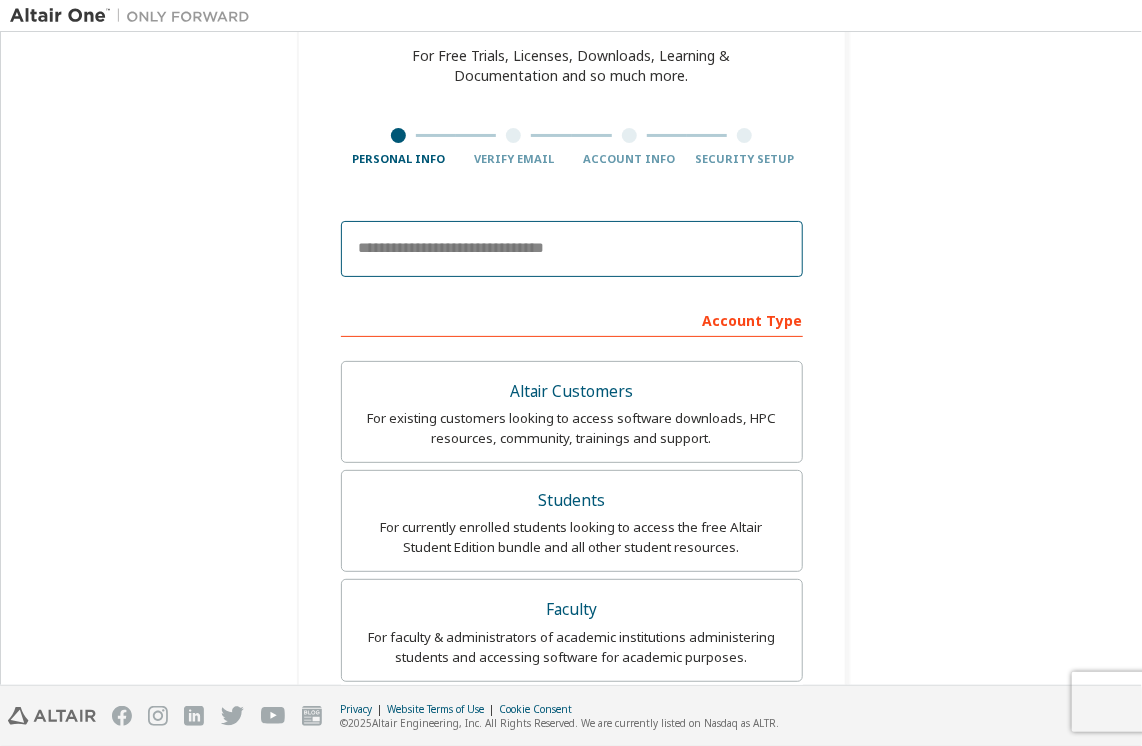 click at bounding box center [572, 249] 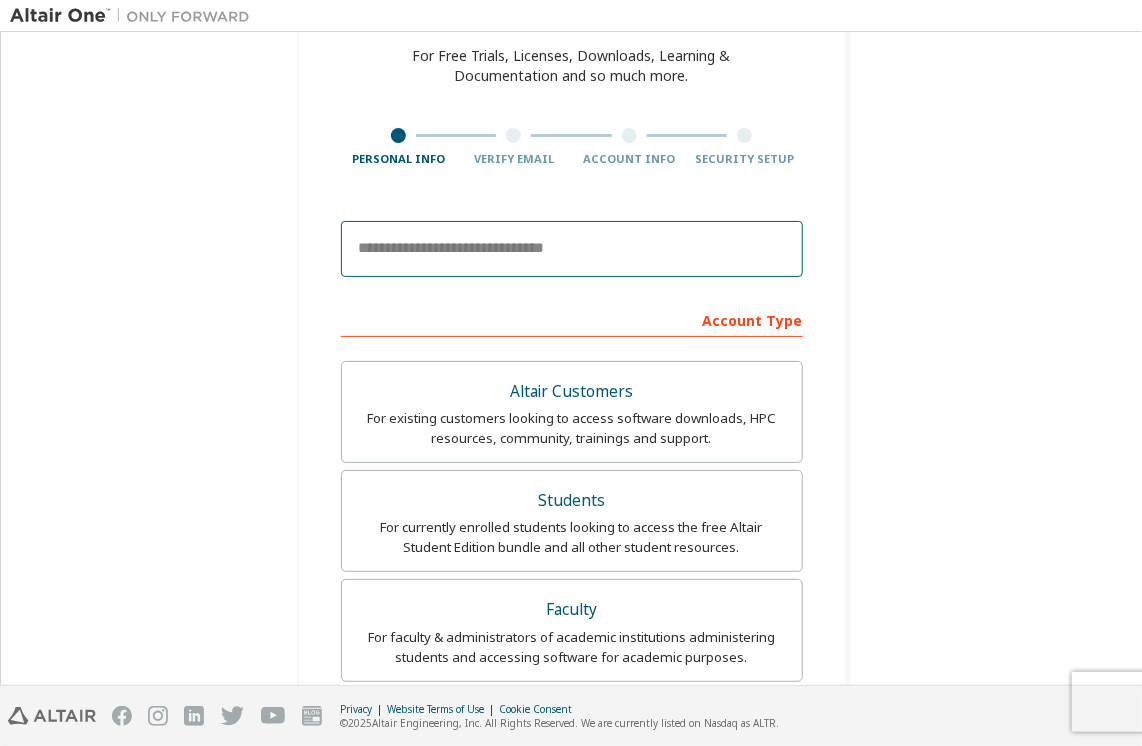type on "**********" 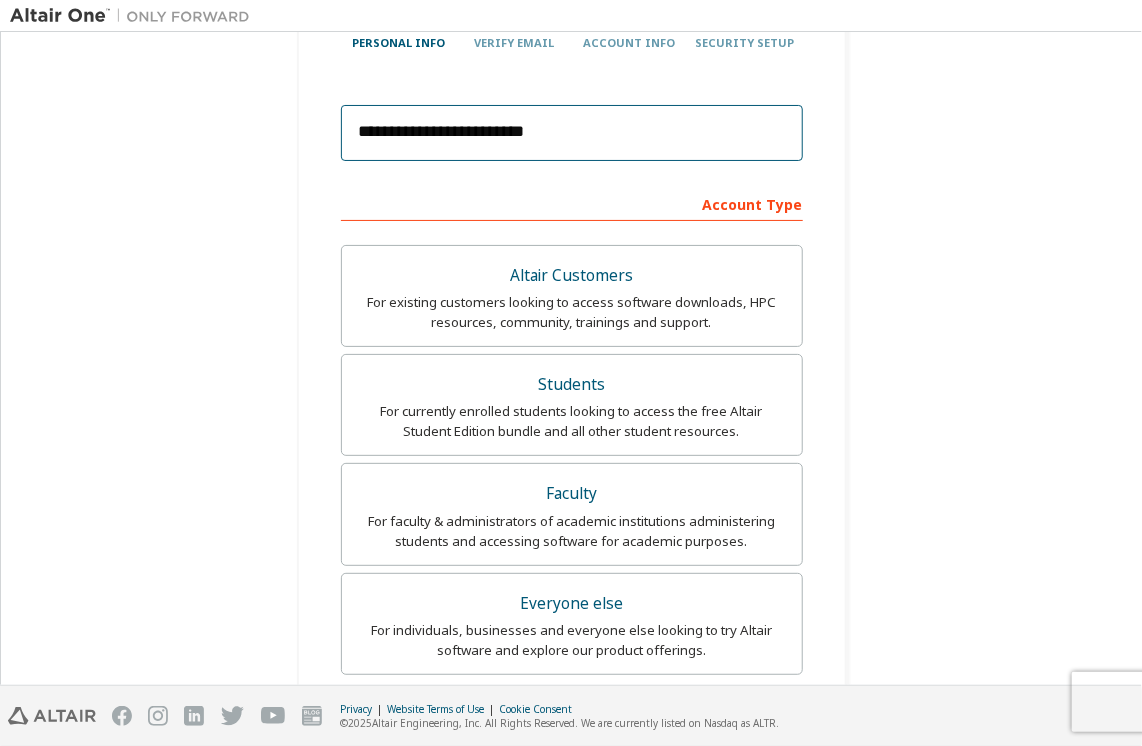 scroll, scrollTop: 576, scrollLeft: 0, axis: vertical 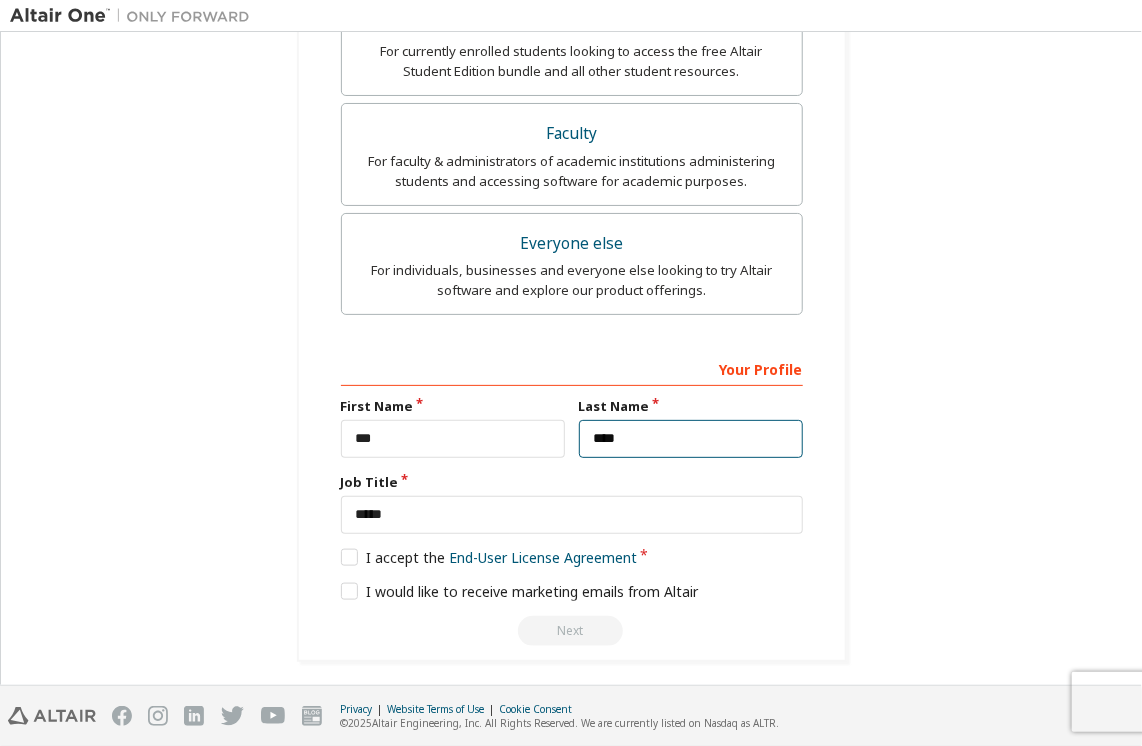 click on "****" at bounding box center (691, 439) 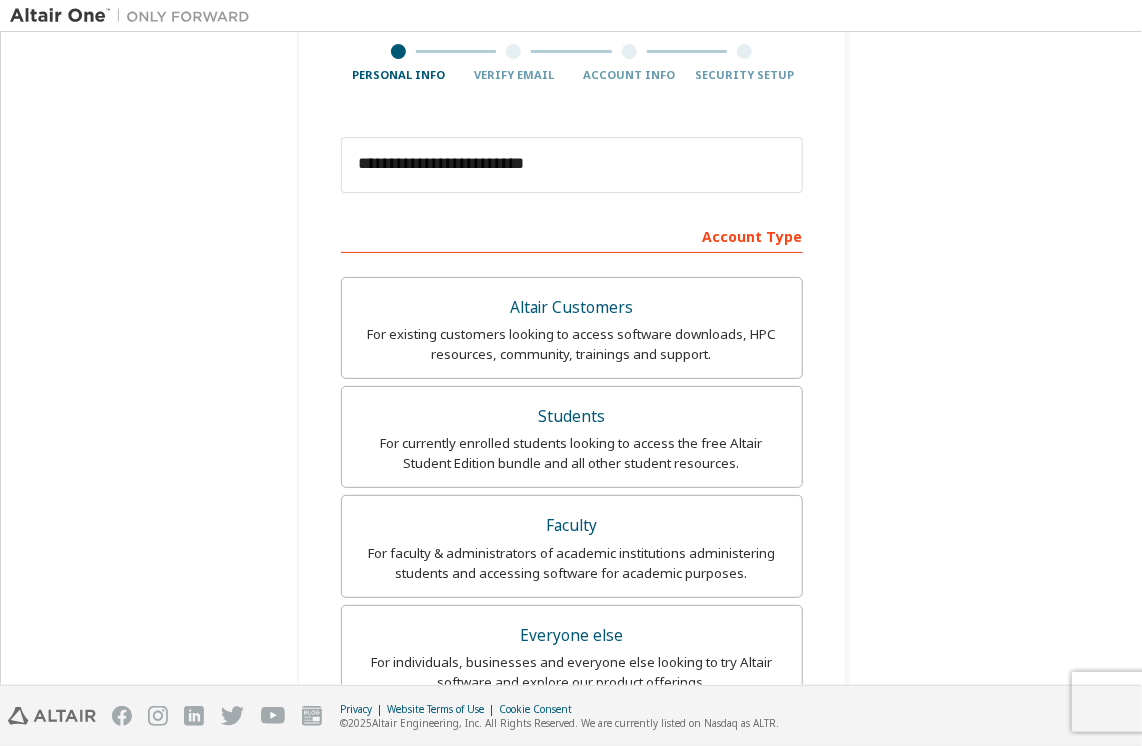 scroll, scrollTop: 176, scrollLeft: 0, axis: vertical 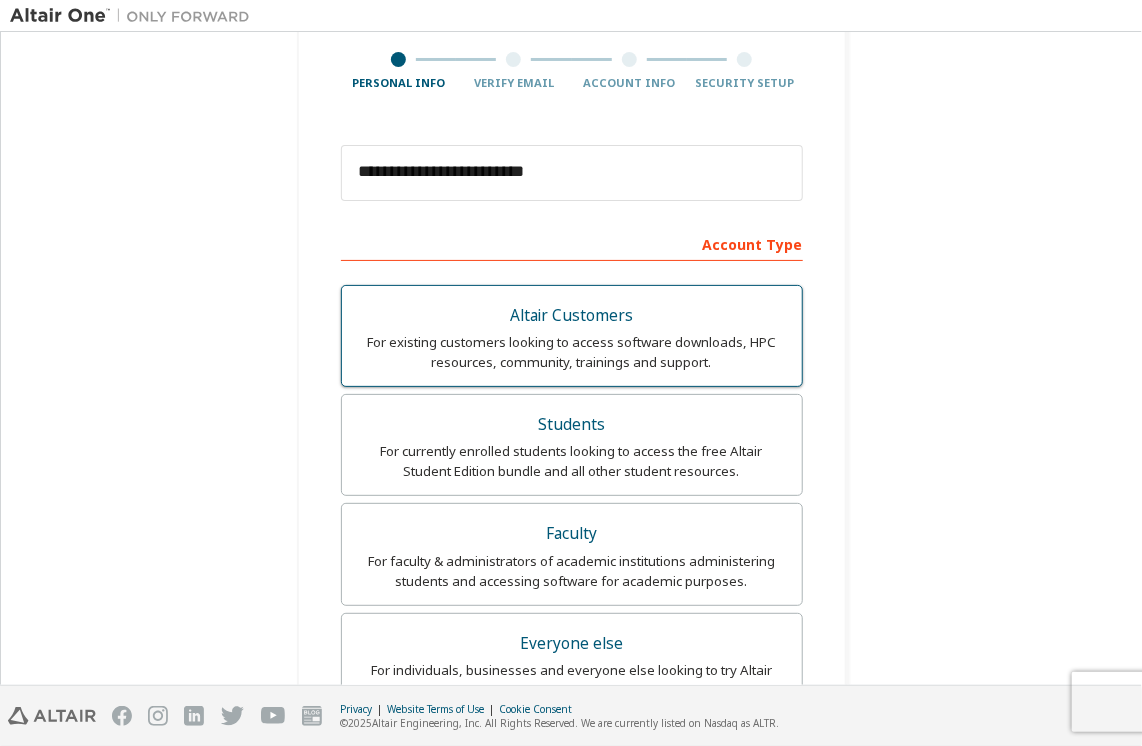 click on "For existing customers looking to access software downloads, HPC resources, community, trainings and support." at bounding box center (572, 352) 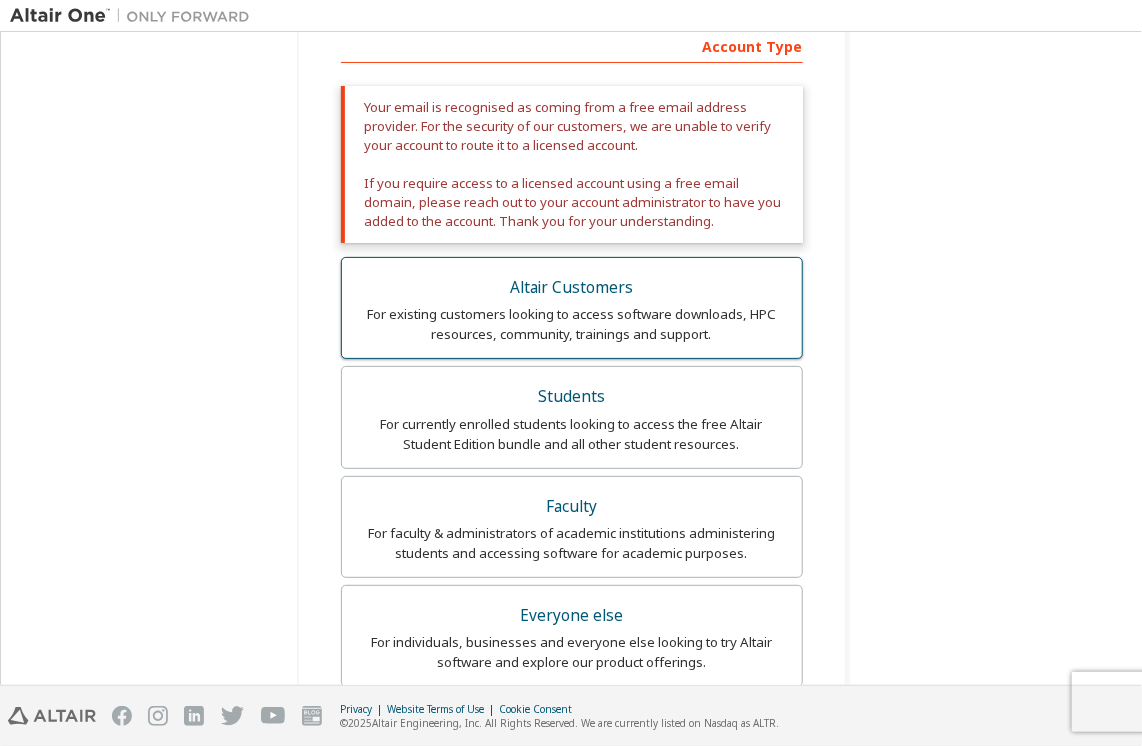 scroll, scrollTop: 376, scrollLeft: 0, axis: vertical 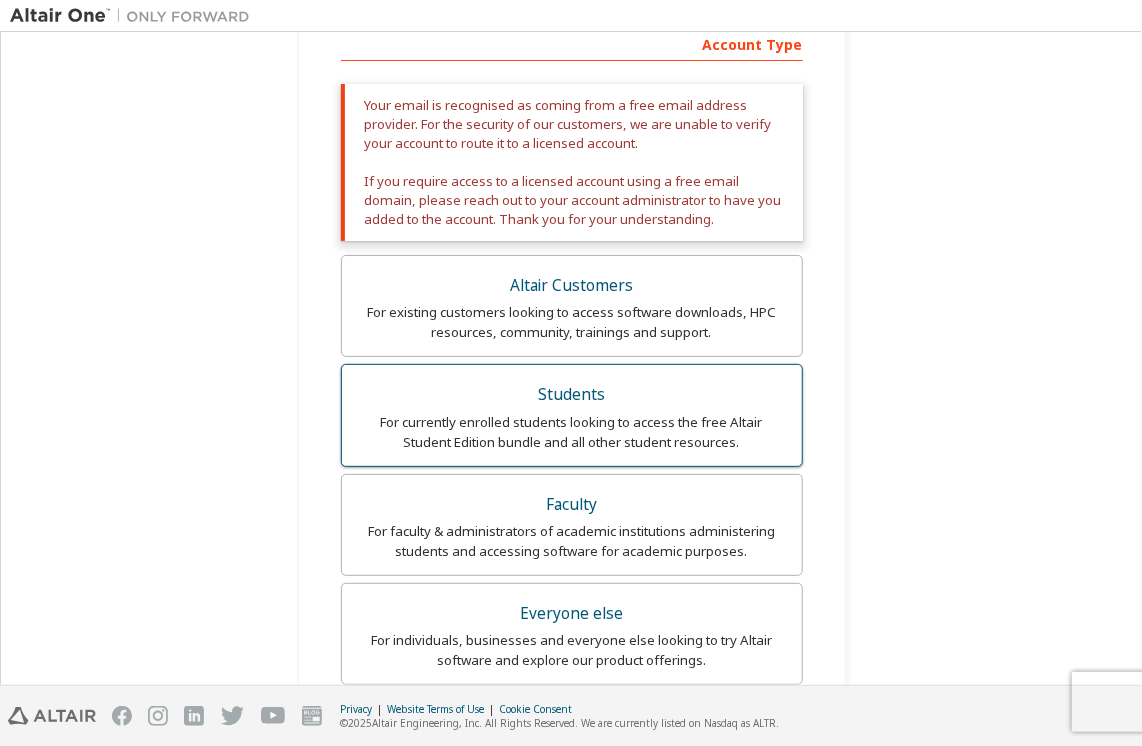 click on "For currently enrolled students looking to access the free Altair Student Edition bundle and all other student resources." at bounding box center [572, 432] 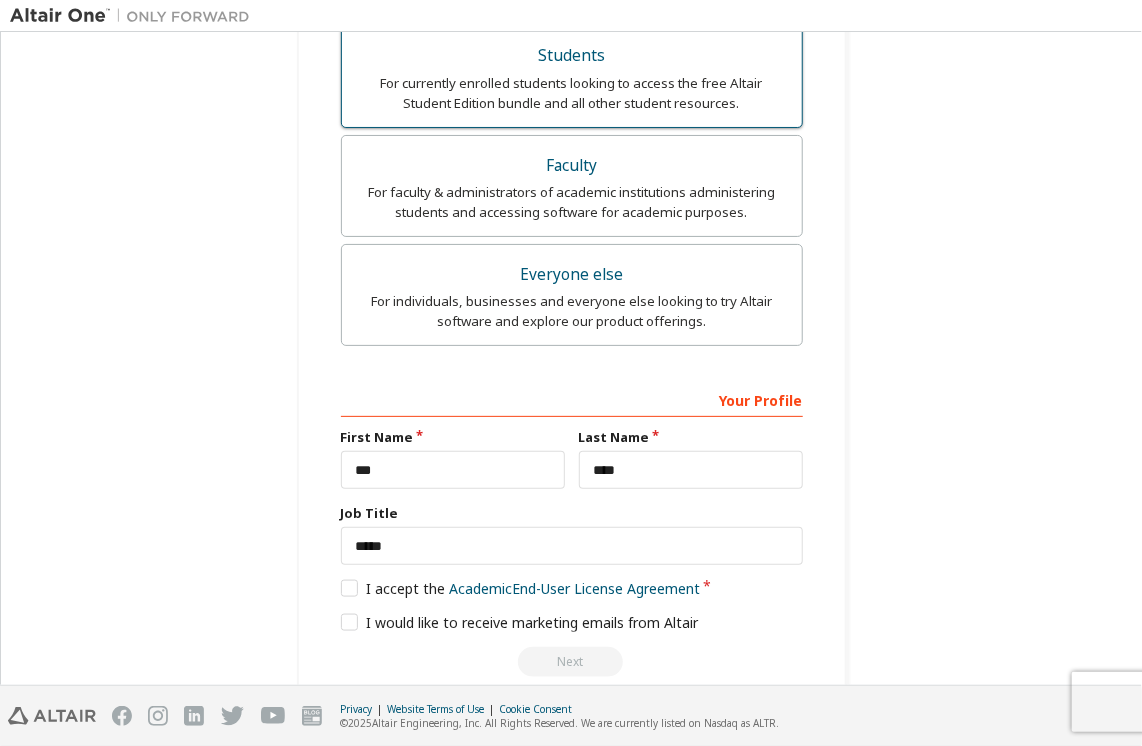 scroll, scrollTop: 652, scrollLeft: 0, axis: vertical 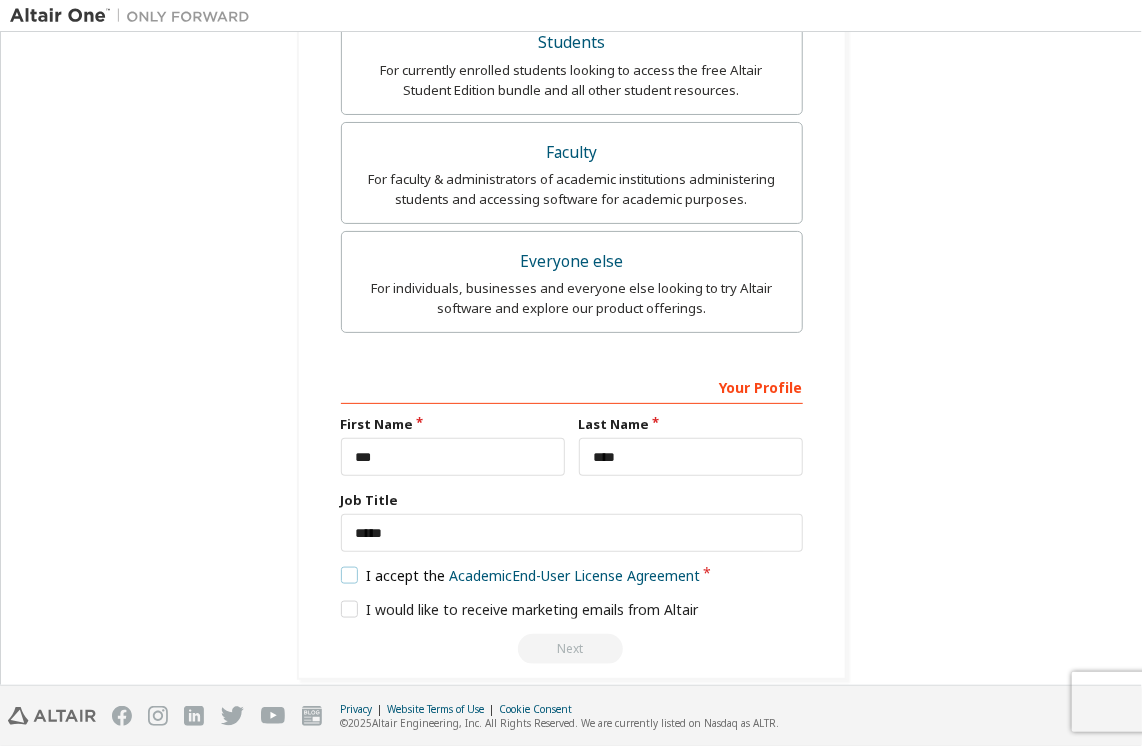 click on "I accept the   Academic   End-User License Agreement" at bounding box center [521, 575] 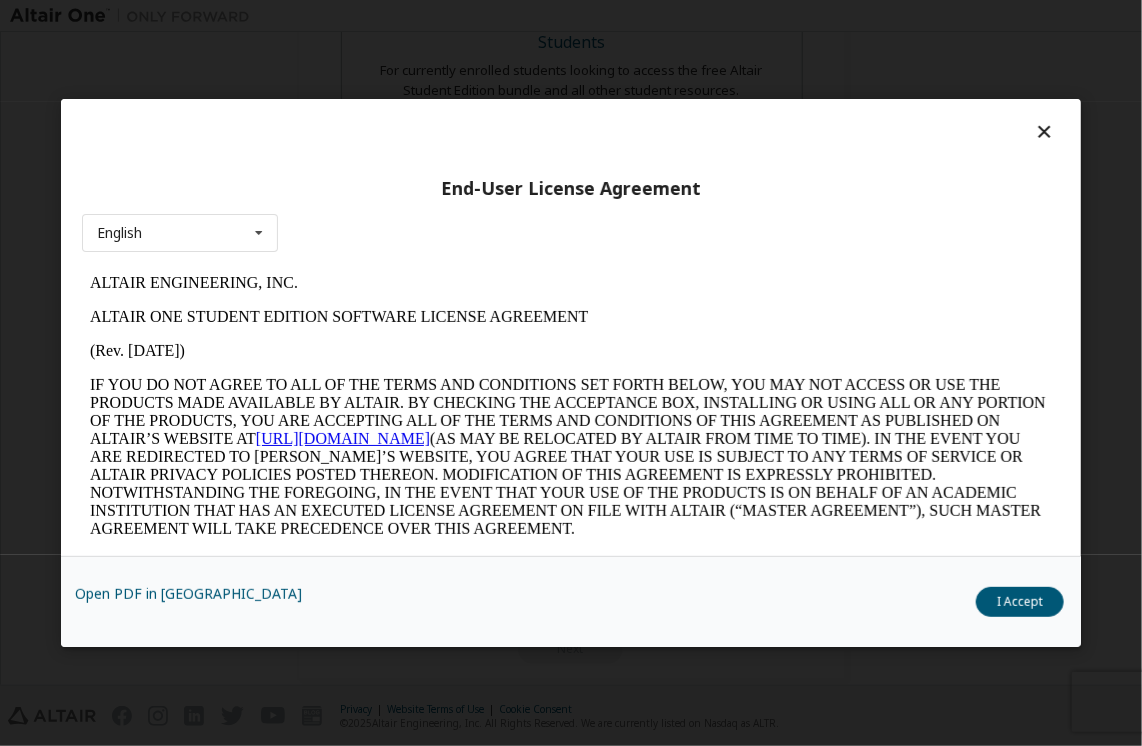 scroll, scrollTop: 0, scrollLeft: 0, axis: both 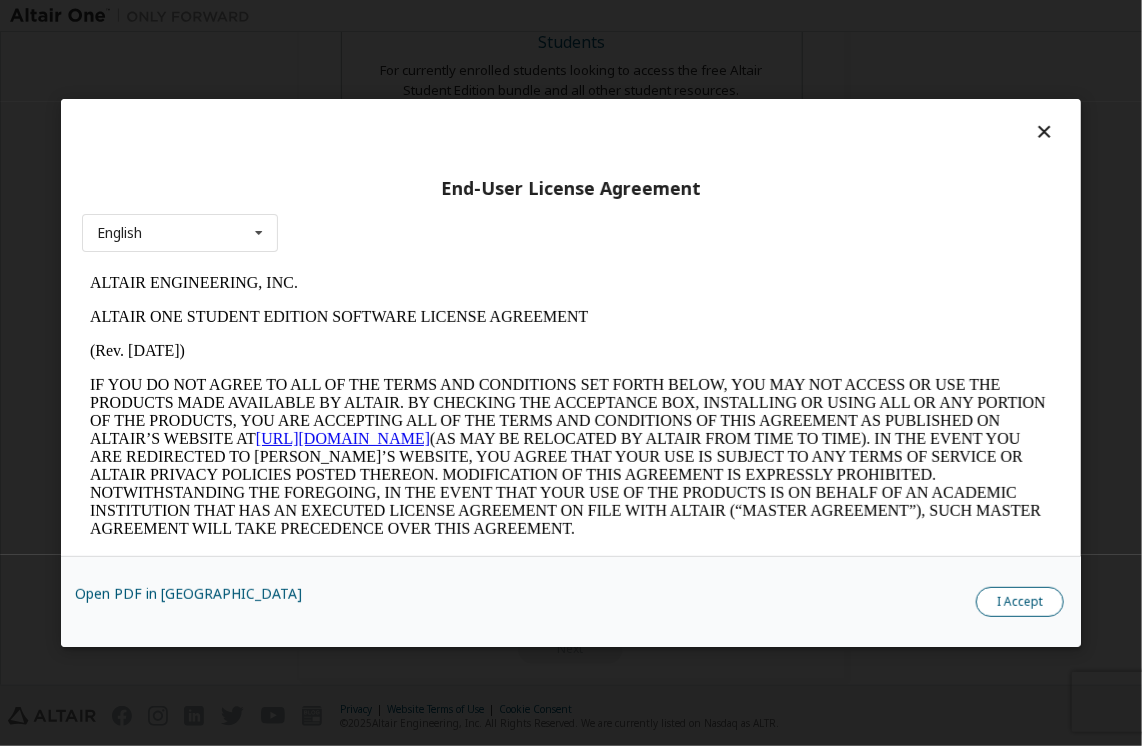 click on "I Accept" at bounding box center [1020, 602] 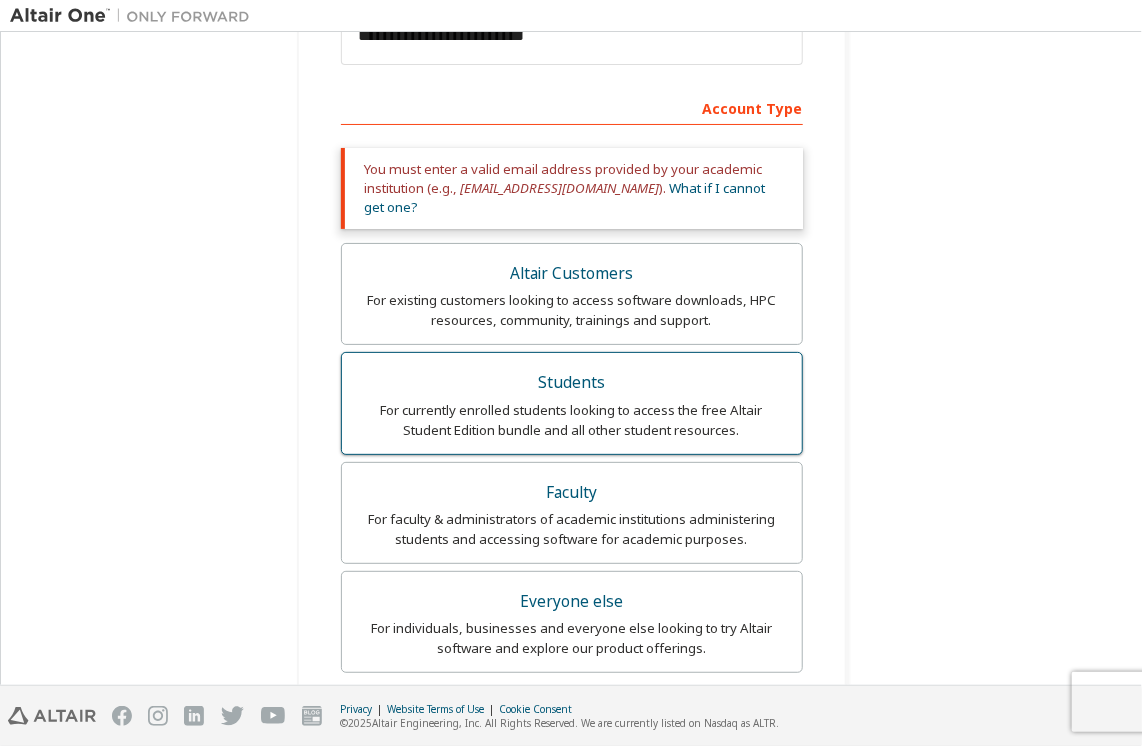 scroll, scrollTop: 252, scrollLeft: 0, axis: vertical 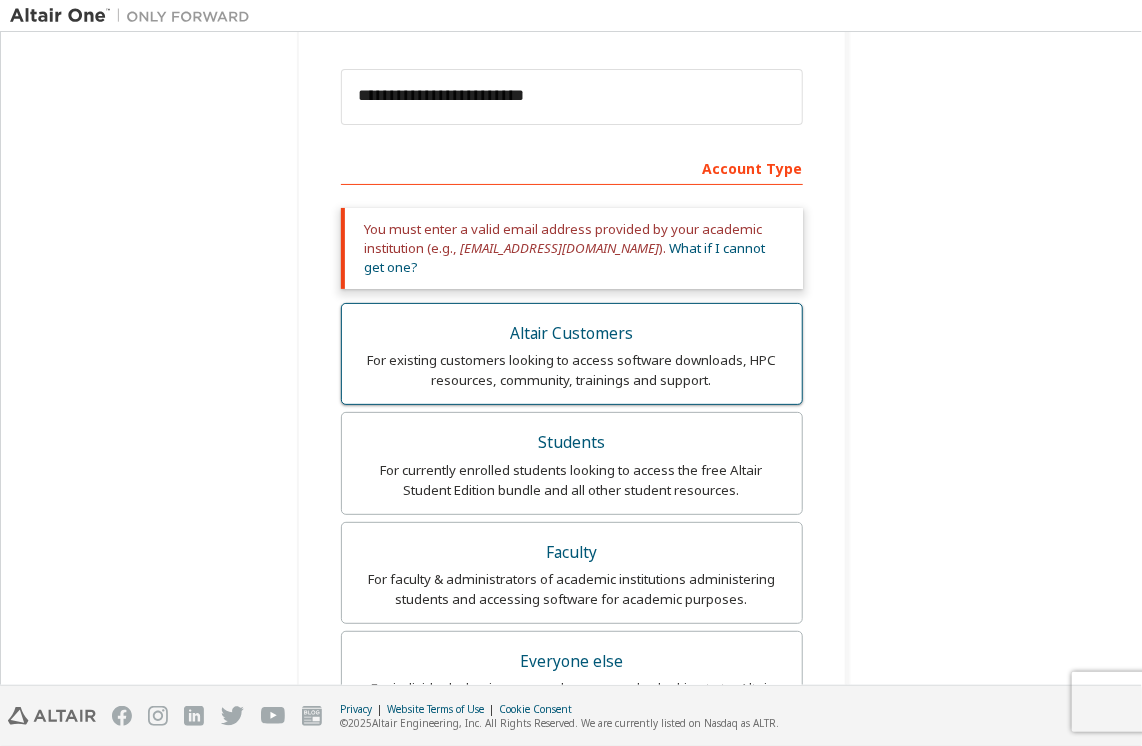 click on "For existing customers looking to access software downloads, HPC resources, community, trainings and support." at bounding box center (572, 370) 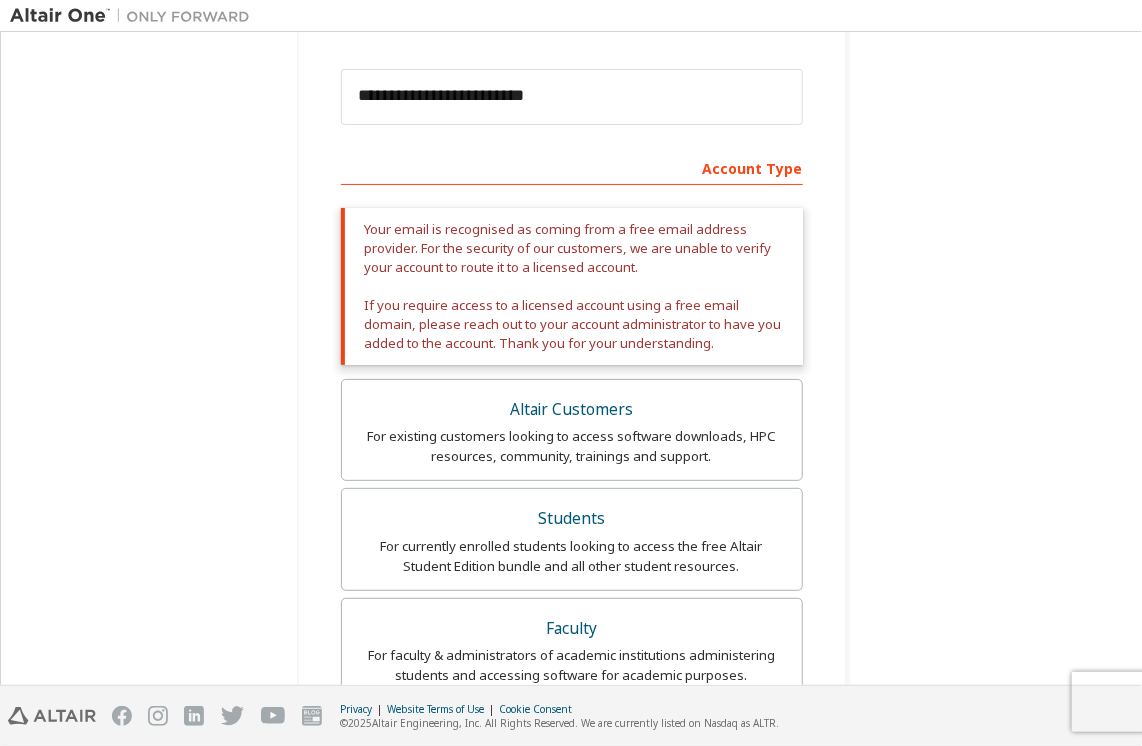 click on "Your email is recognised as coming from a free email address provider. For the security of our customers, we are unable to verify your account to route it to a licensed account. If you require access to a licensed account using a free email domain, please reach out to your account administrator to have you added to the account. Thank you for your understanding." at bounding box center [572, 286] 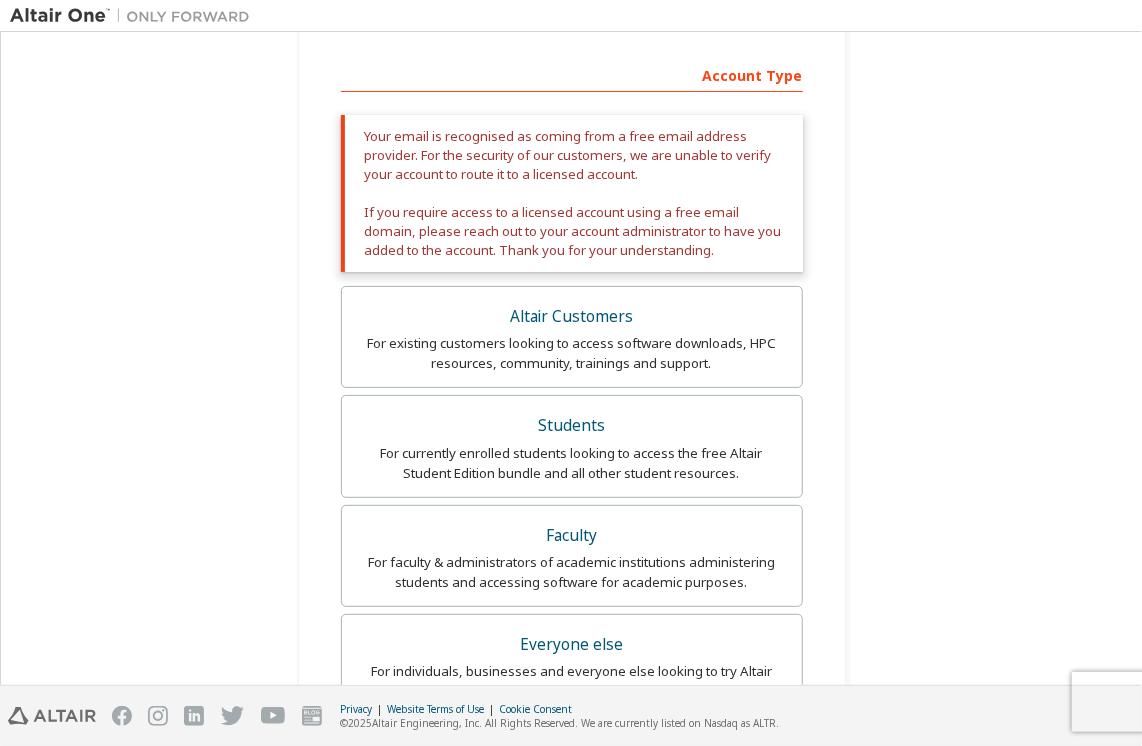 scroll, scrollTop: 452, scrollLeft: 0, axis: vertical 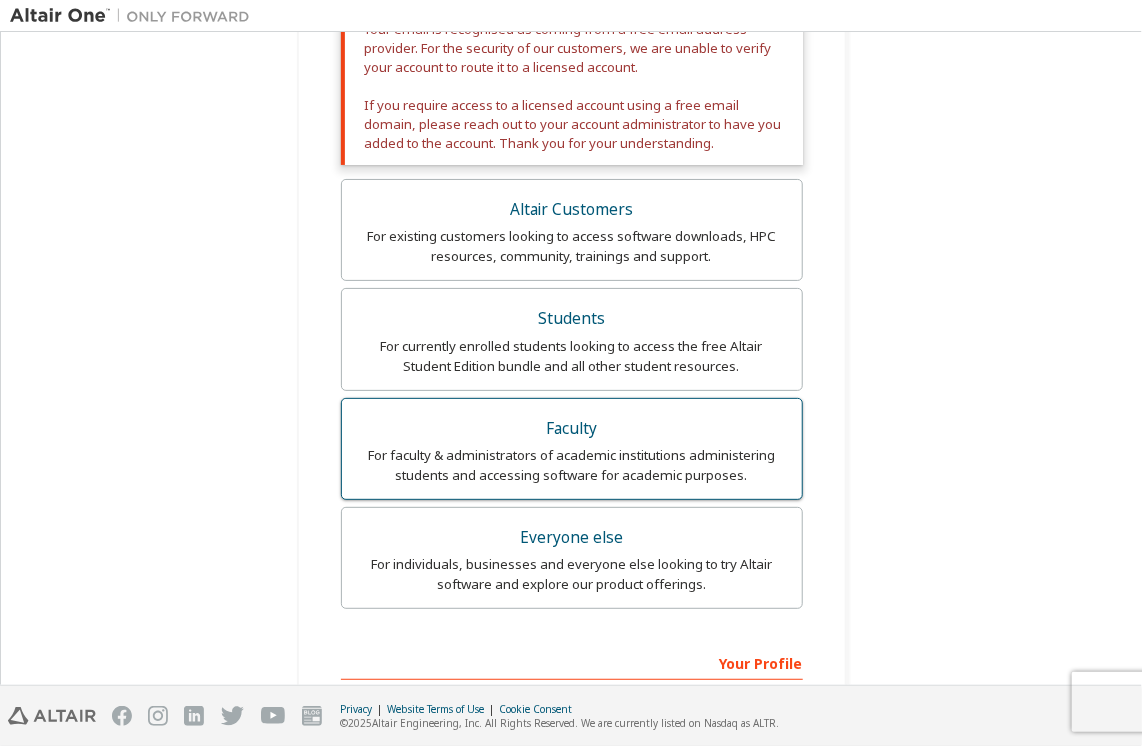 click on "Faculty" at bounding box center [572, 429] 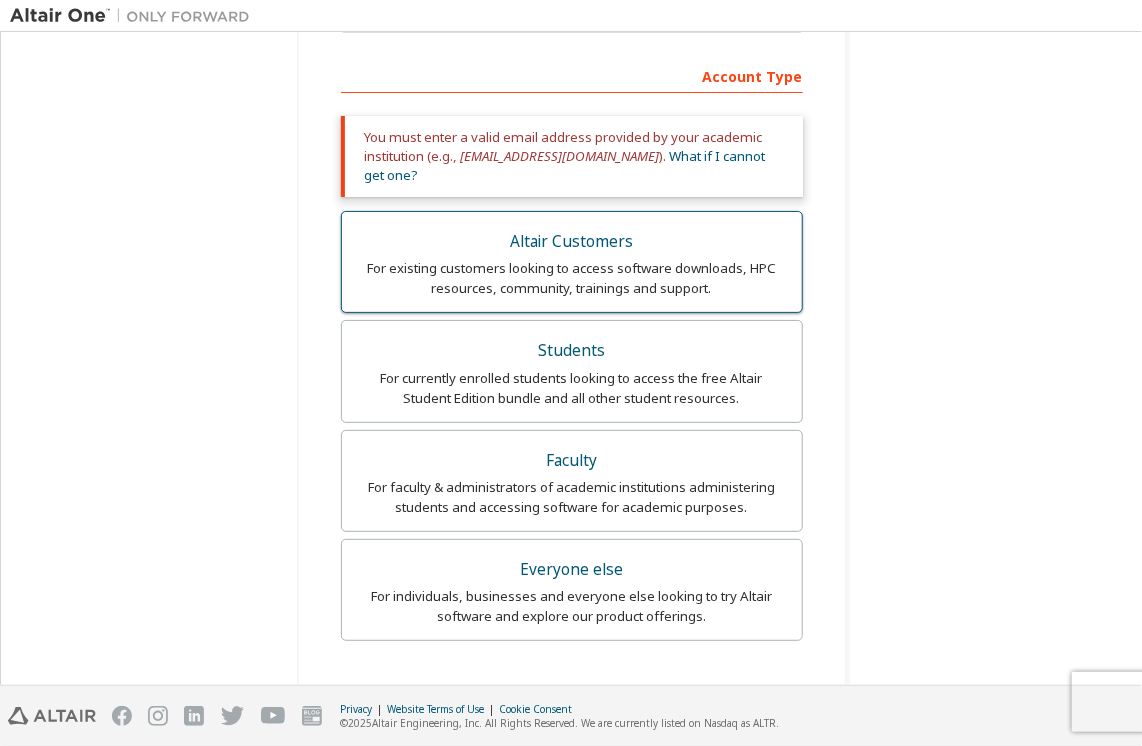 scroll, scrollTop: 352, scrollLeft: 0, axis: vertical 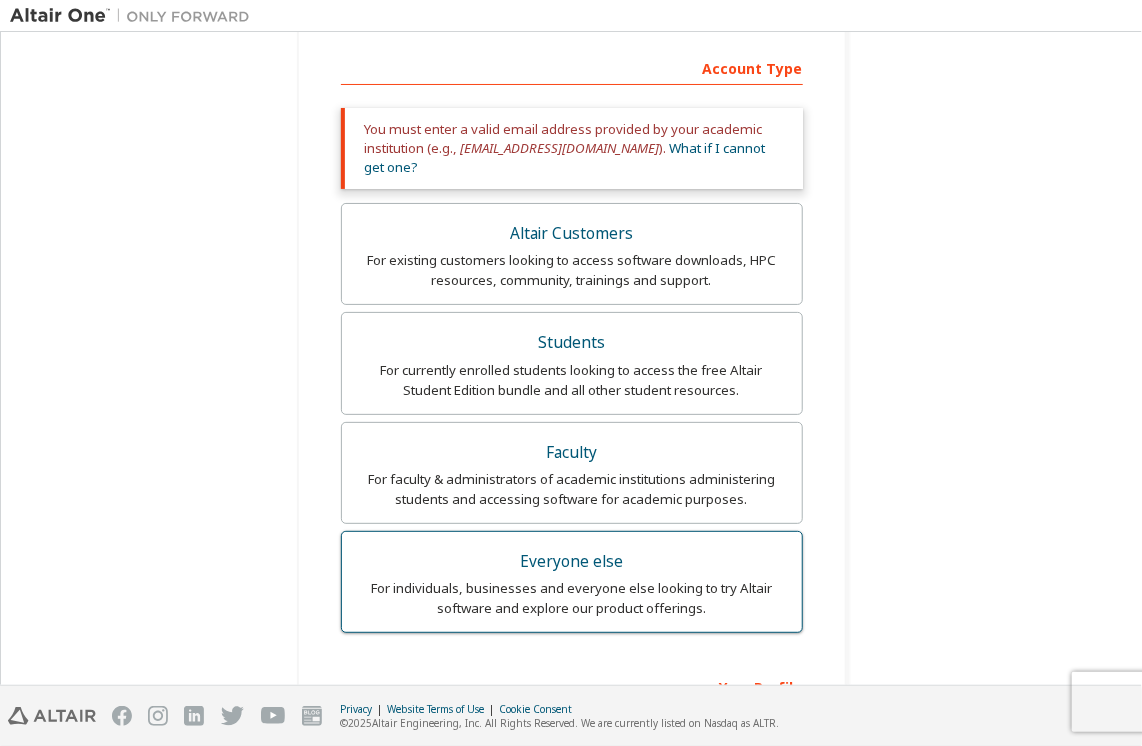 click on "For individuals, businesses and everyone else looking to try Altair software and explore our product offerings." at bounding box center [572, 598] 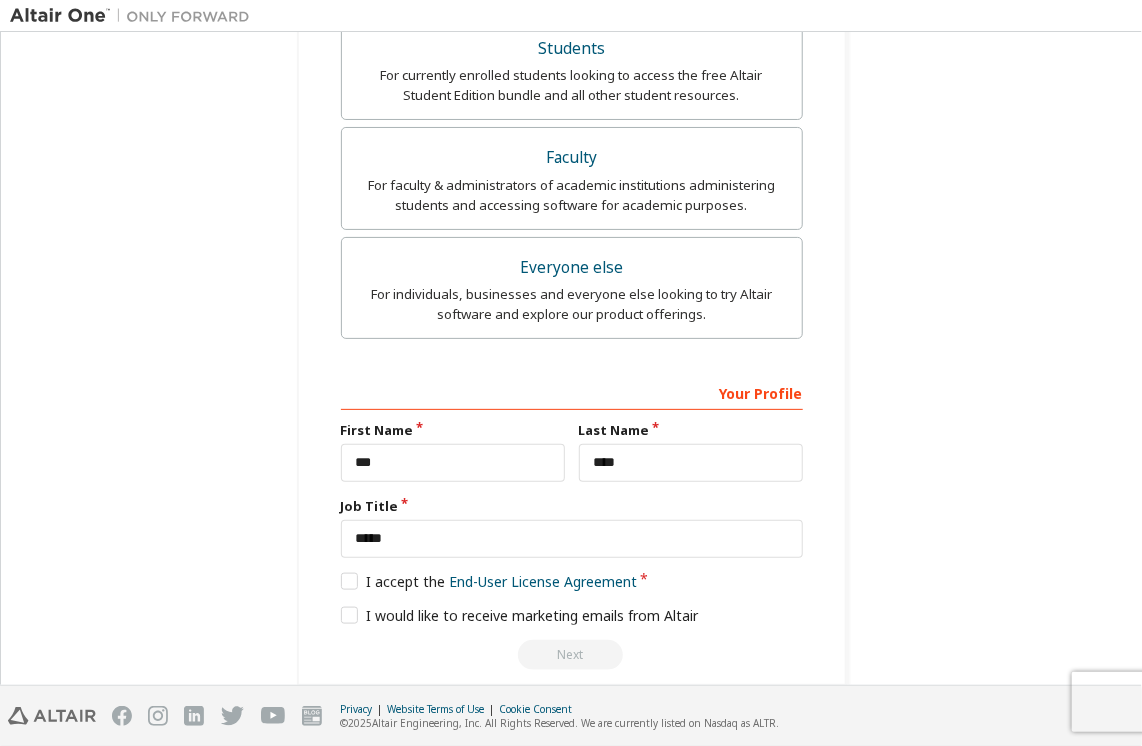 scroll, scrollTop: 576, scrollLeft: 0, axis: vertical 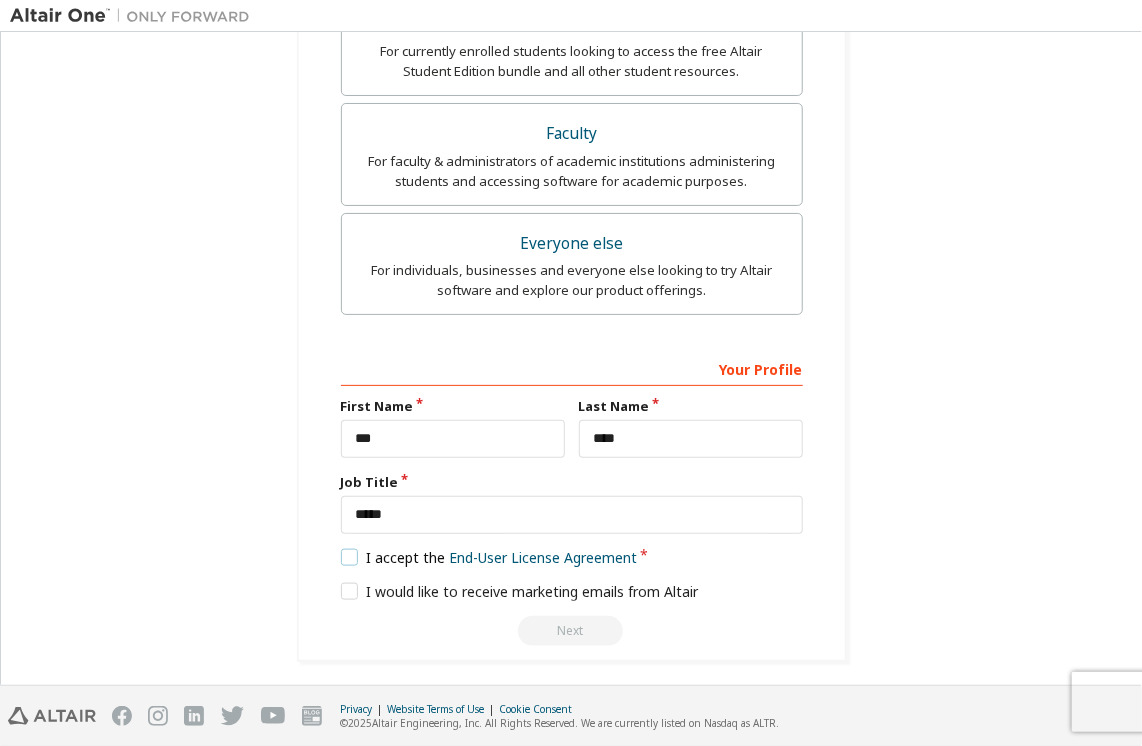 click on "I accept the    End-User License Agreement" at bounding box center [489, 557] 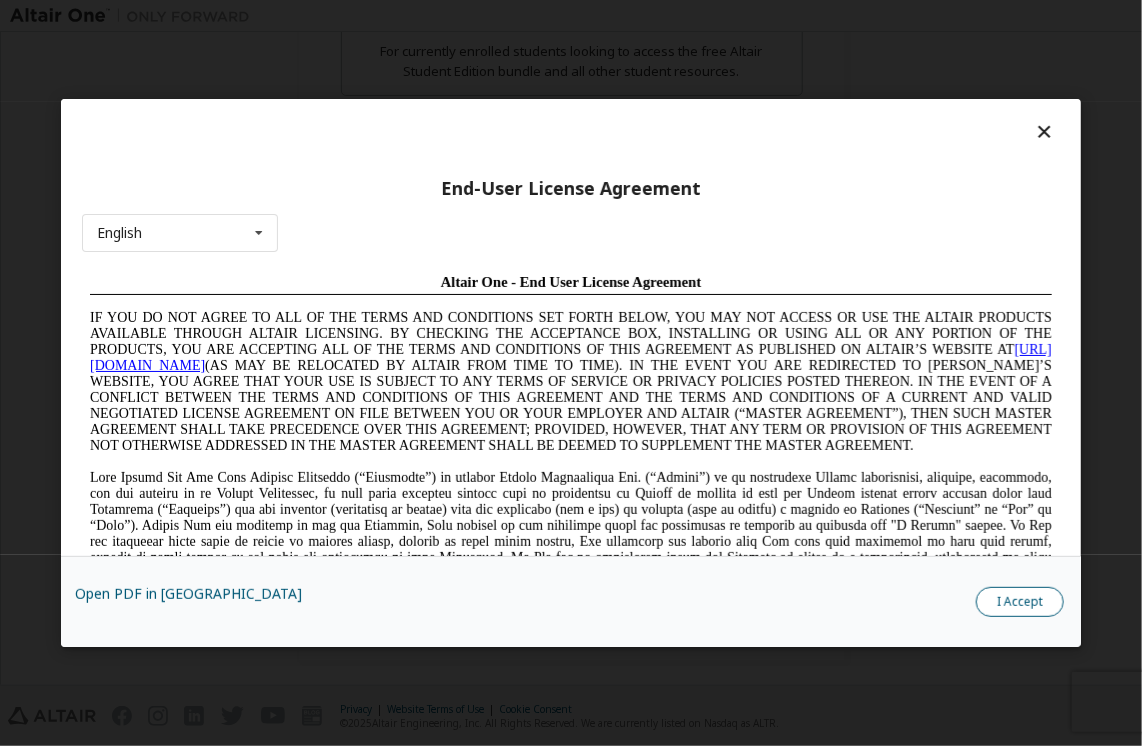scroll, scrollTop: 0, scrollLeft: 0, axis: both 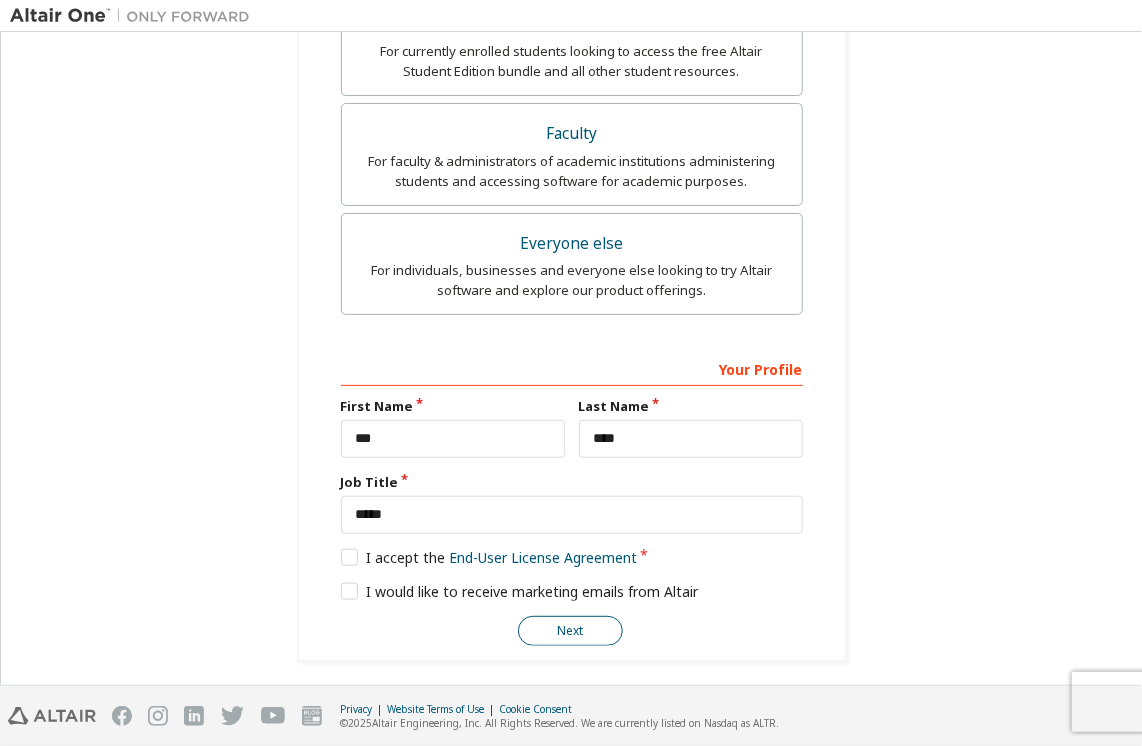 click on "Next" at bounding box center (570, 631) 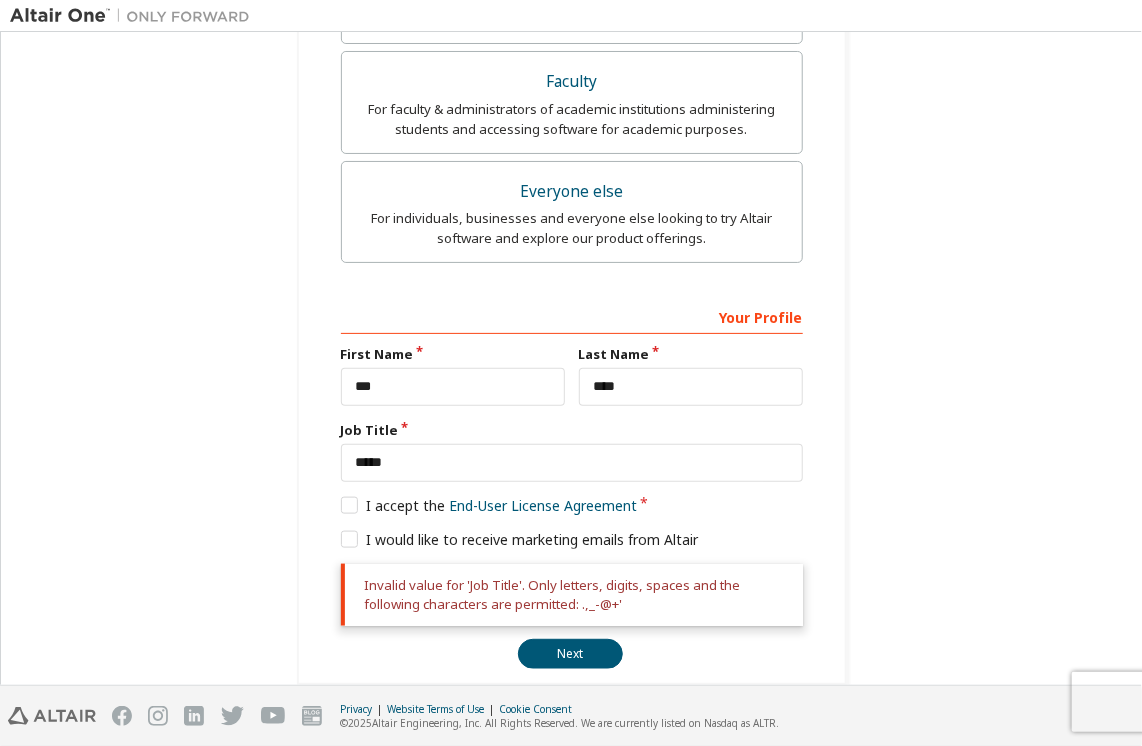 scroll, scrollTop: 652, scrollLeft: 0, axis: vertical 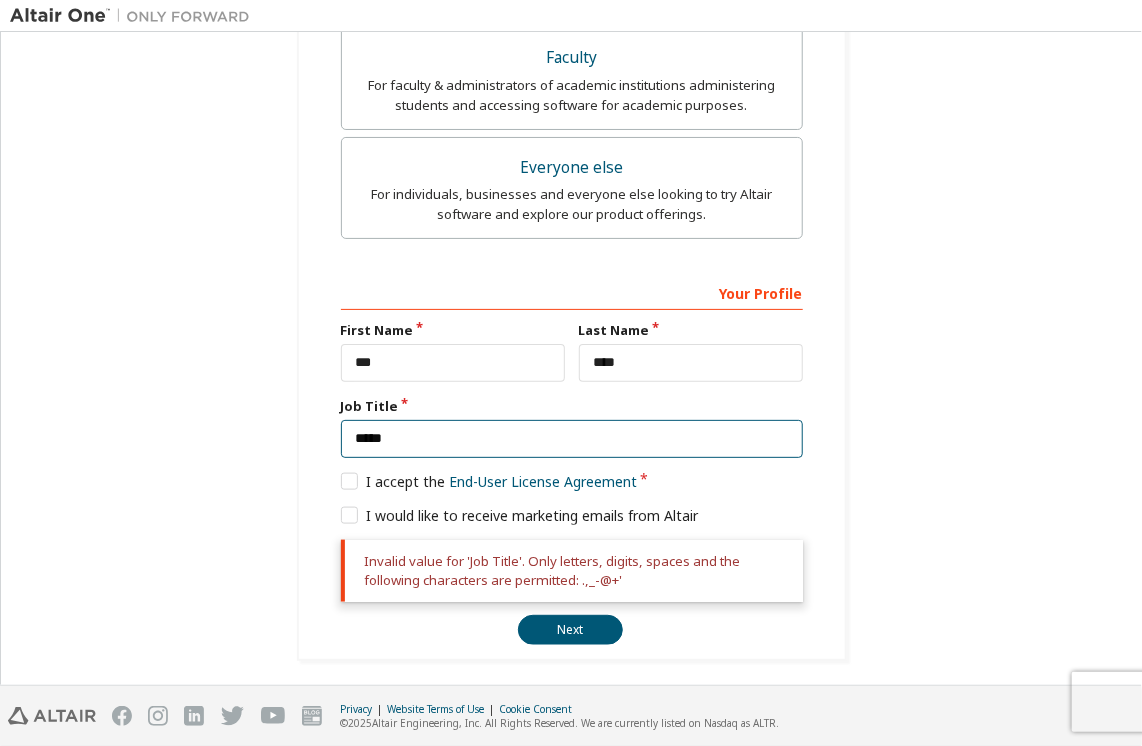 click on "*****" at bounding box center (572, 439) 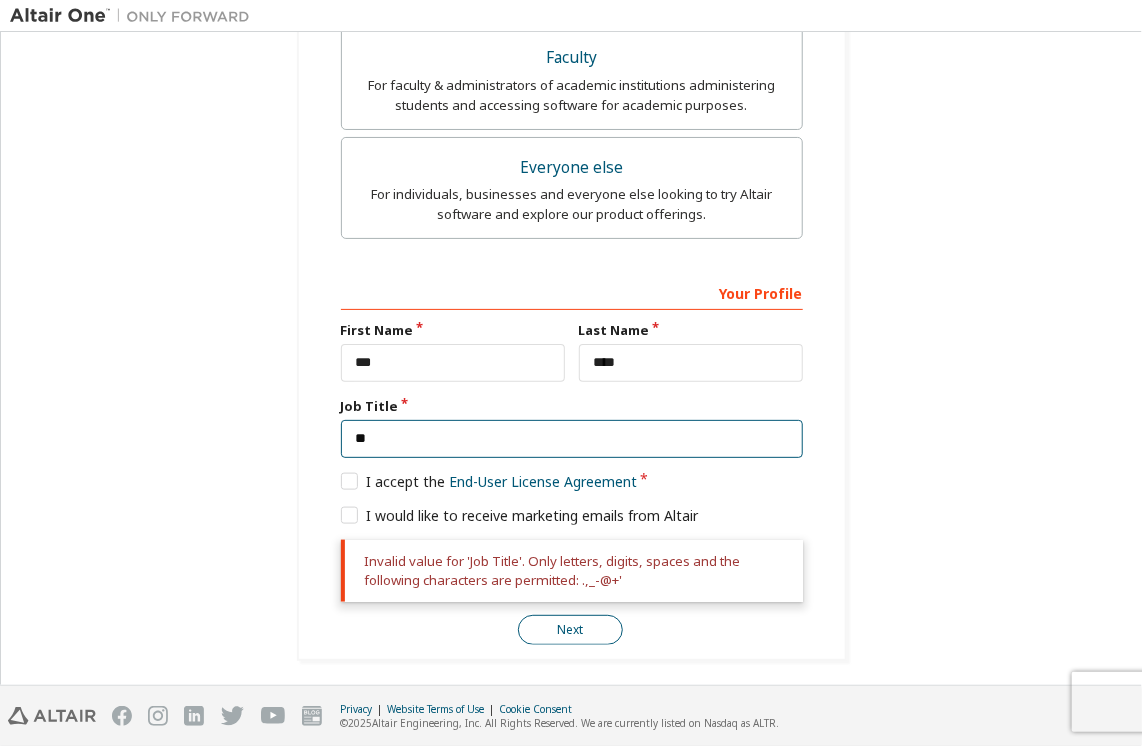 type on "**" 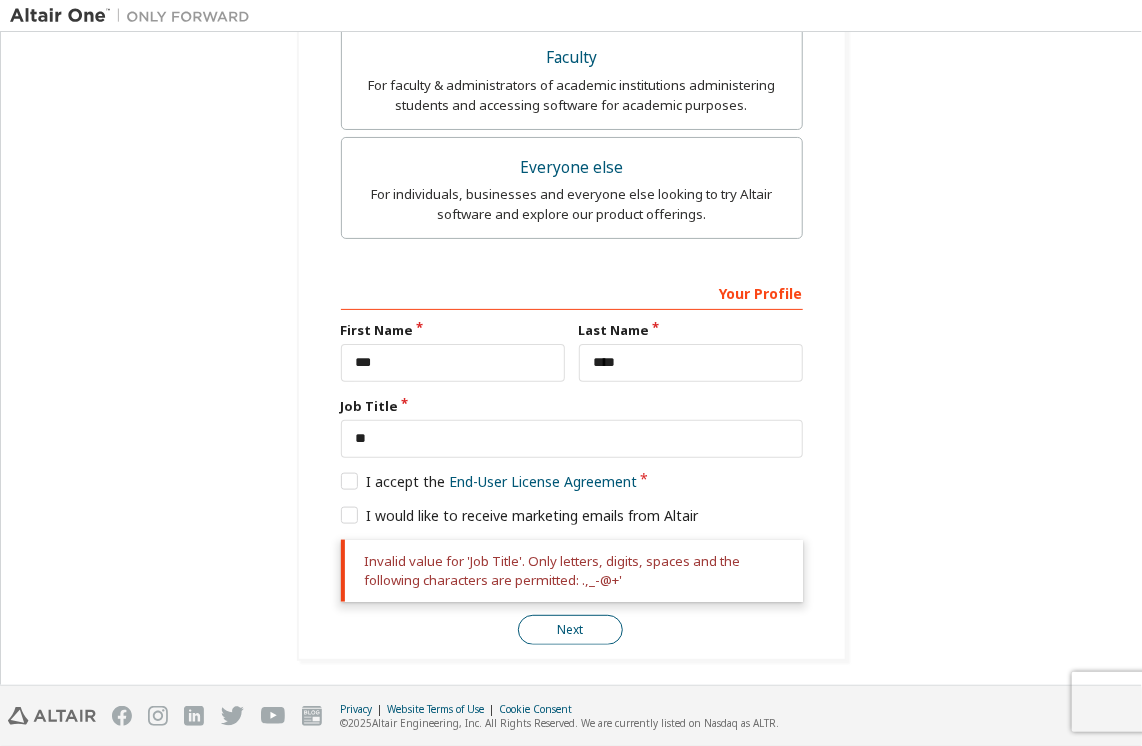 click on "Next" at bounding box center [570, 630] 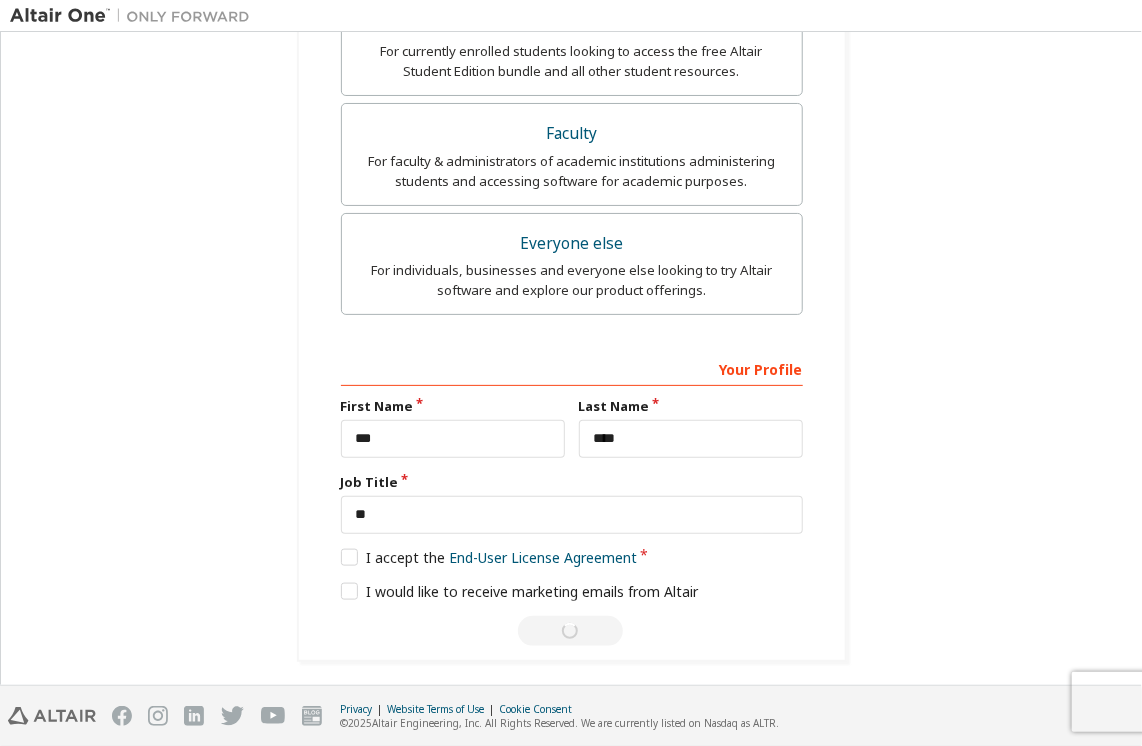 scroll, scrollTop: 0, scrollLeft: 0, axis: both 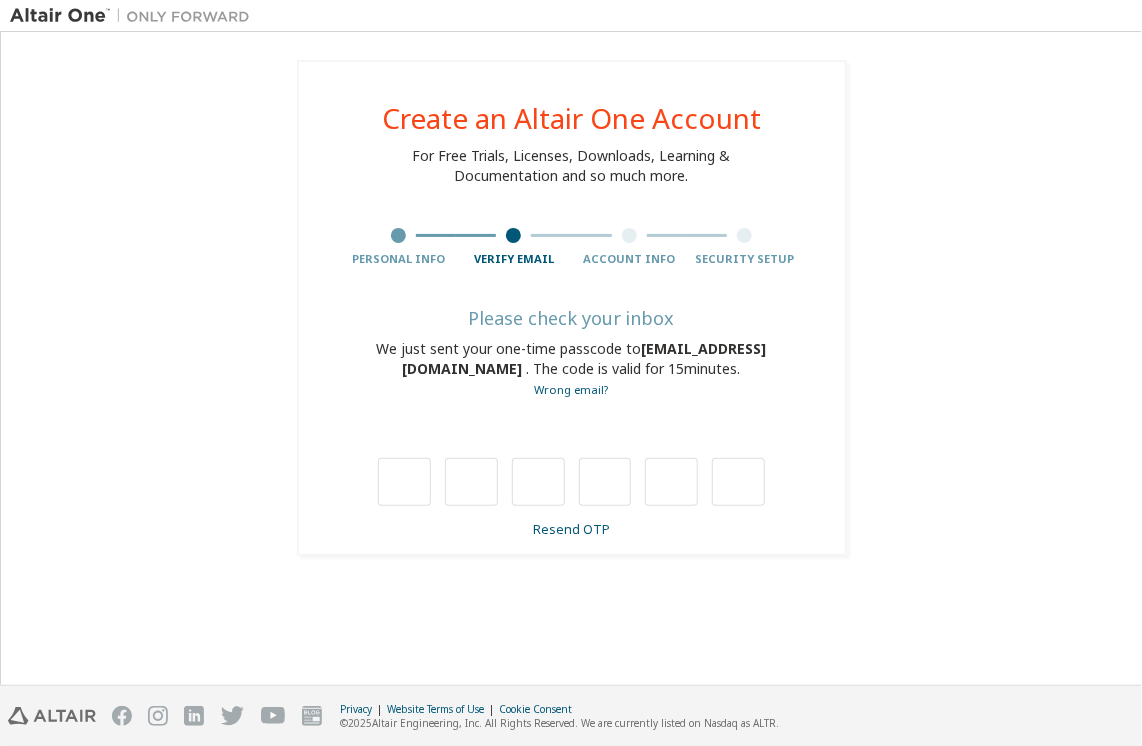 type on "*" 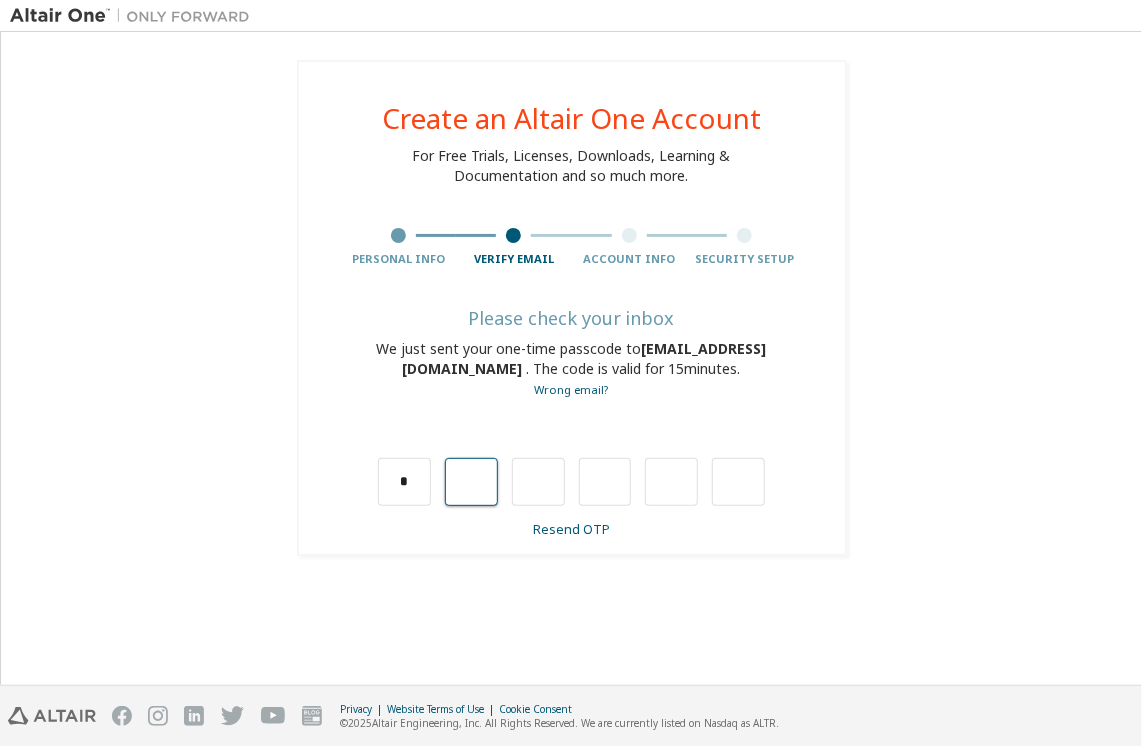 type on "*" 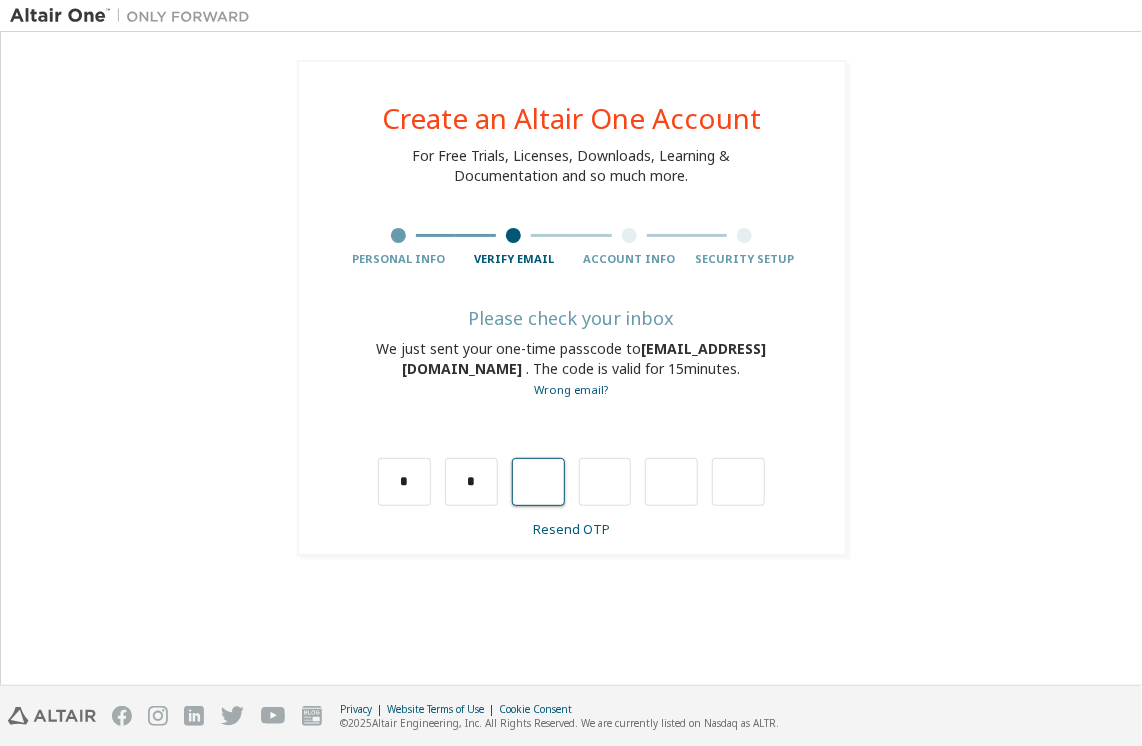 type on "*" 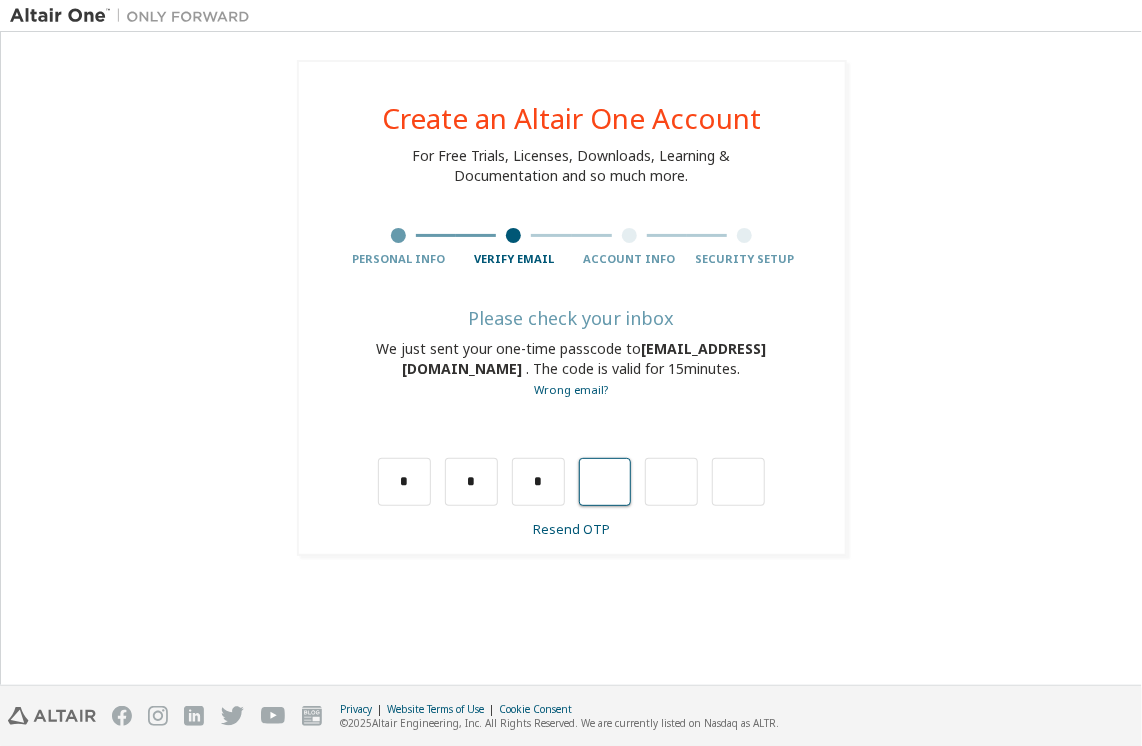 type on "*" 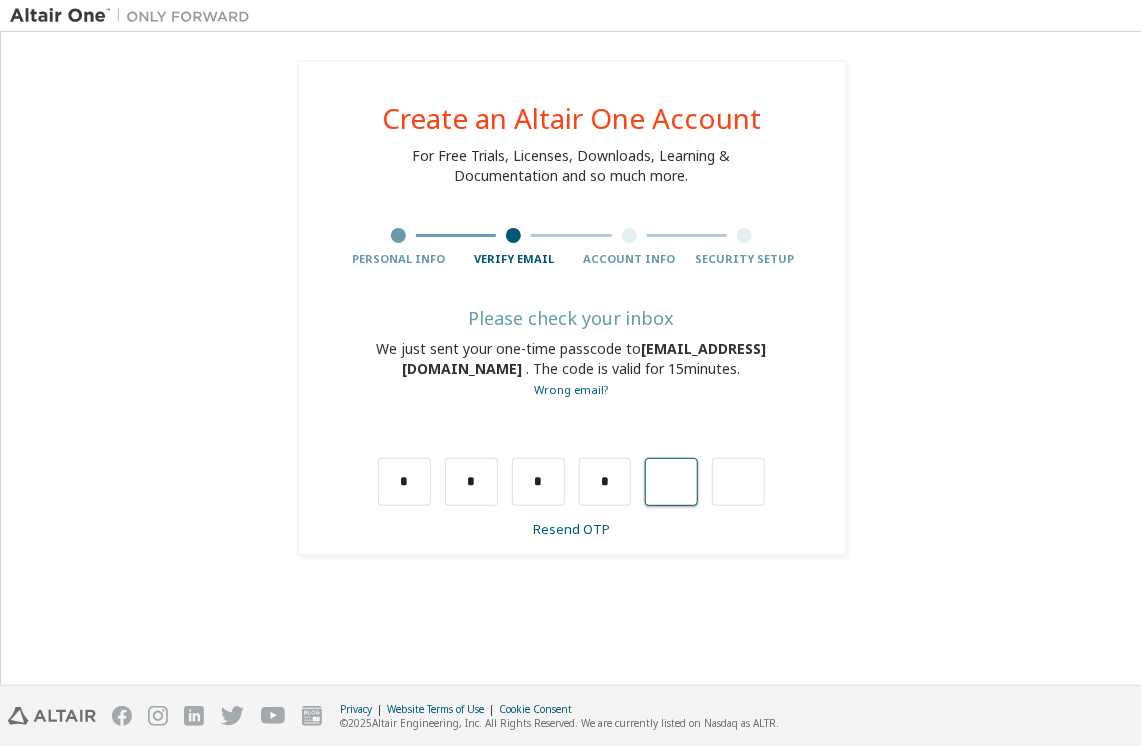 type on "*" 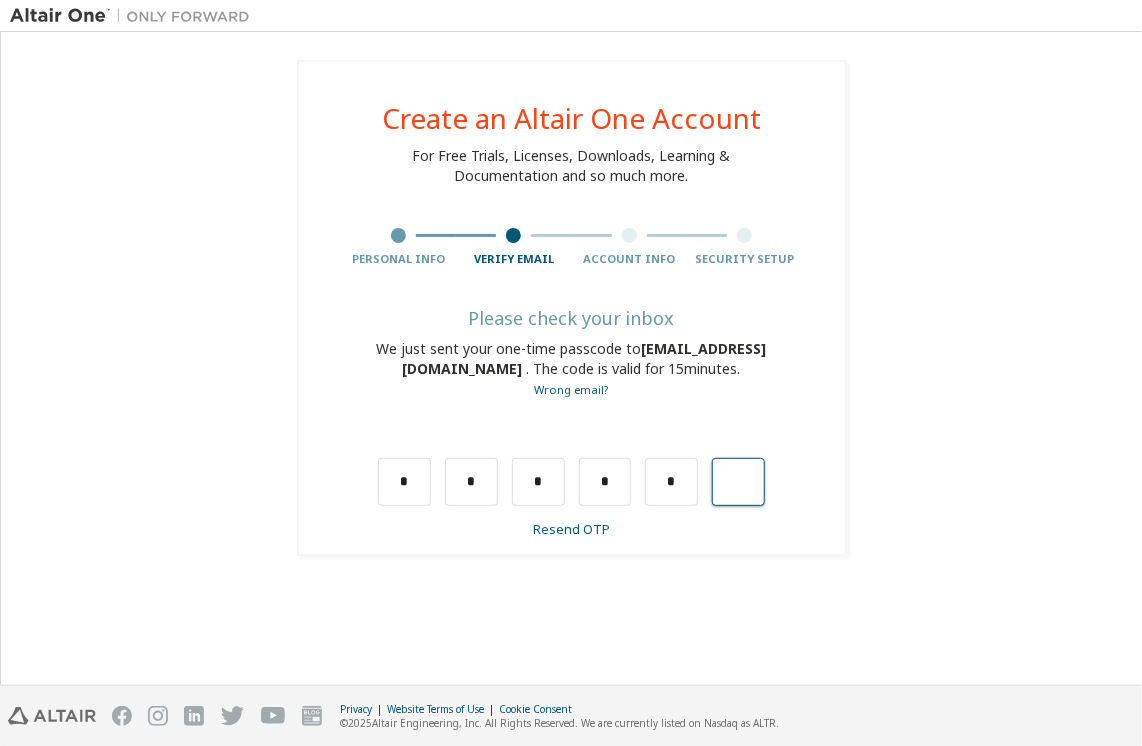type on "*" 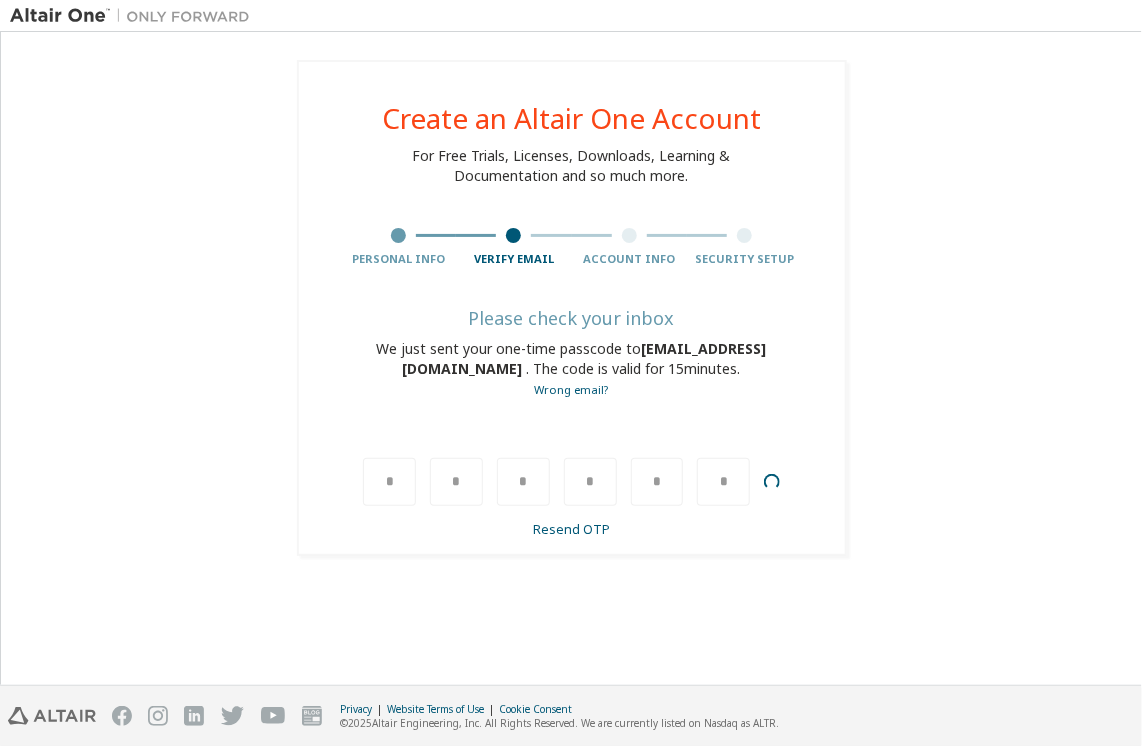 type 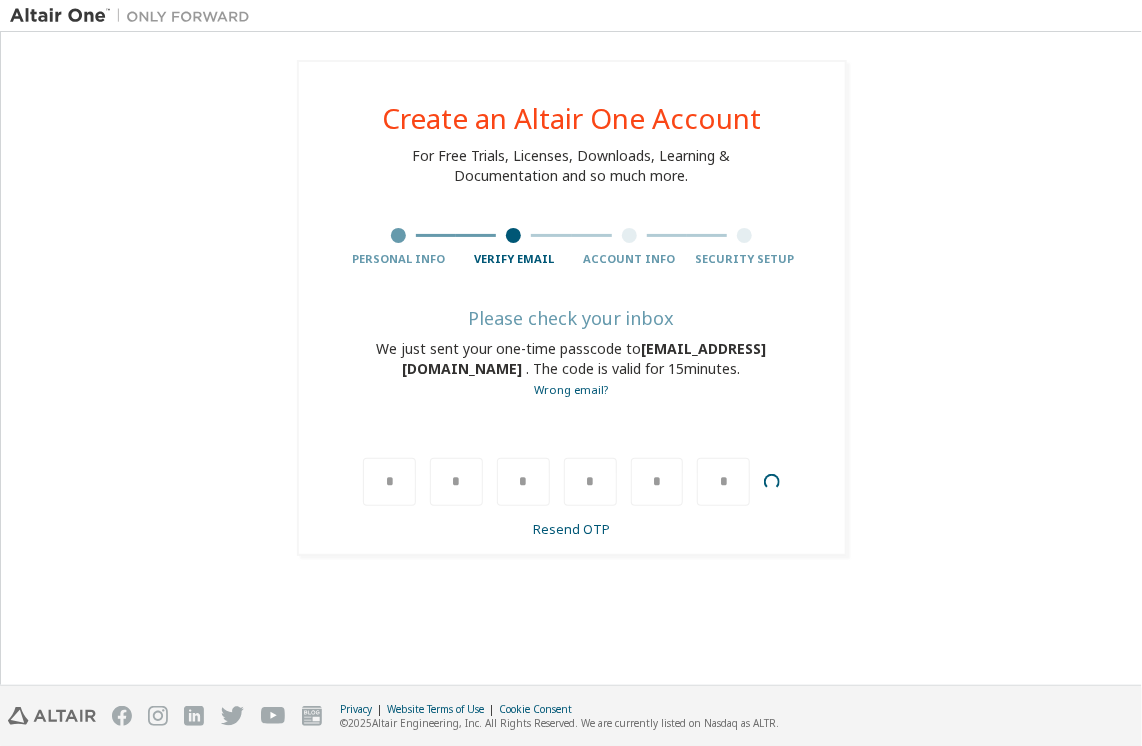 type 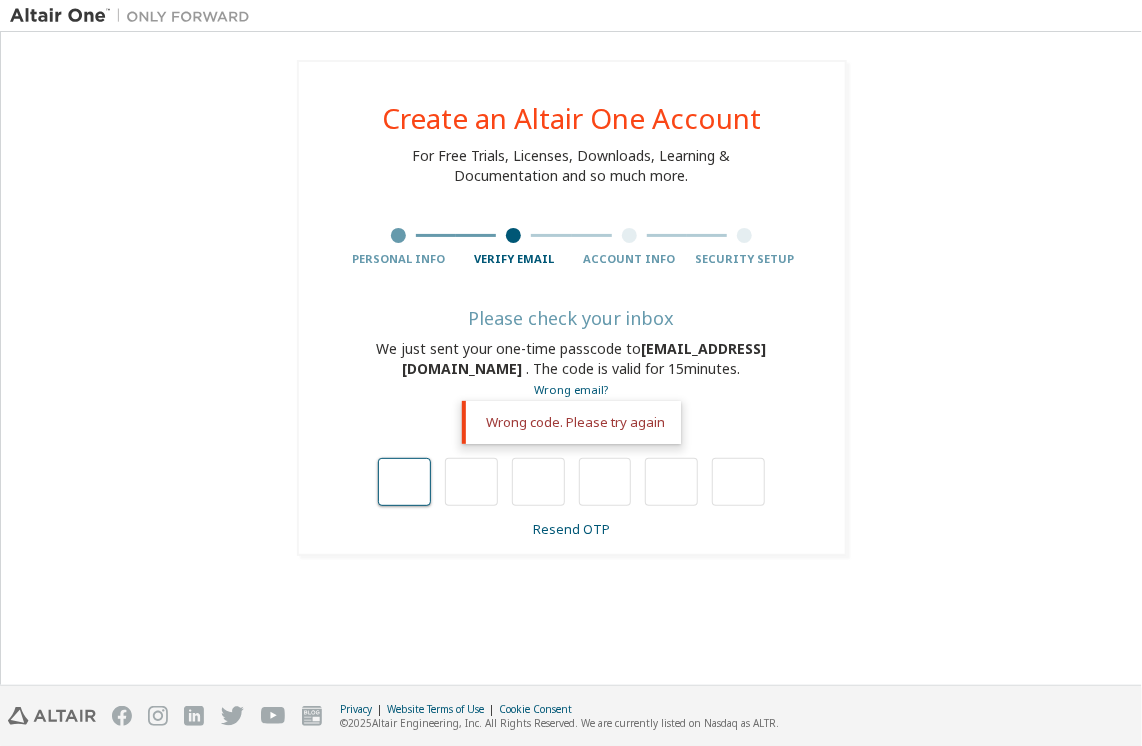 click at bounding box center [404, 482] 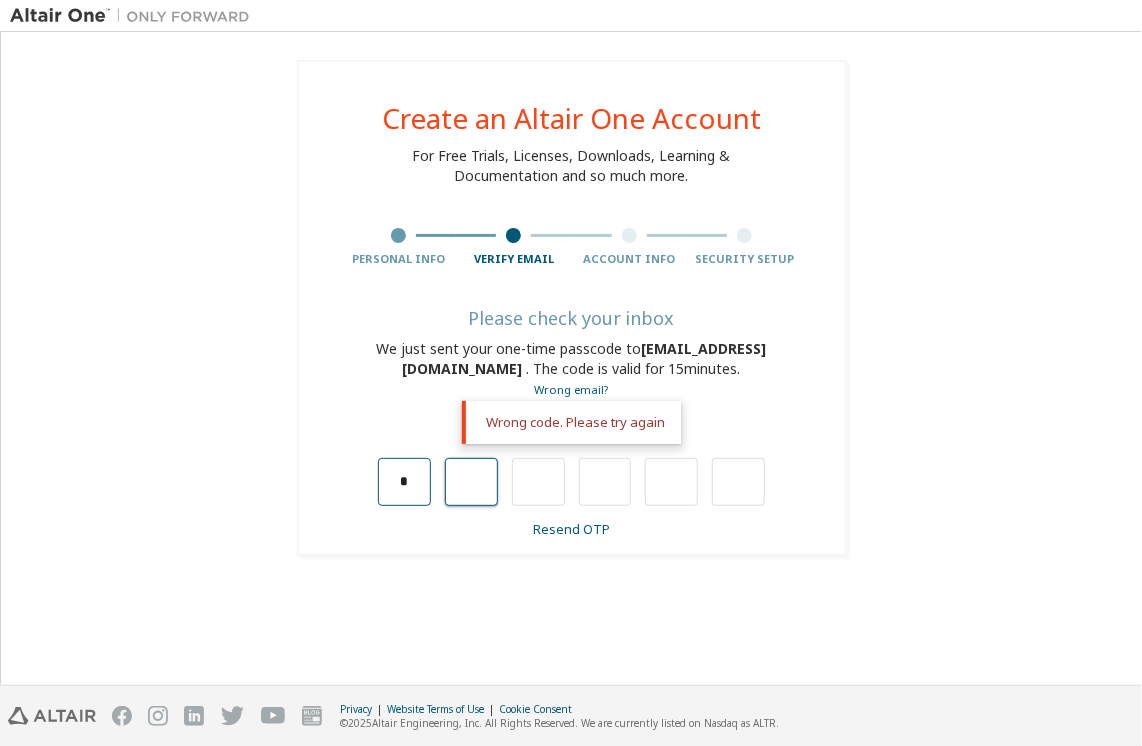 type on "*" 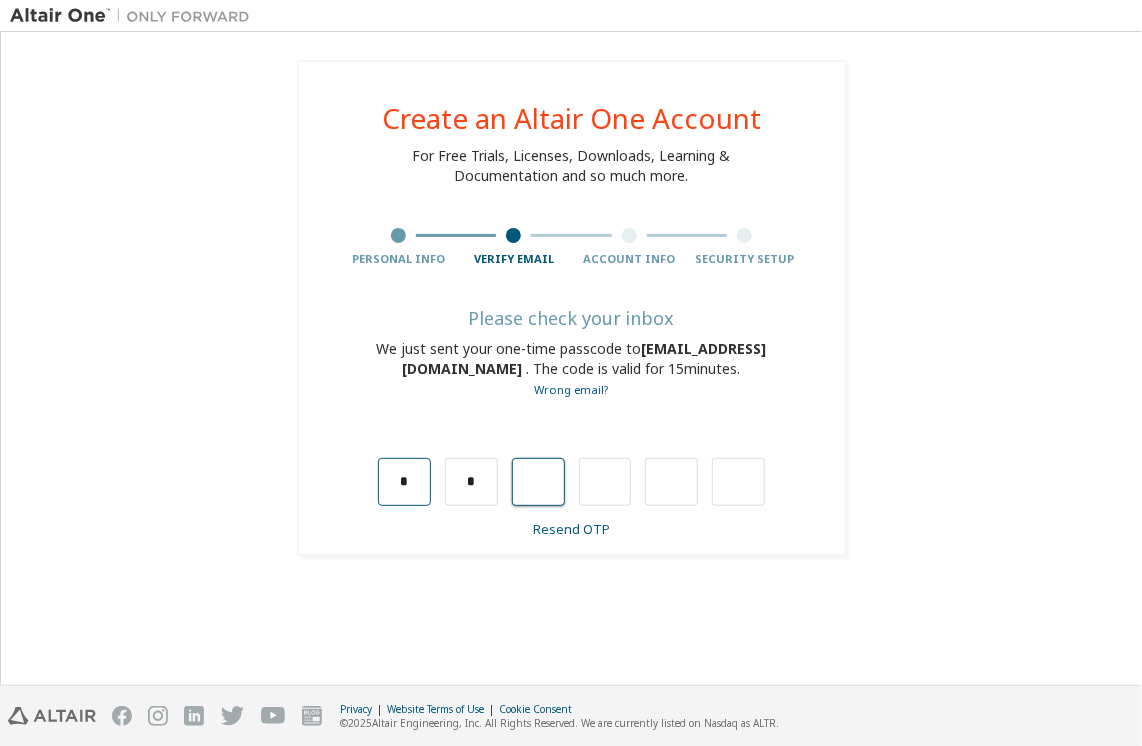 type on "*" 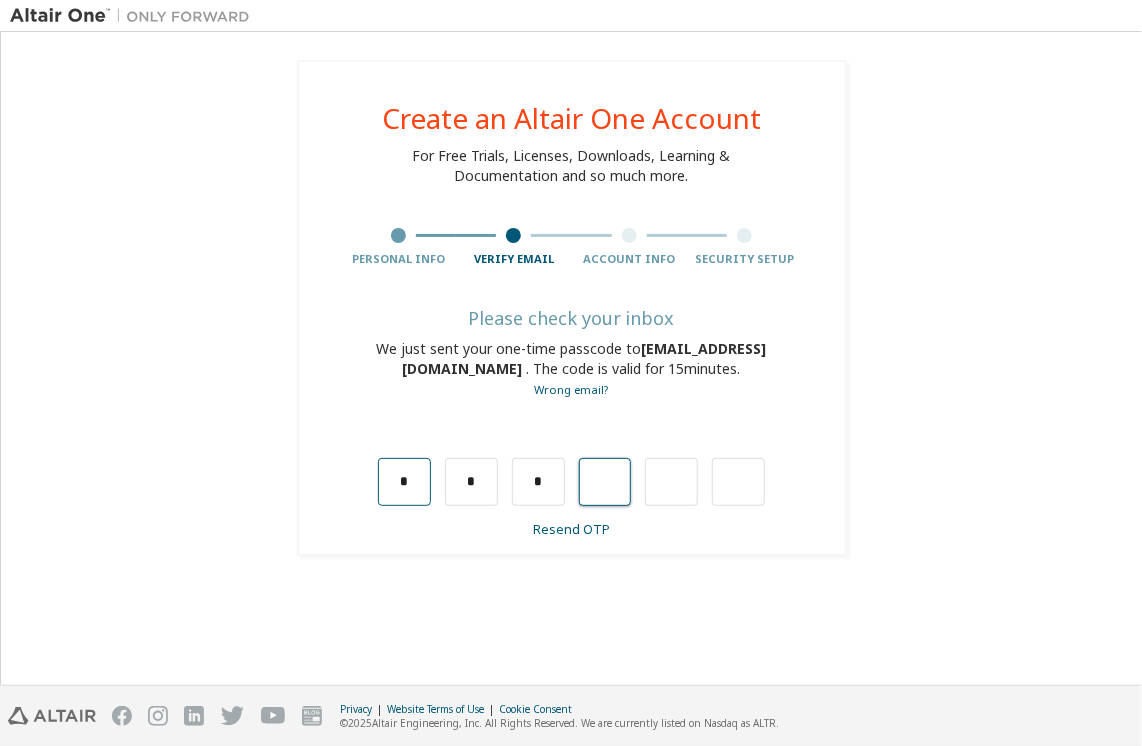 type on "*" 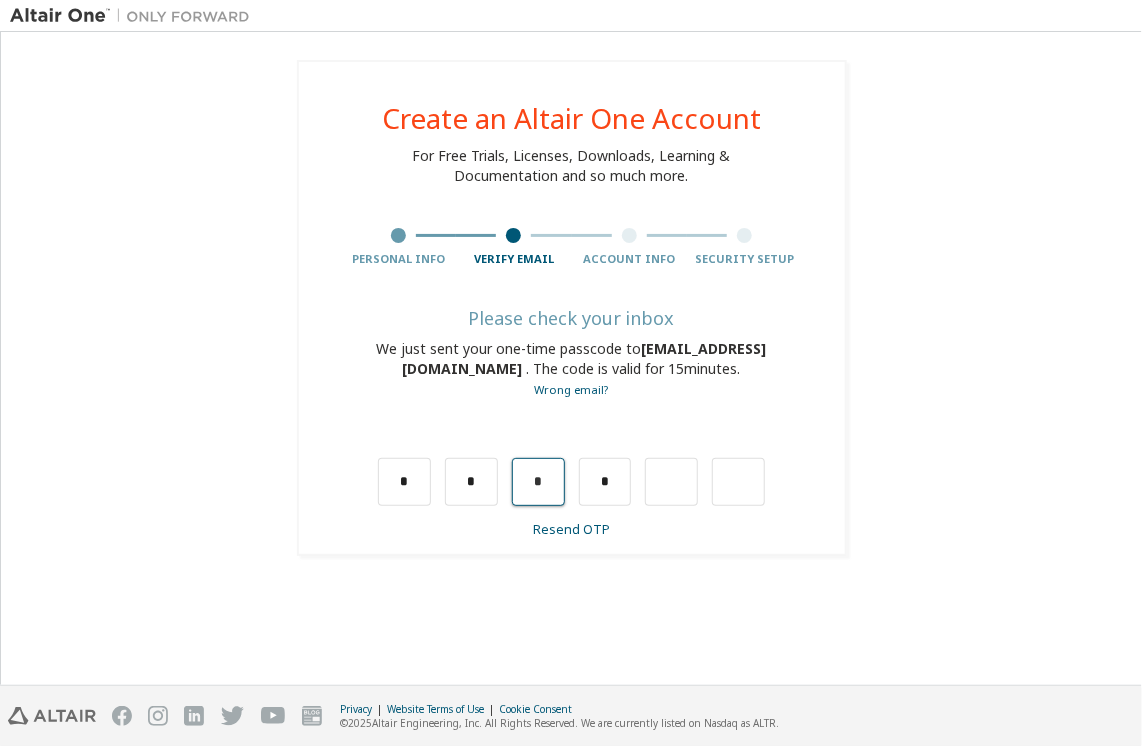 click on "*" at bounding box center [538, 482] 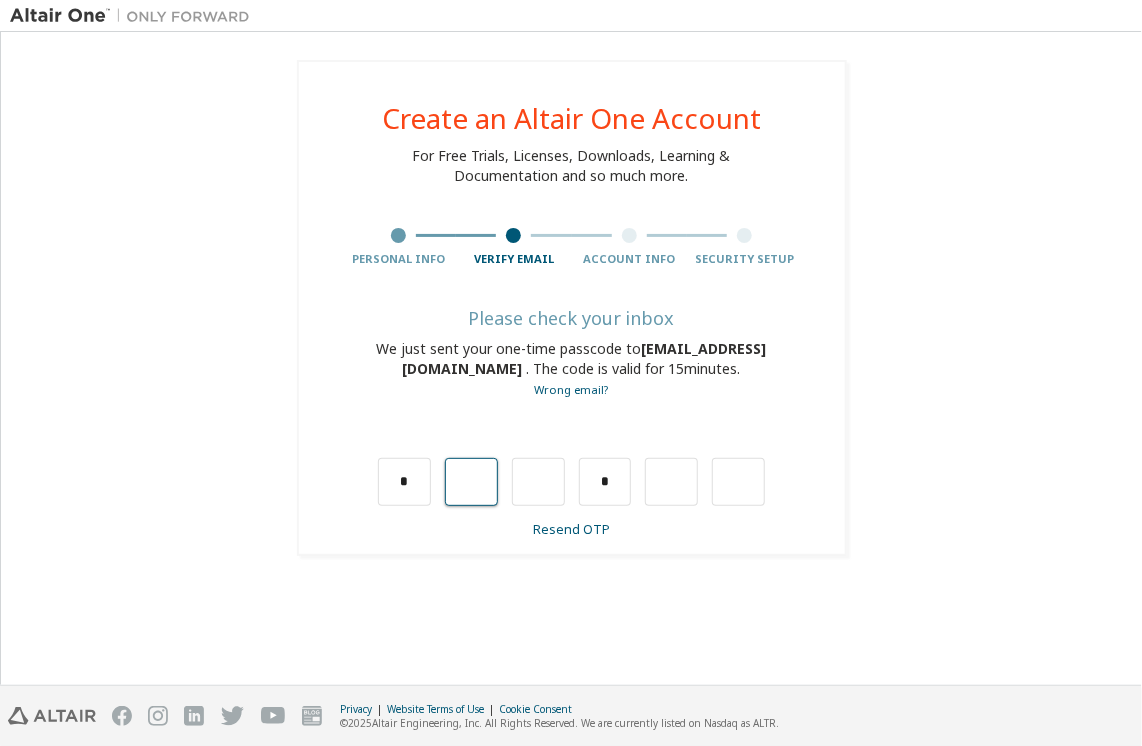 click at bounding box center [471, 482] 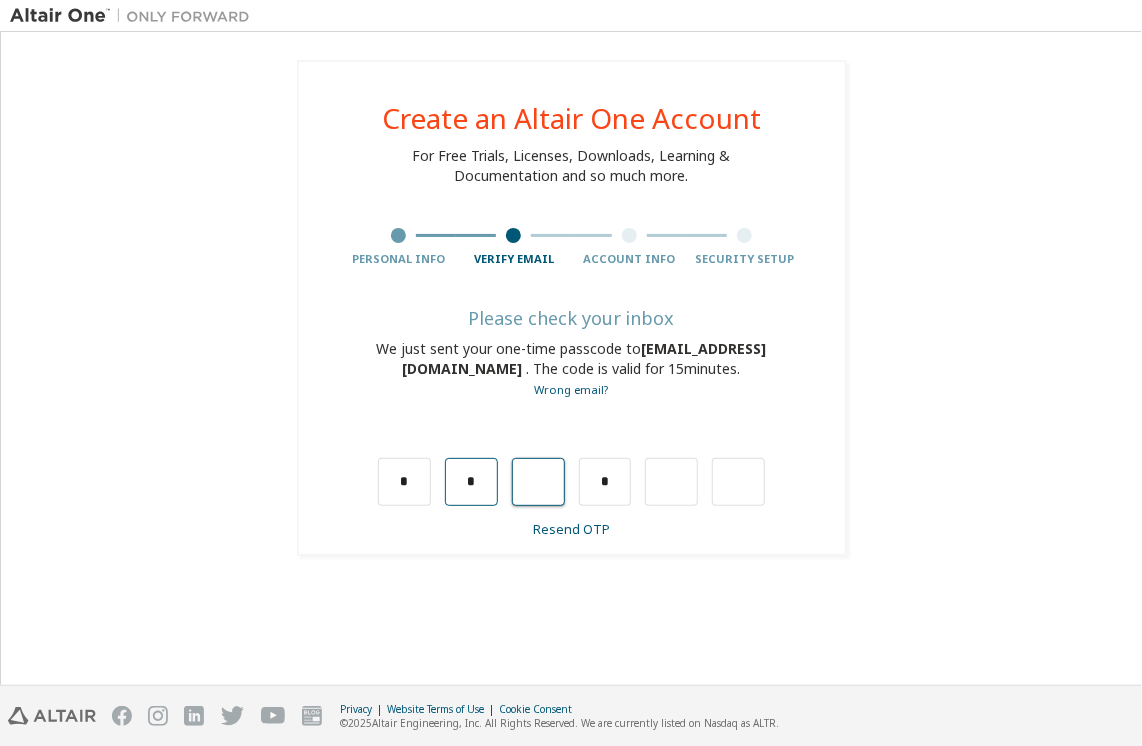 type on "*" 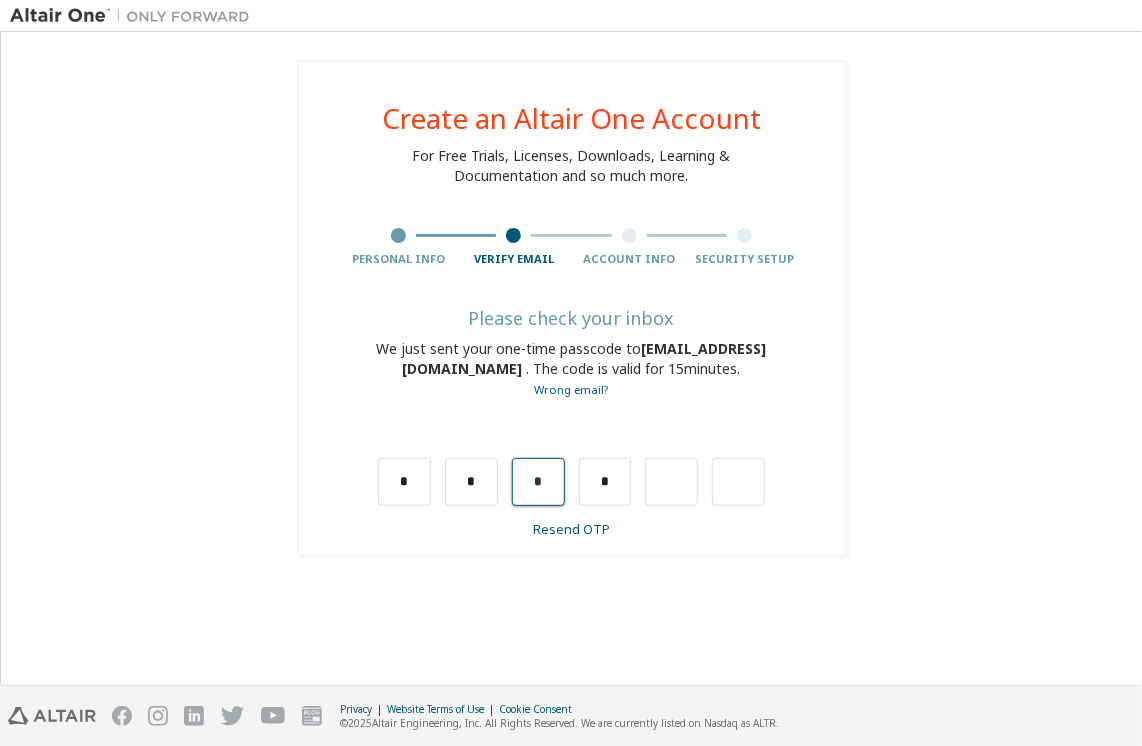 click on "*" at bounding box center [538, 482] 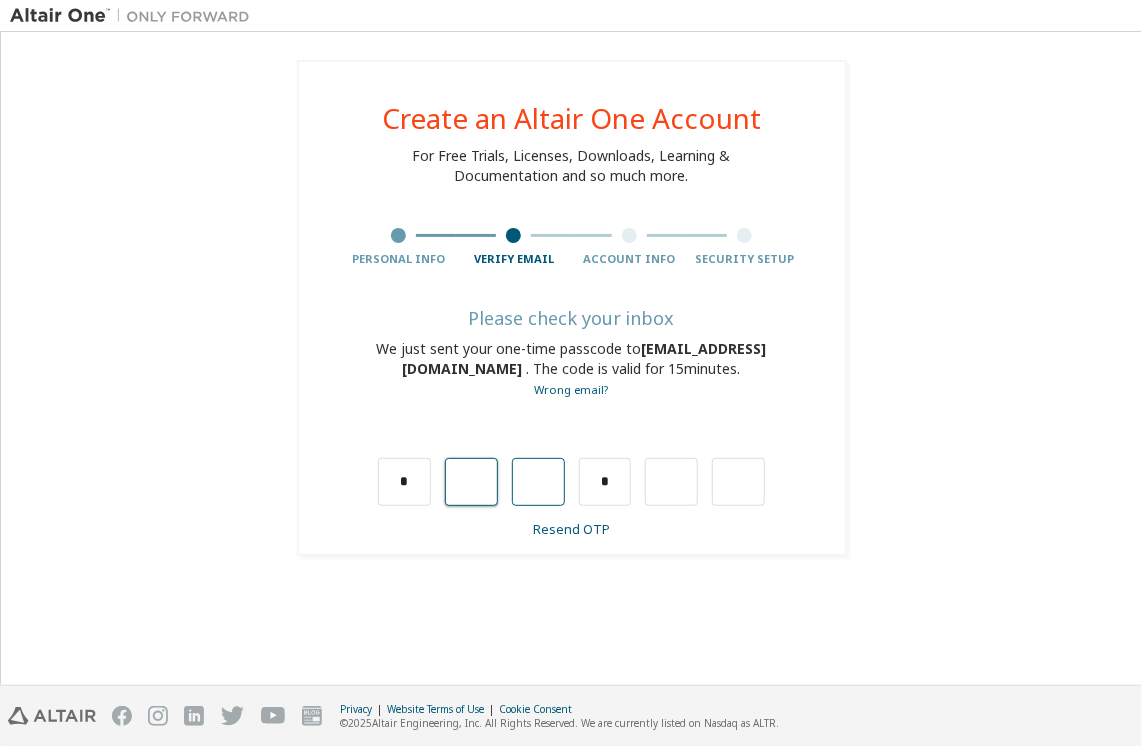 type on "*" 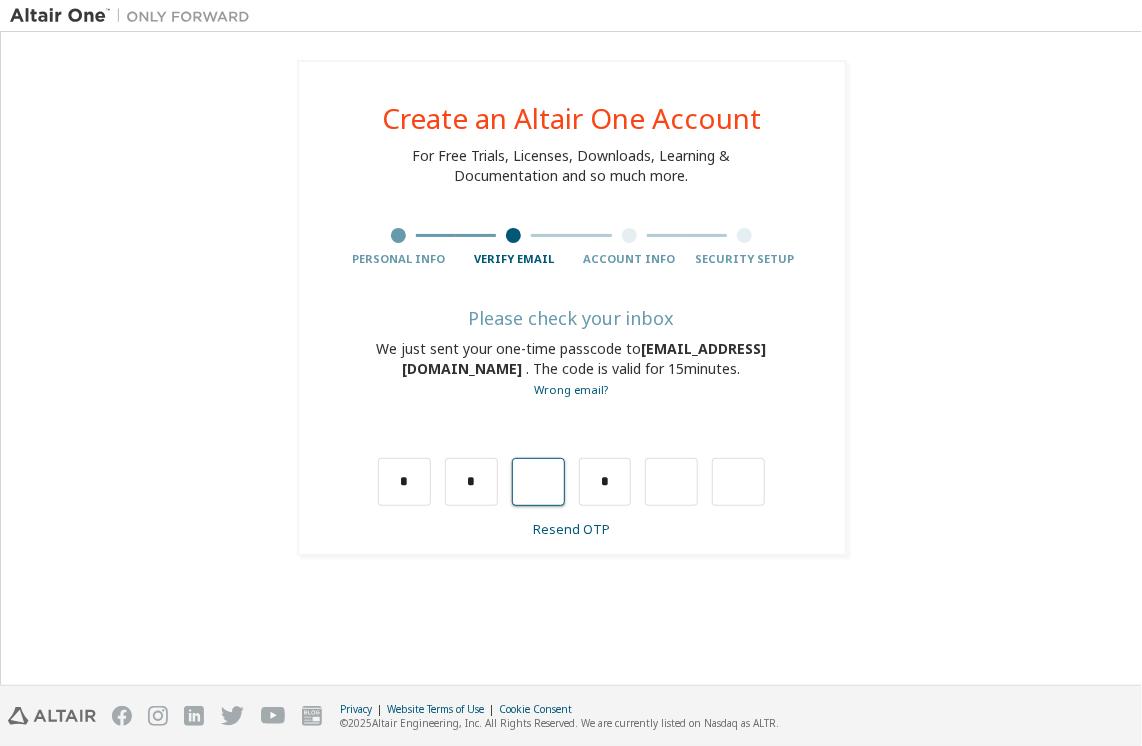 type on "*" 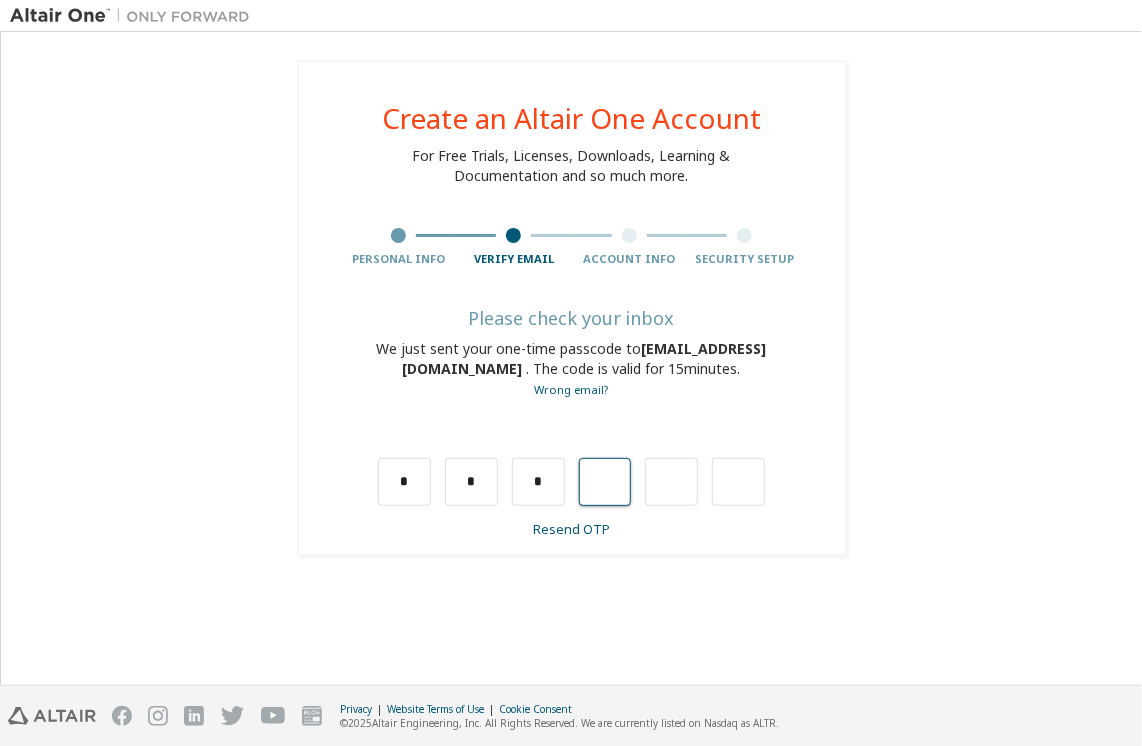 click at bounding box center (605, 482) 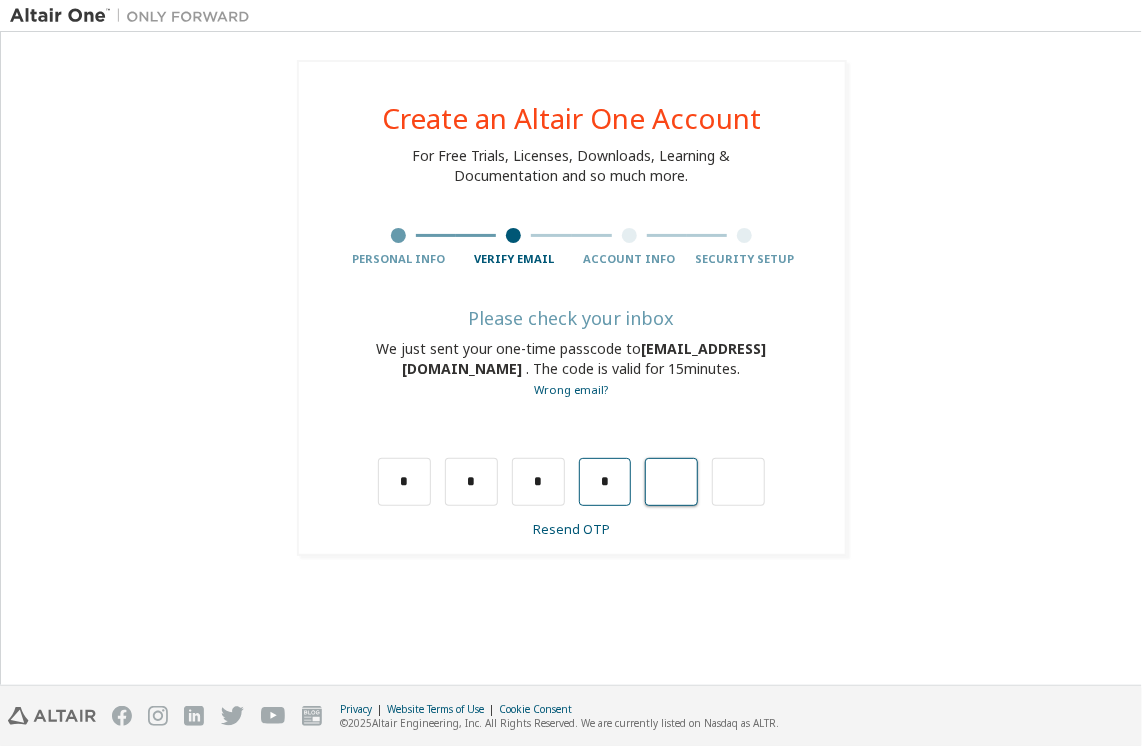 type on "*" 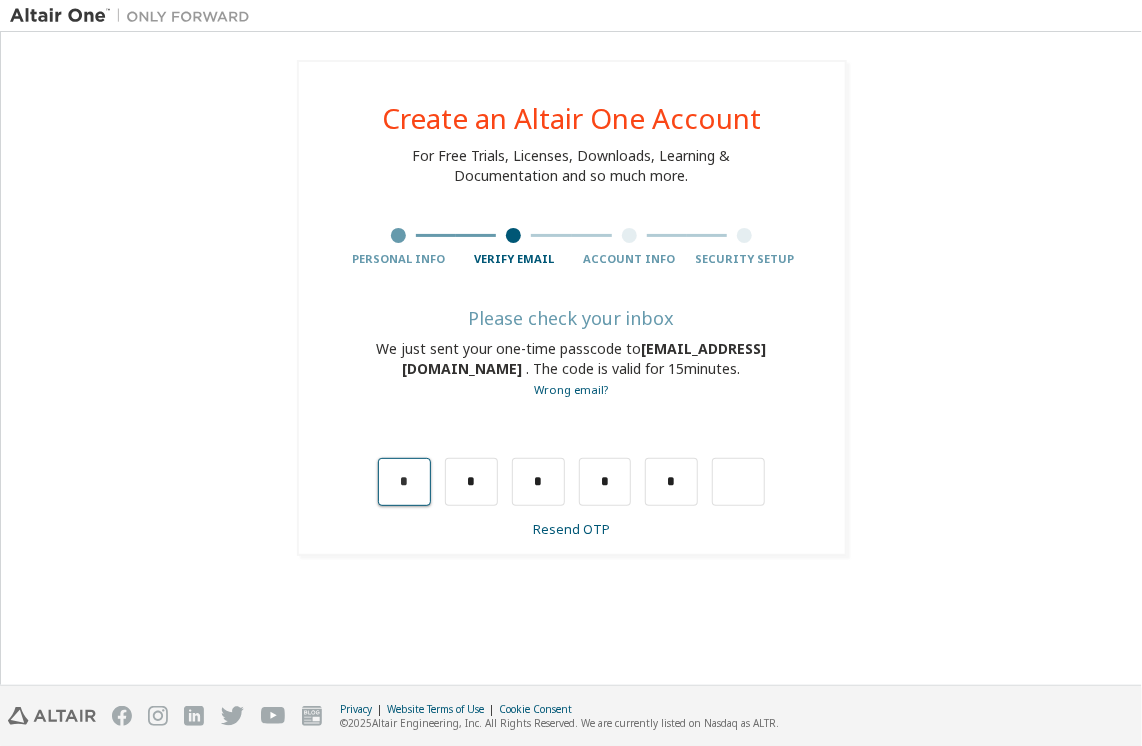 click on "*" at bounding box center (404, 482) 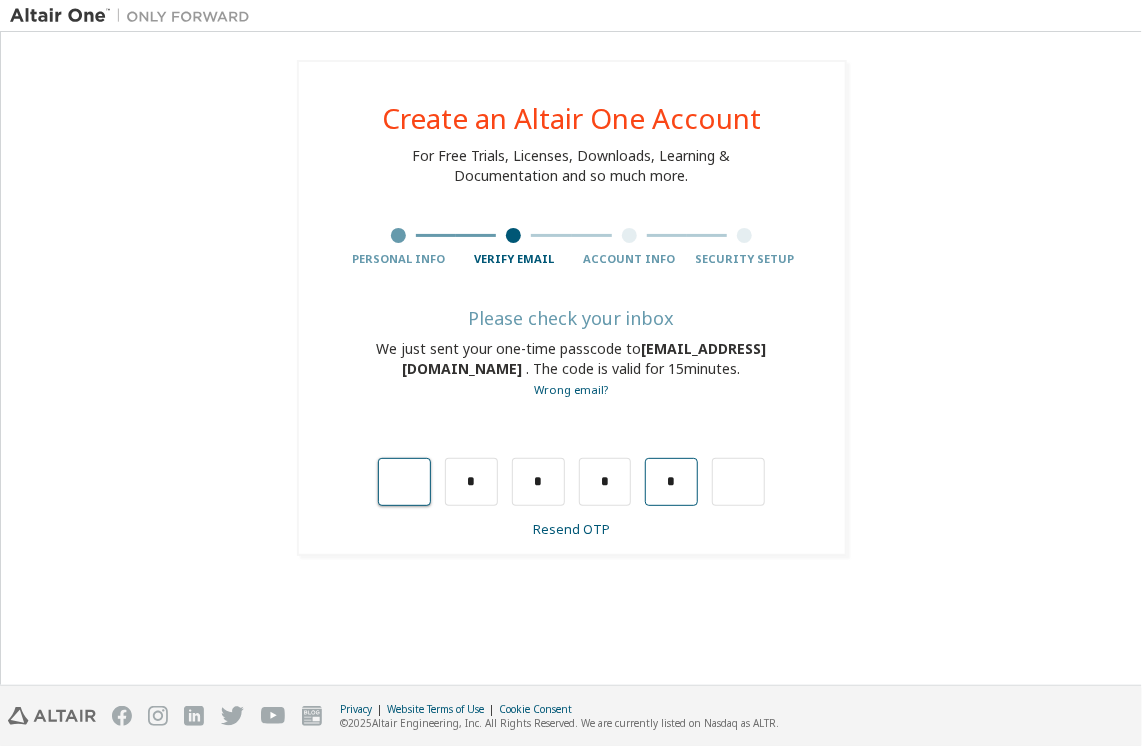 type 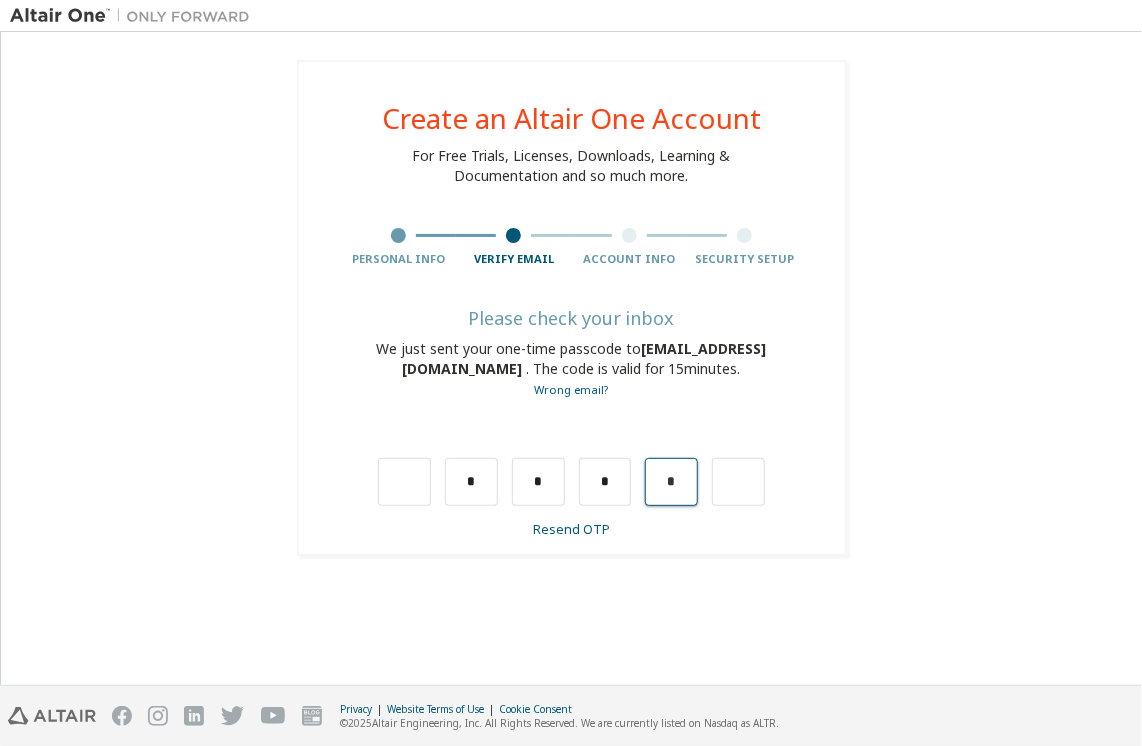 click on "*" at bounding box center [671, 482] 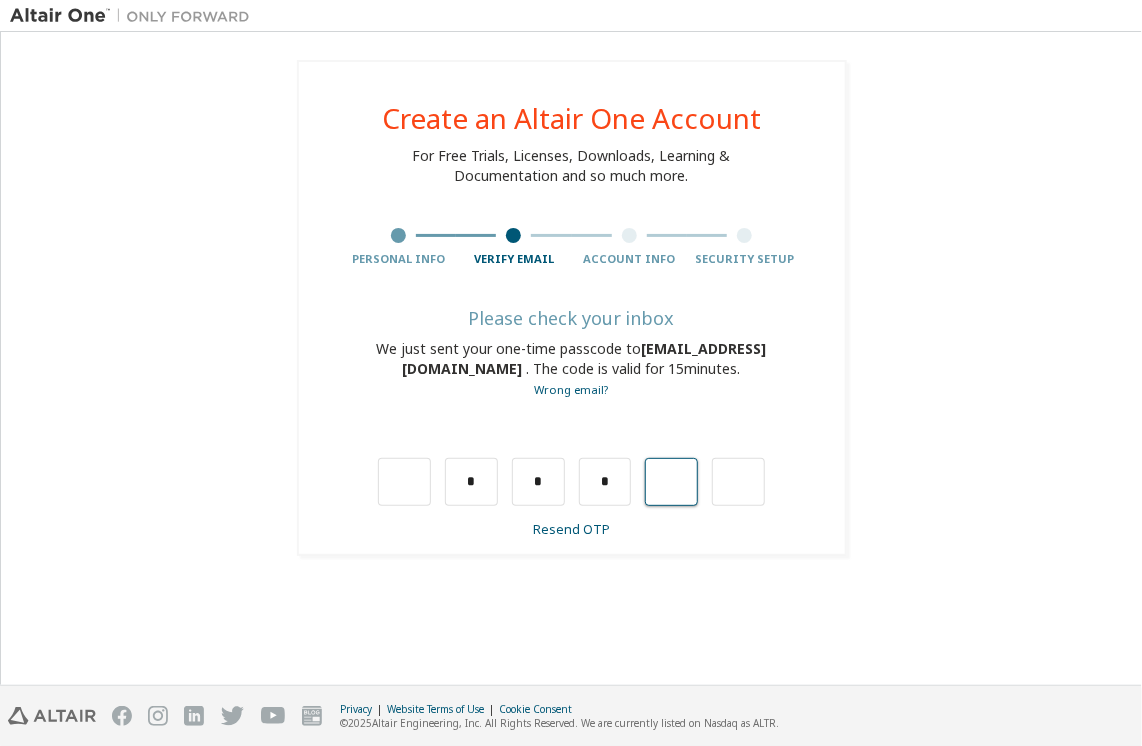click at bounding box center (671, 482) 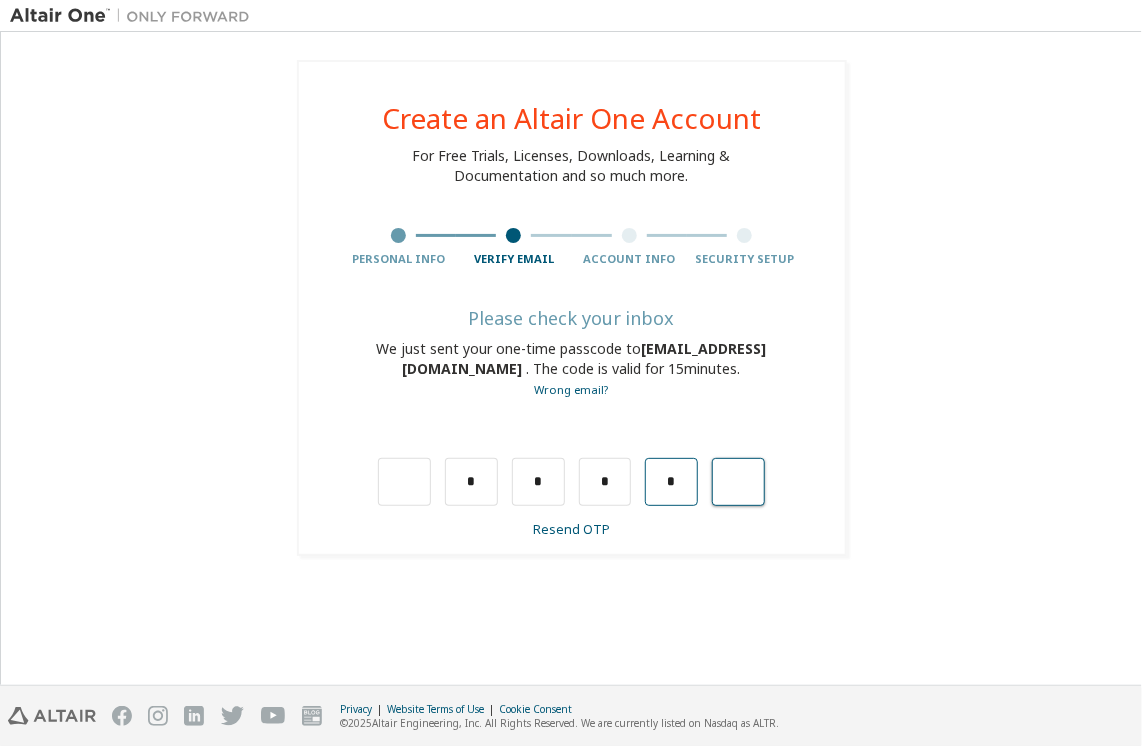 type on "*" 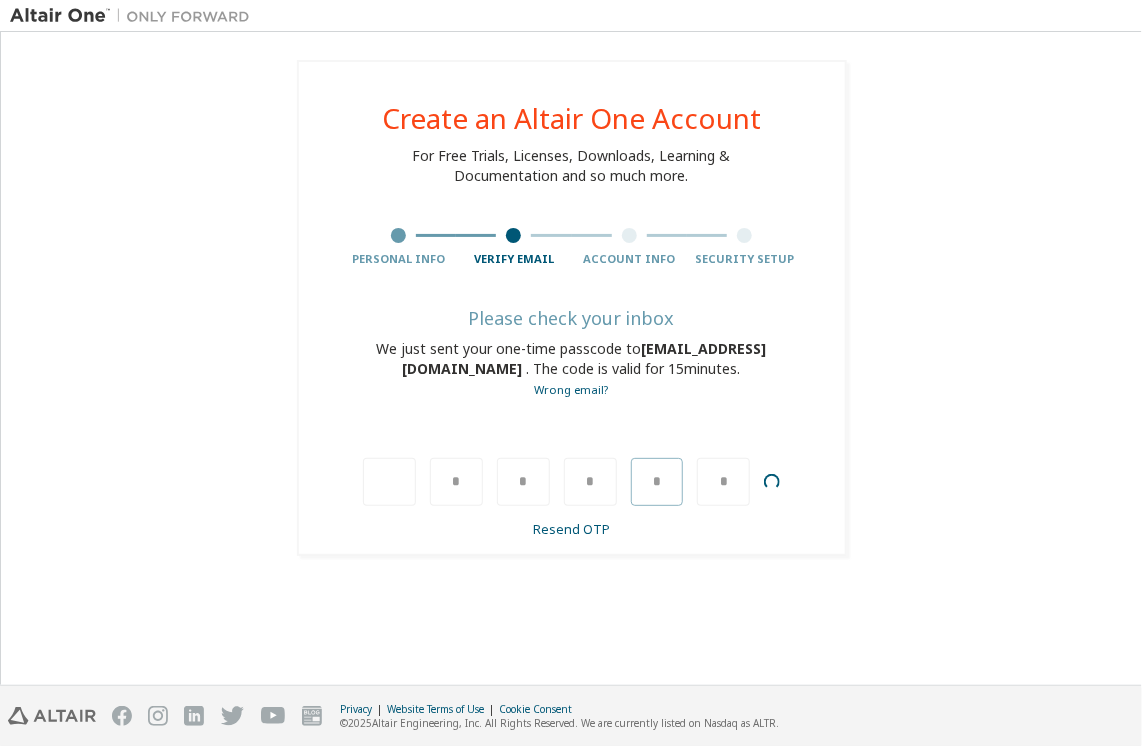 type 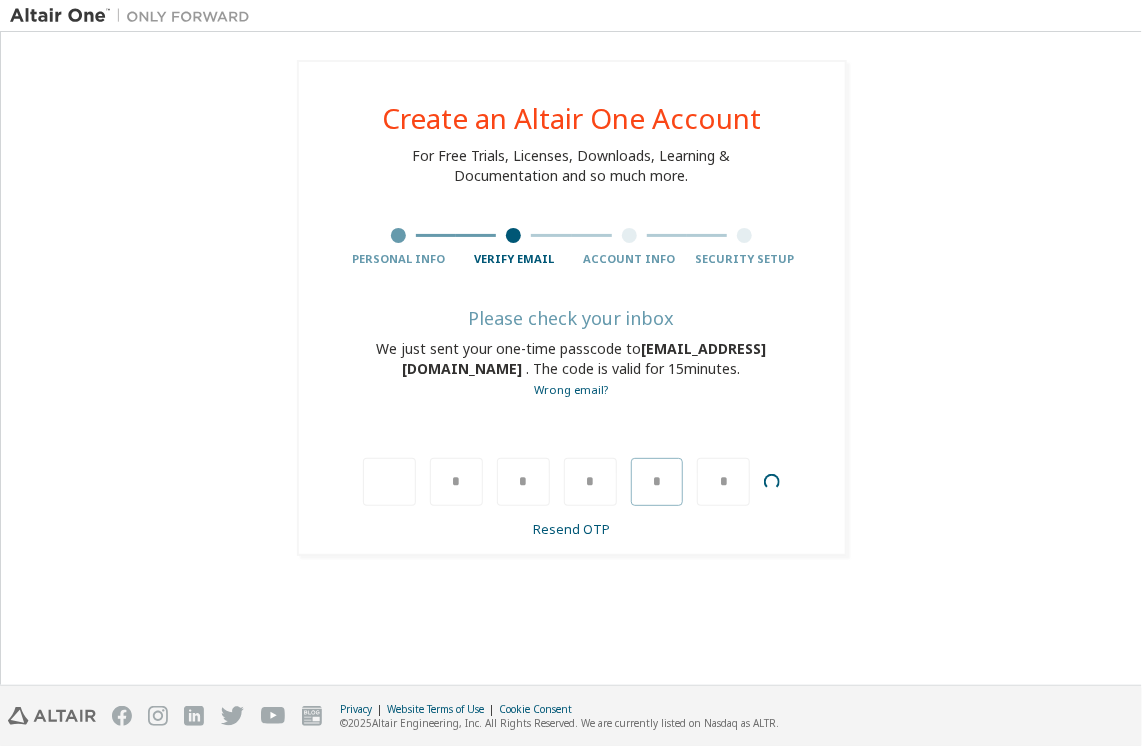 type 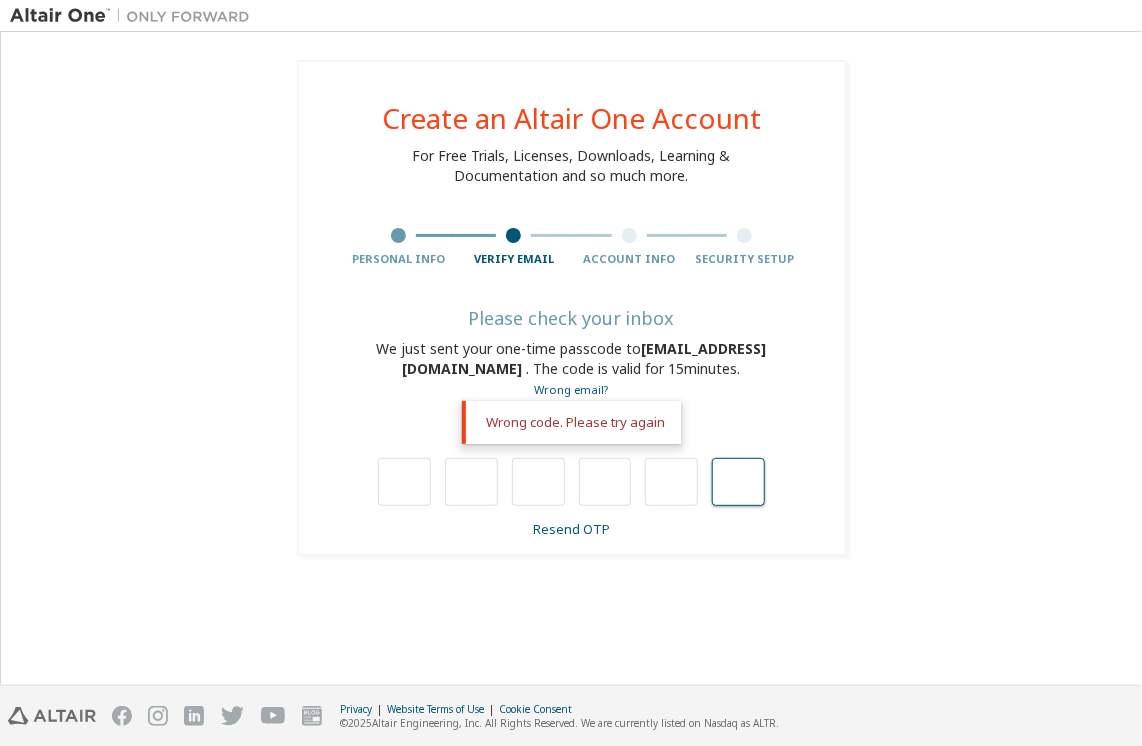 click at bounding box center (738, 482) 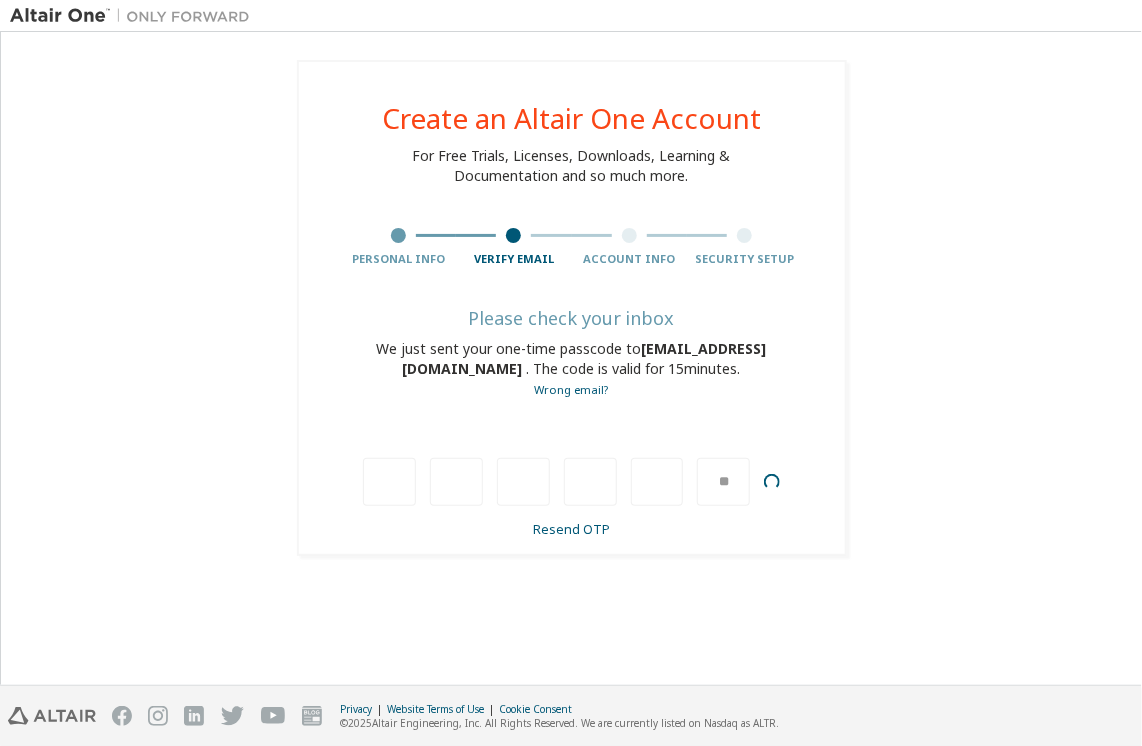 type 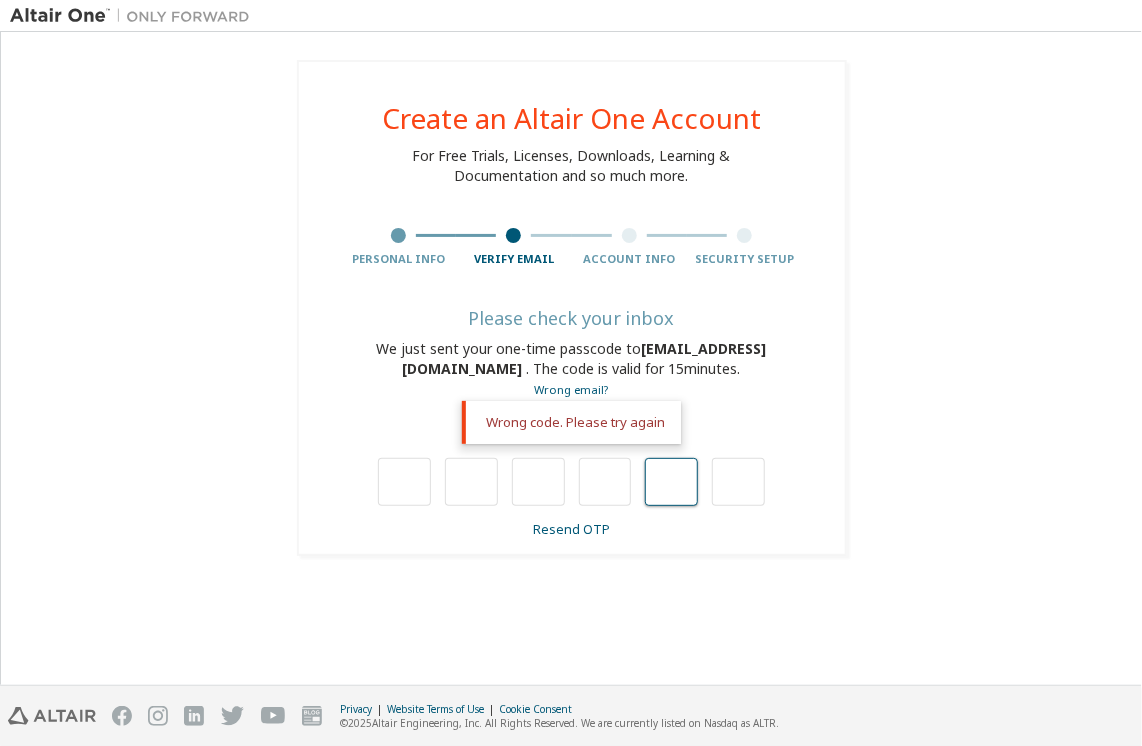 click at bounding box center (671, 482) 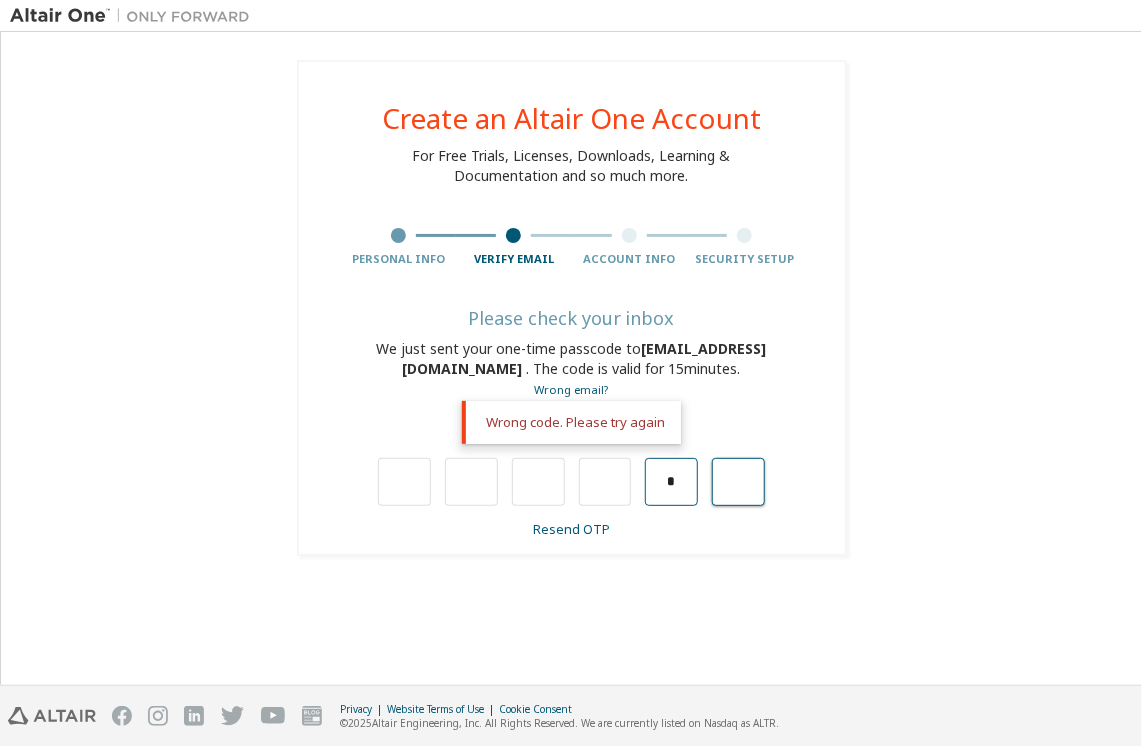 type on "*" 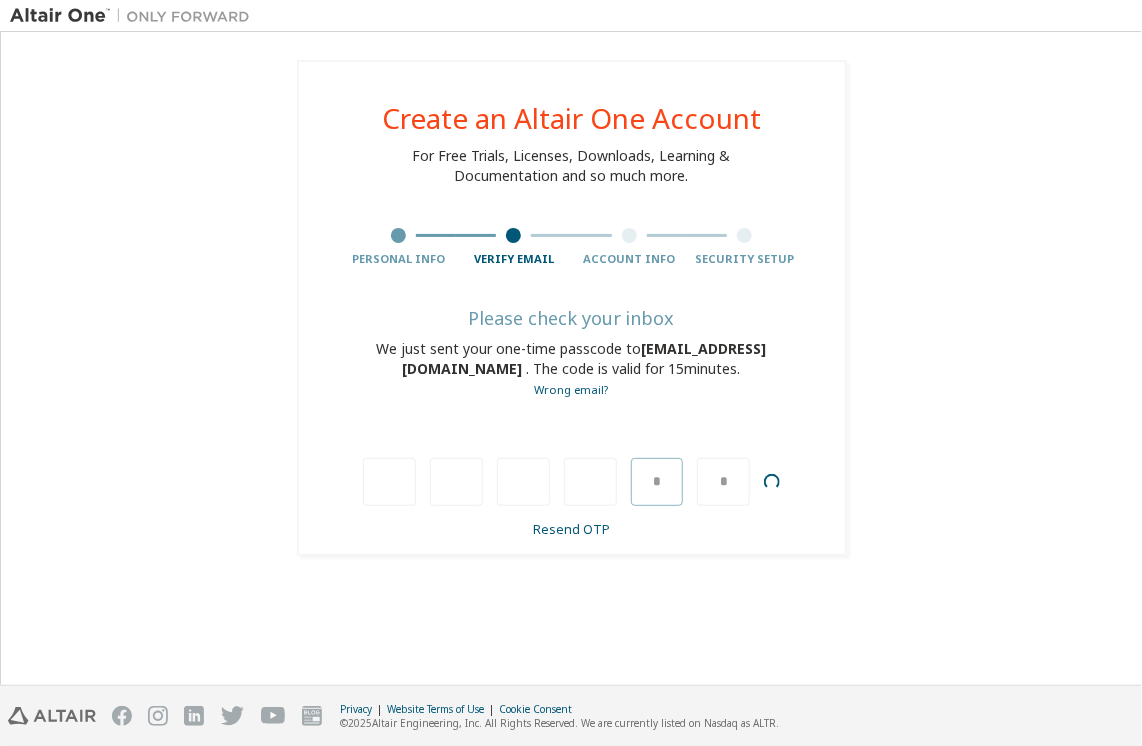 type 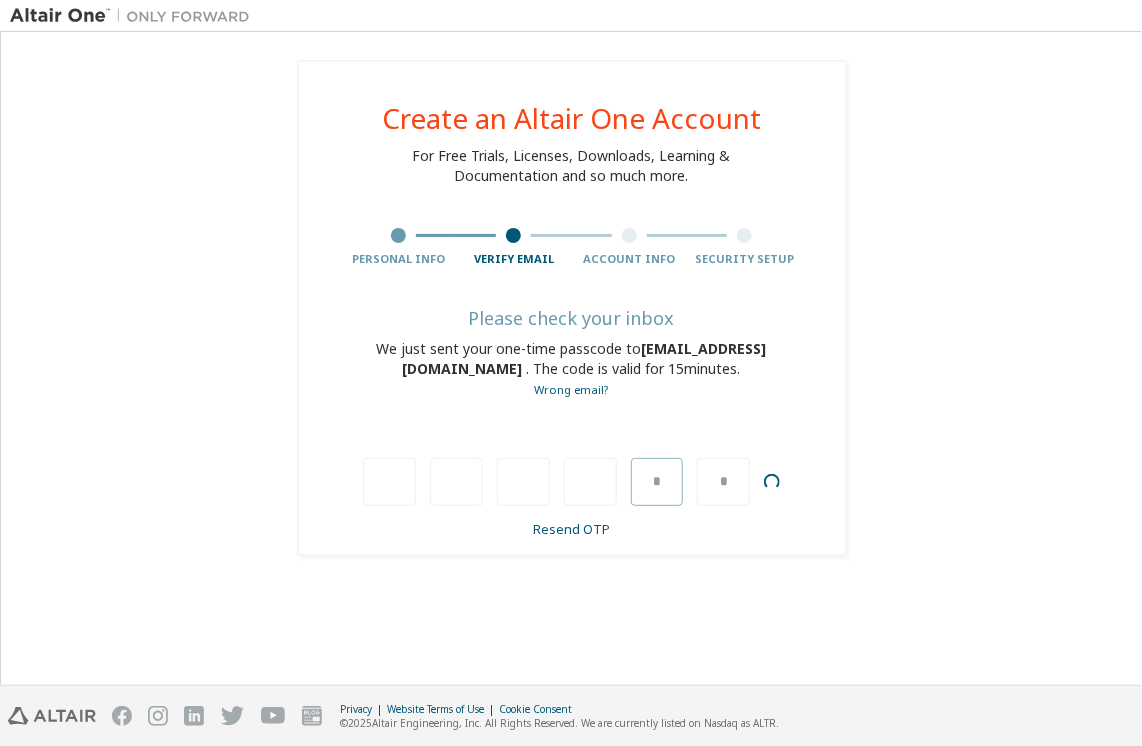 type 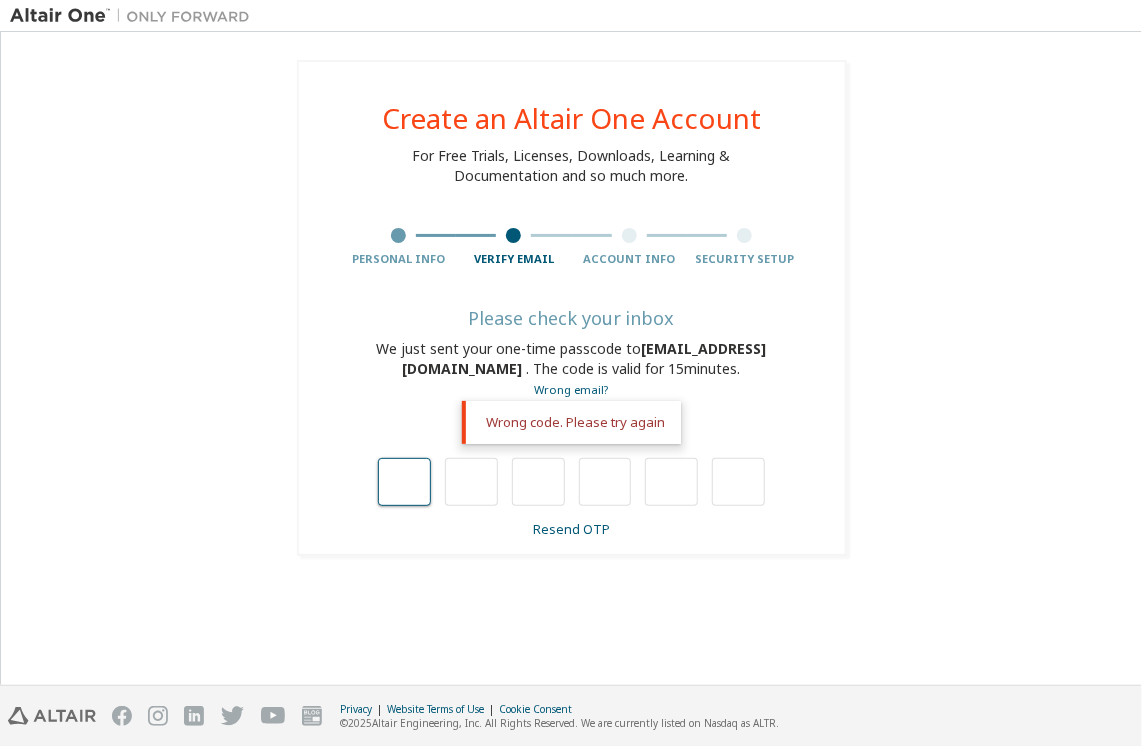 click at bounding box center (404, 482) 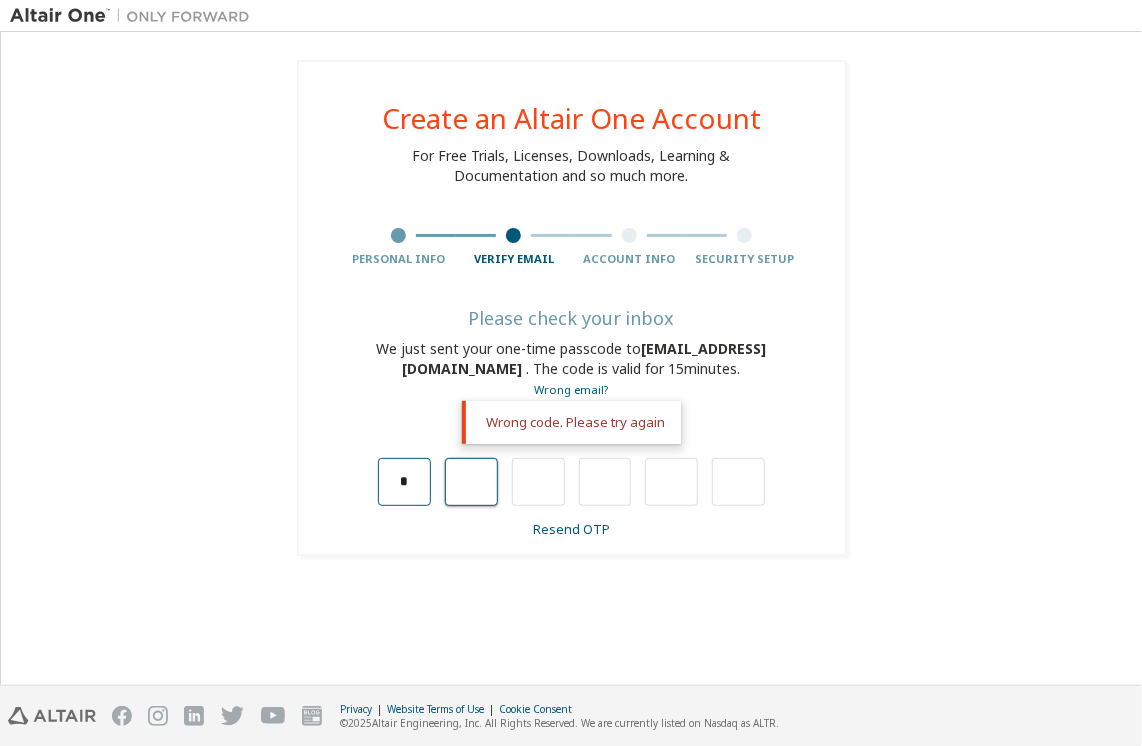 type on "*" 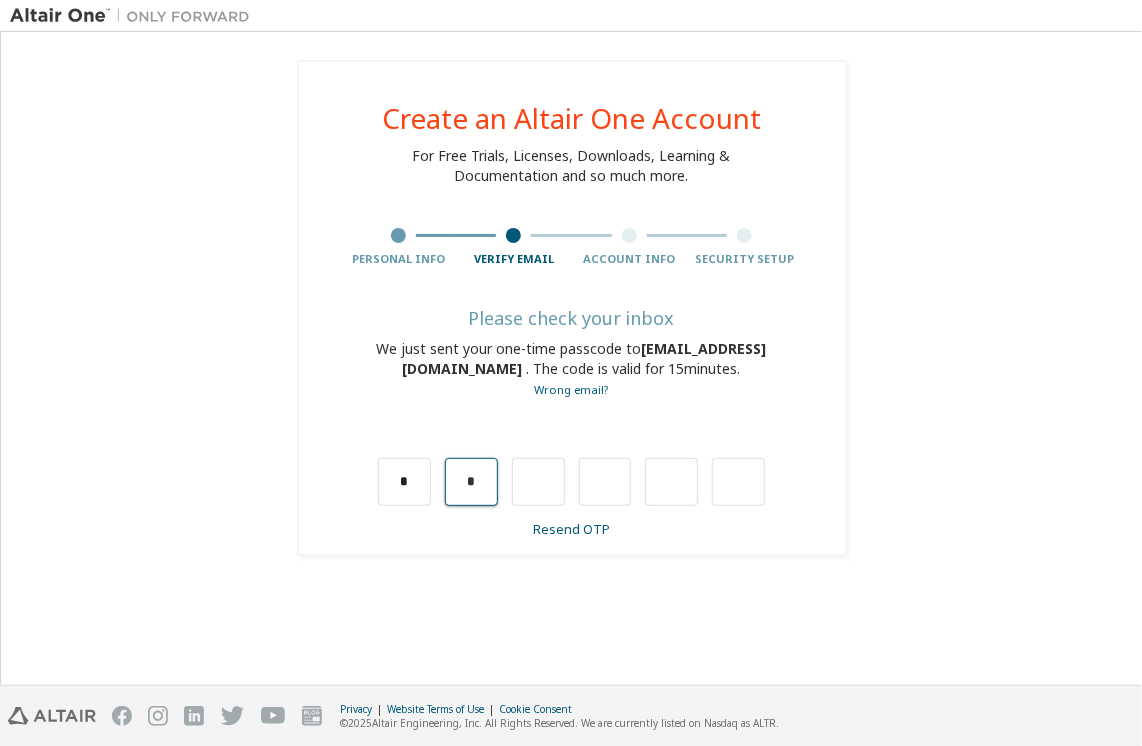 click on "*" at bounding box center [471, 482] 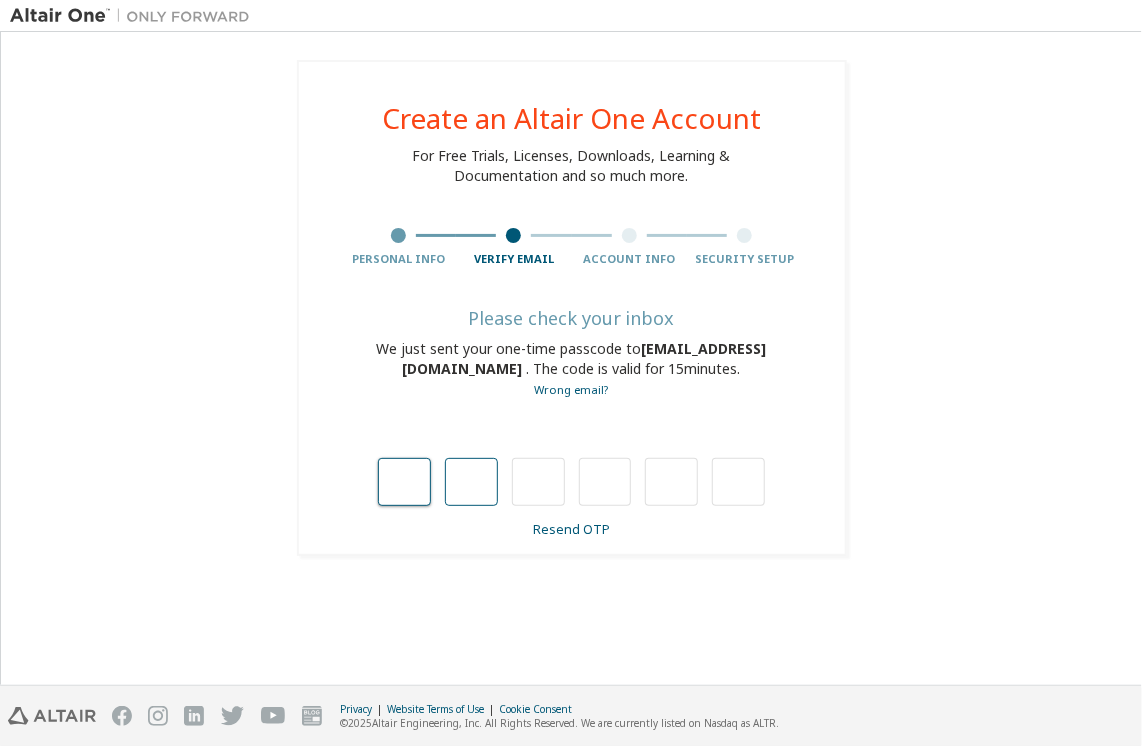 type on "*" 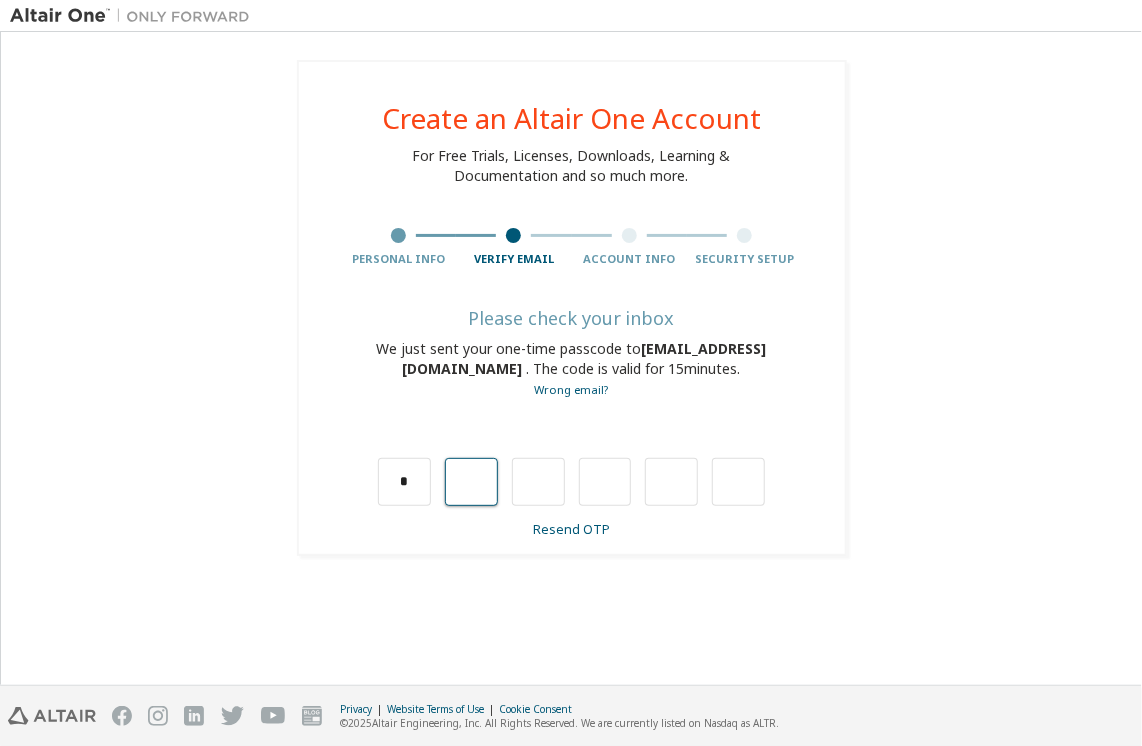 type on "*" 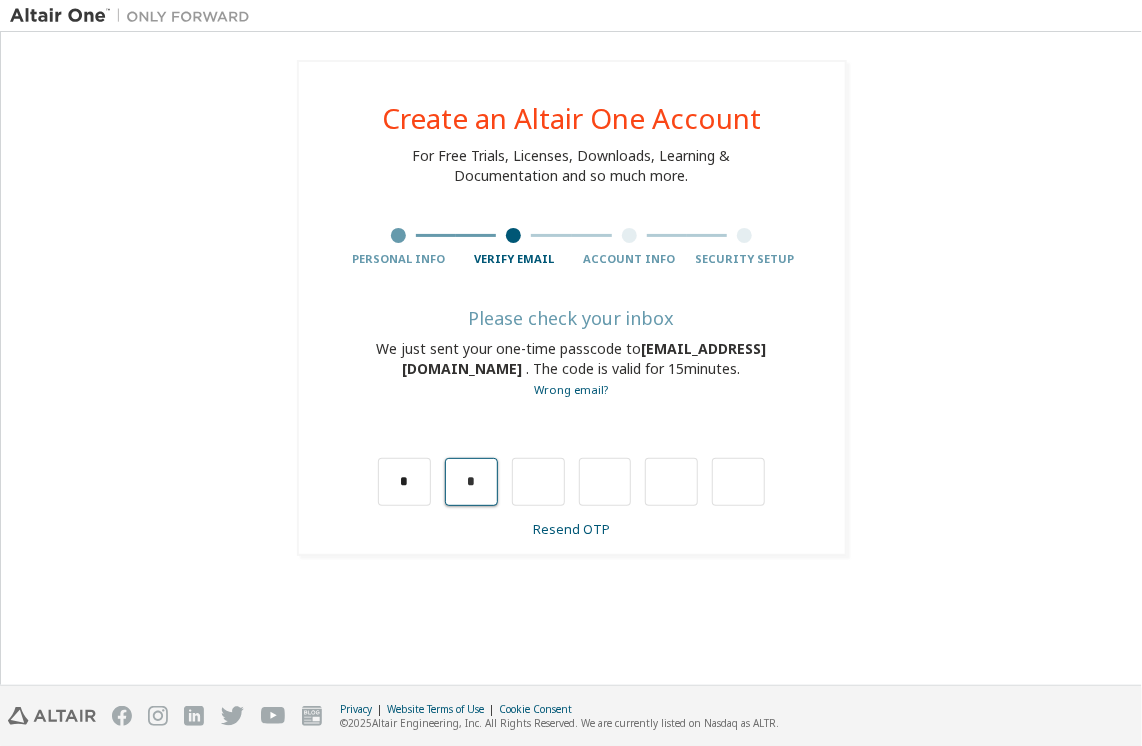 click on "*" at bounding box center (471, 482) 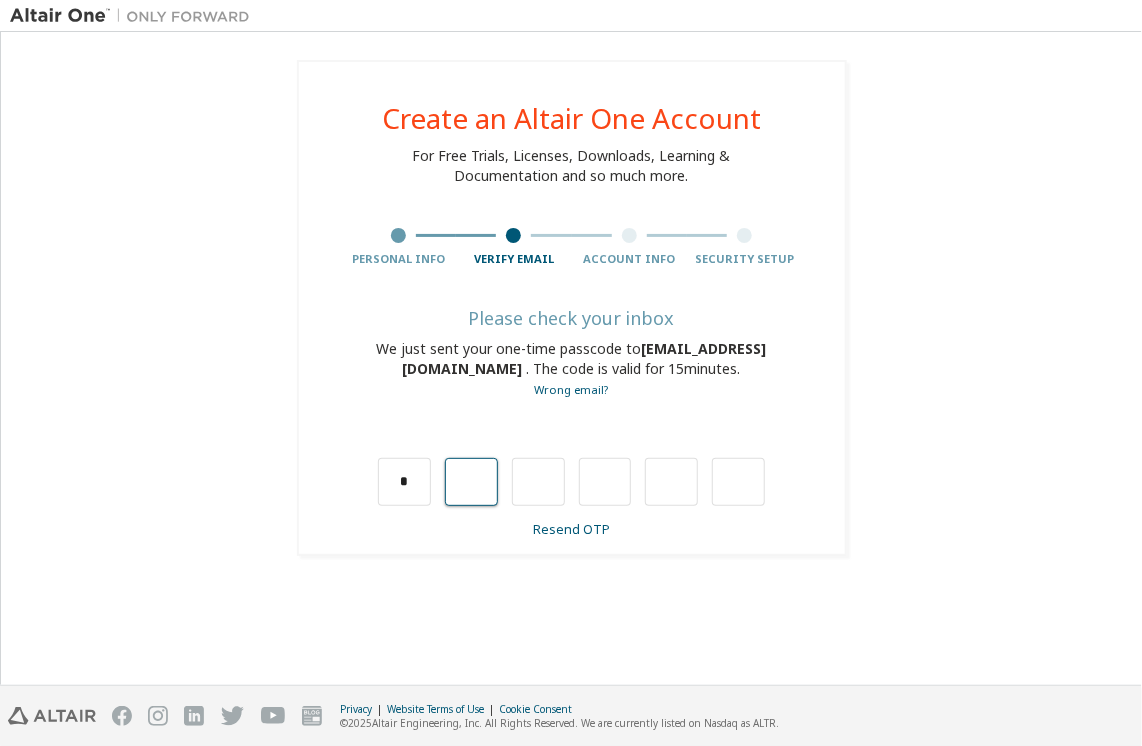 click at bounding box center [471, 482] 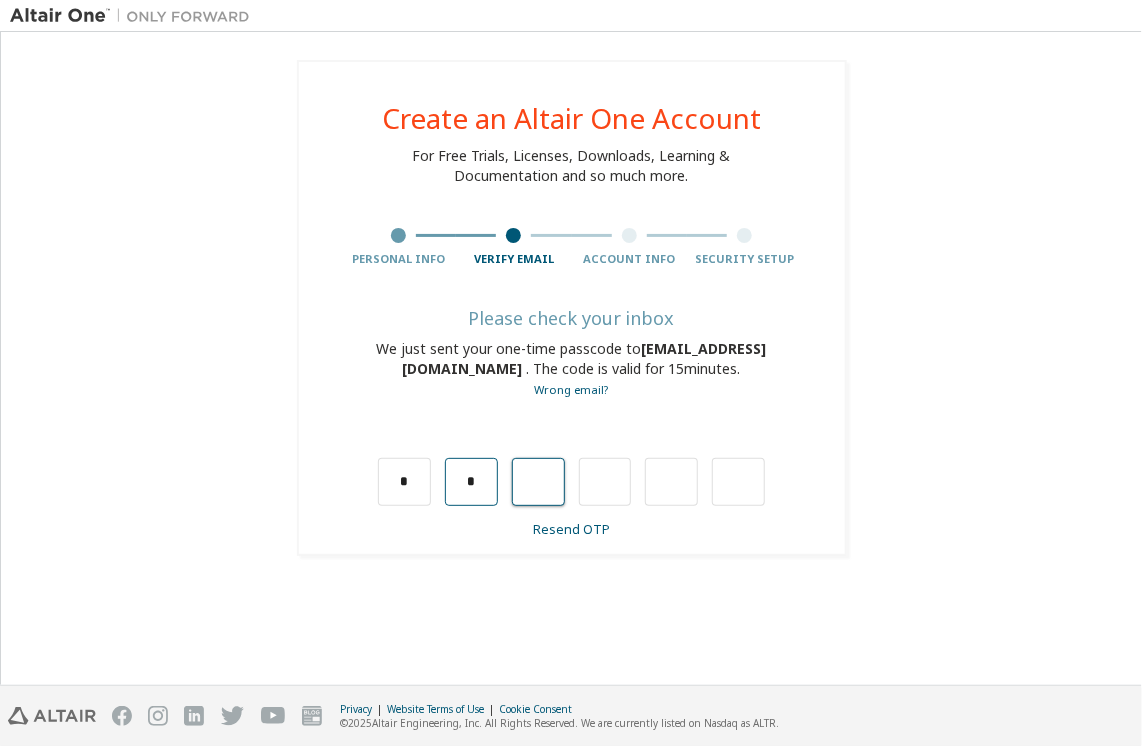 type on "*" 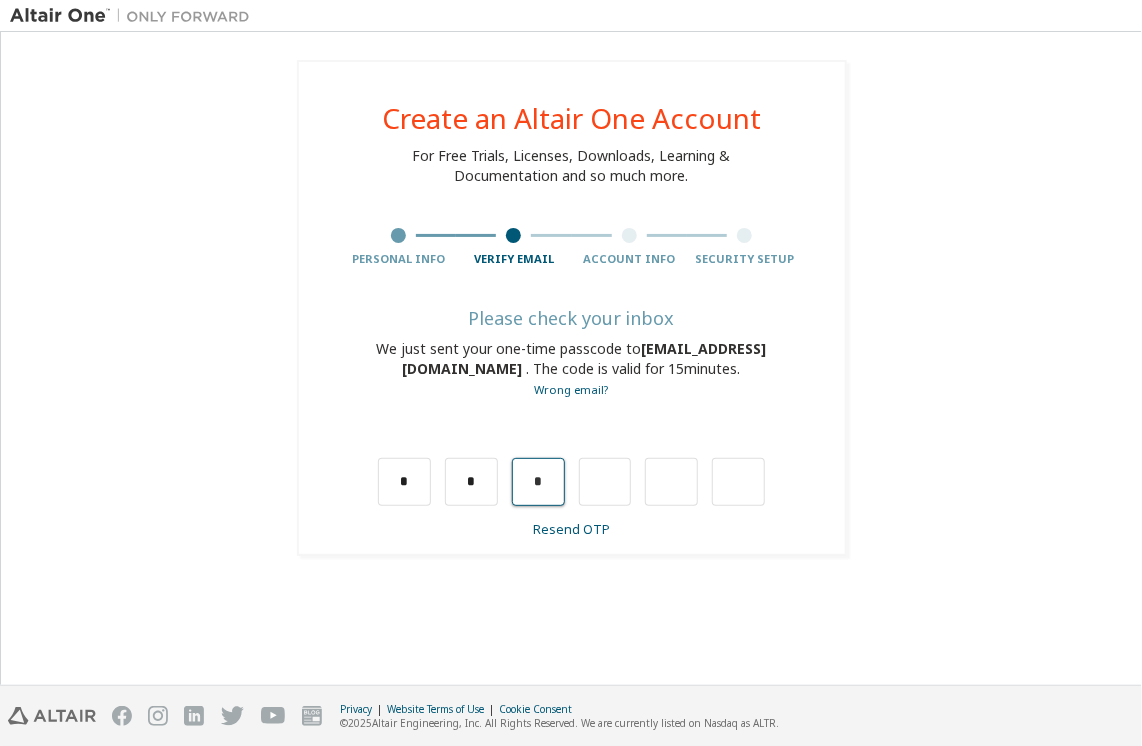click on "*" at bounding box center (538, 482) 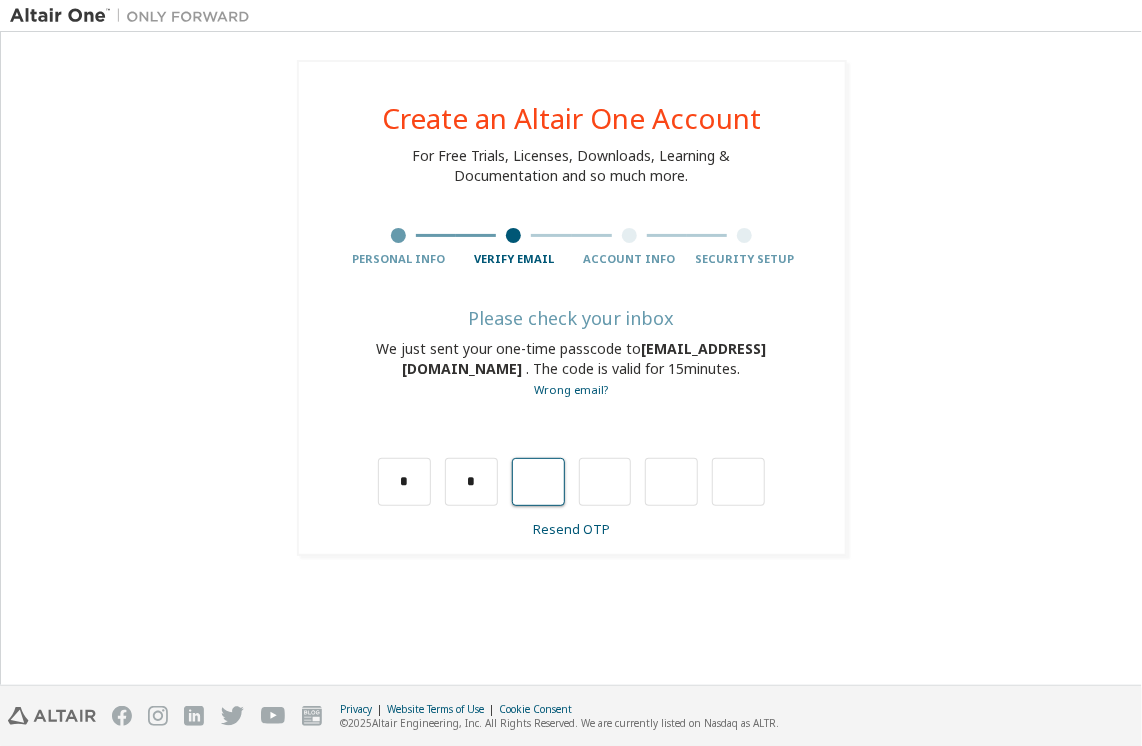 click at bounding box center [538, 482] 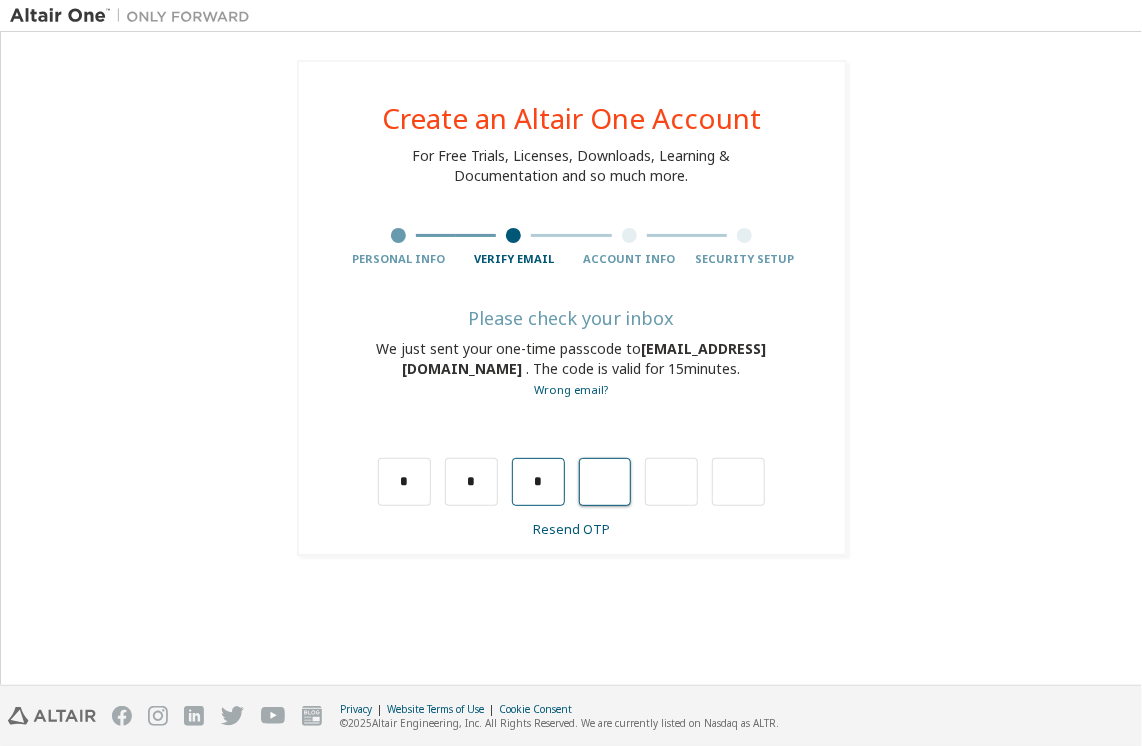type on "*" 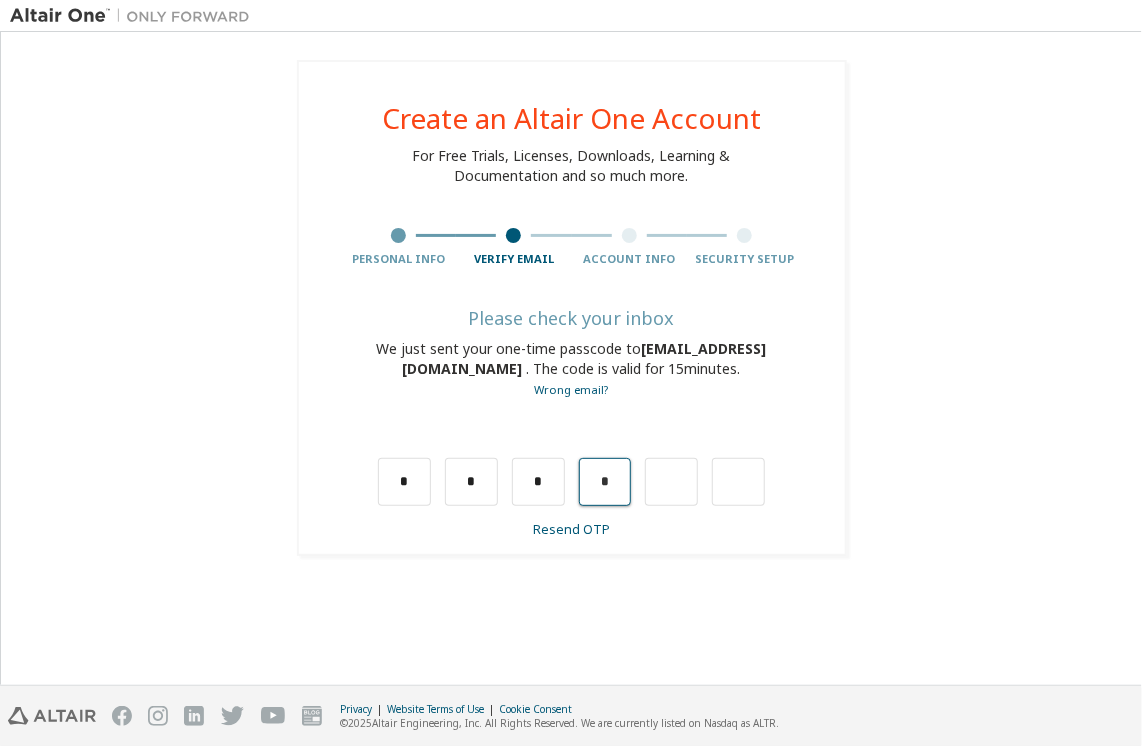 click on "*" at bounding box center [605, 482] 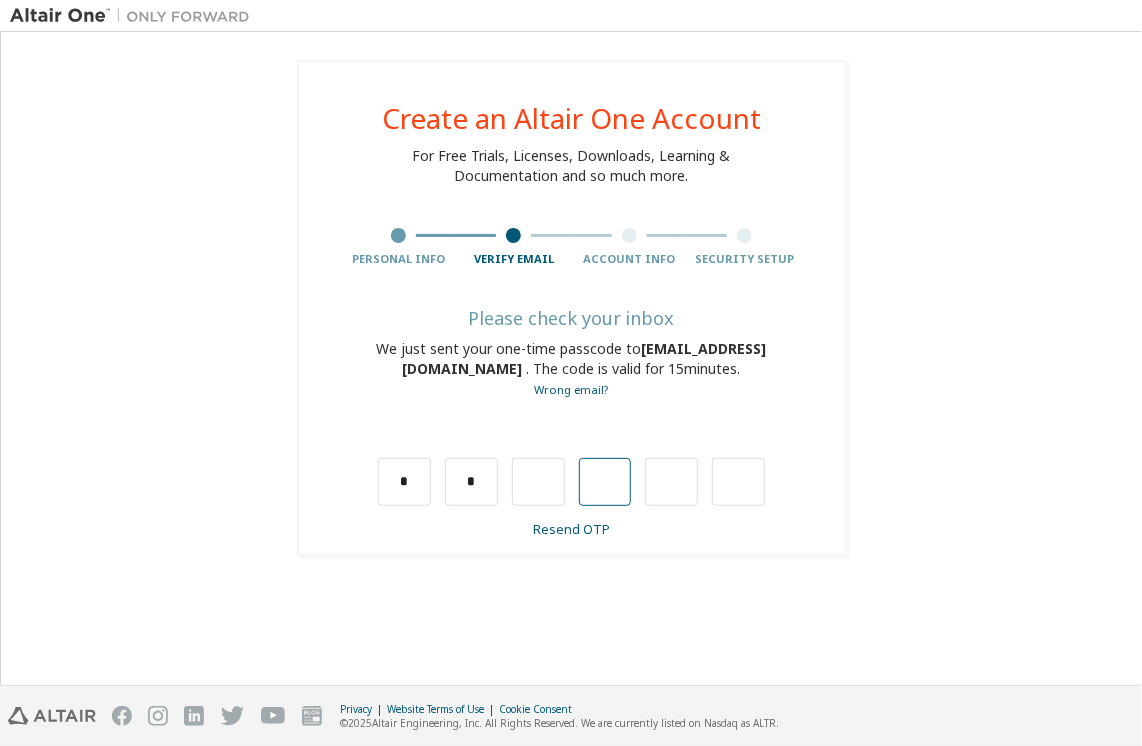 type on "*" 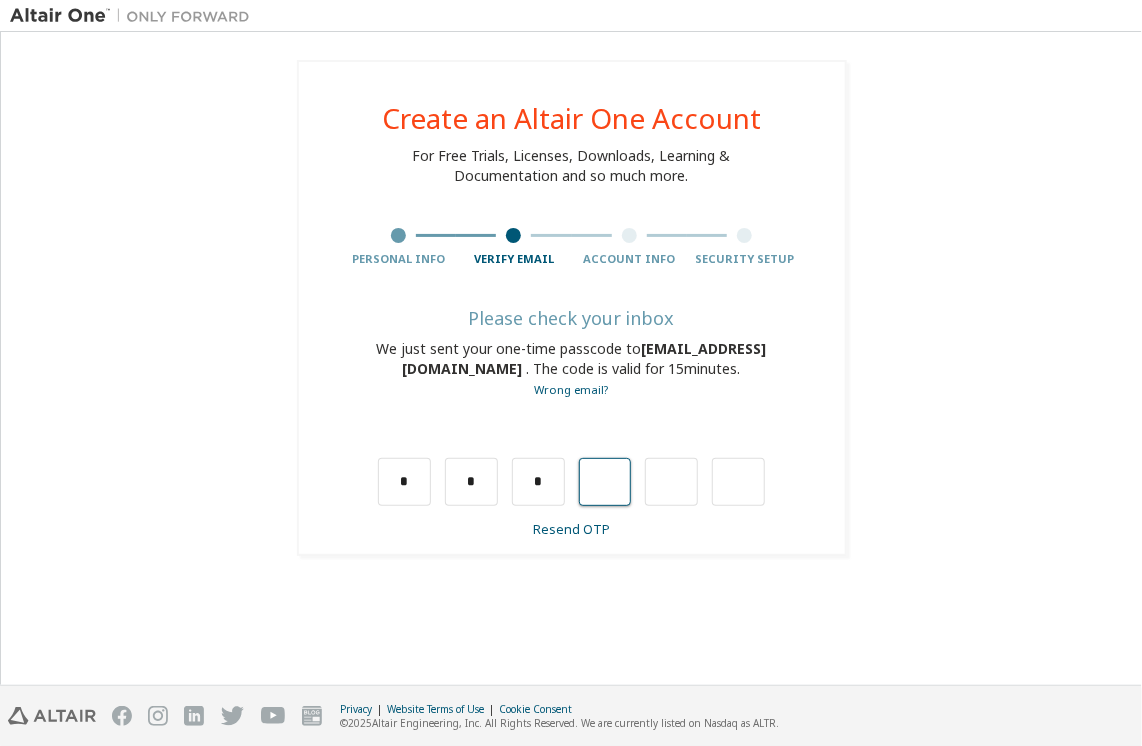 type on "*" 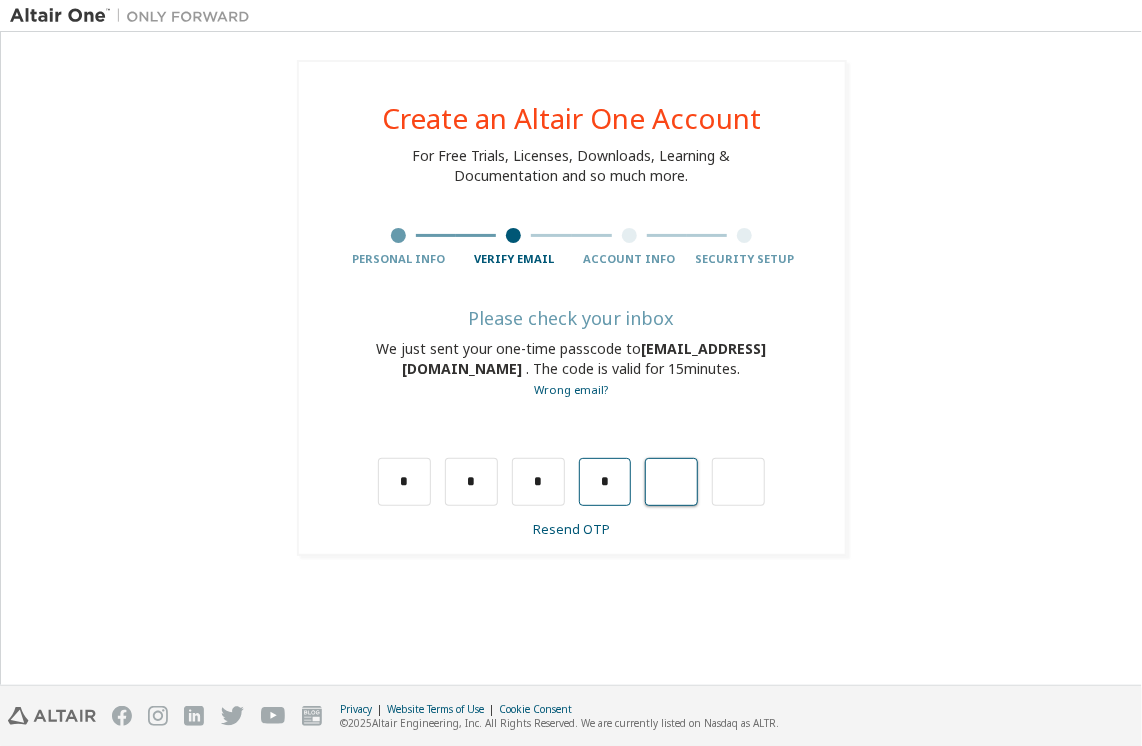 type on "*" 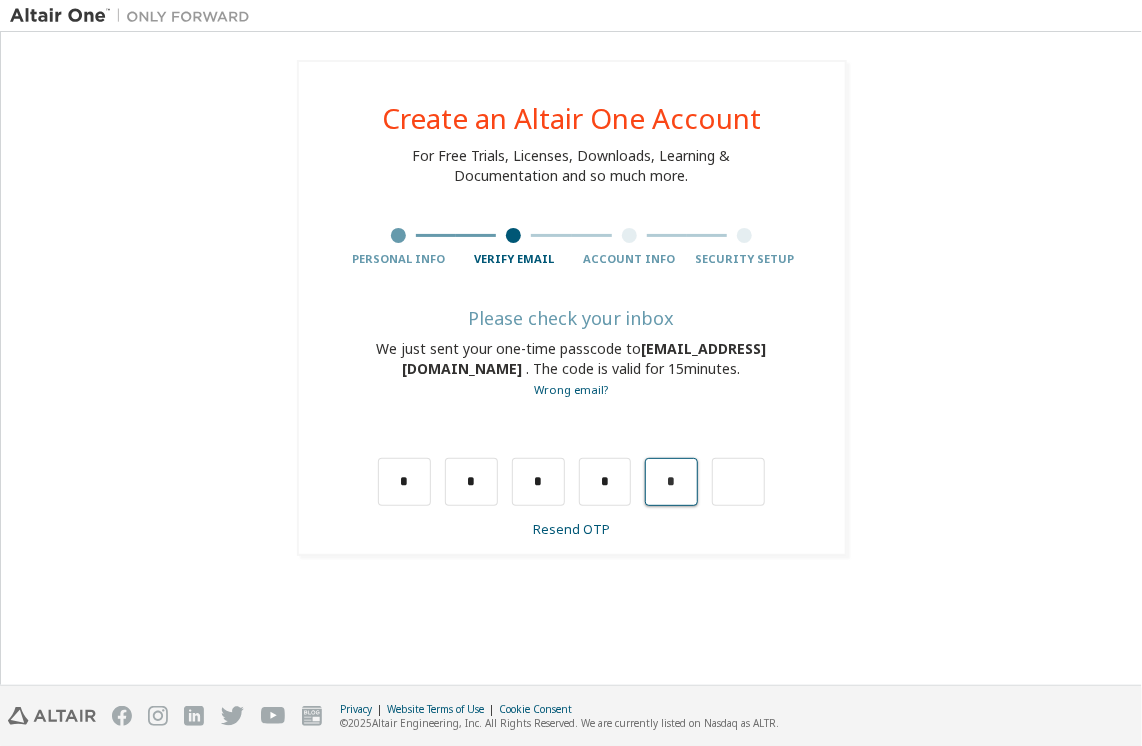 click on "*" at bounding box center [671, 482] 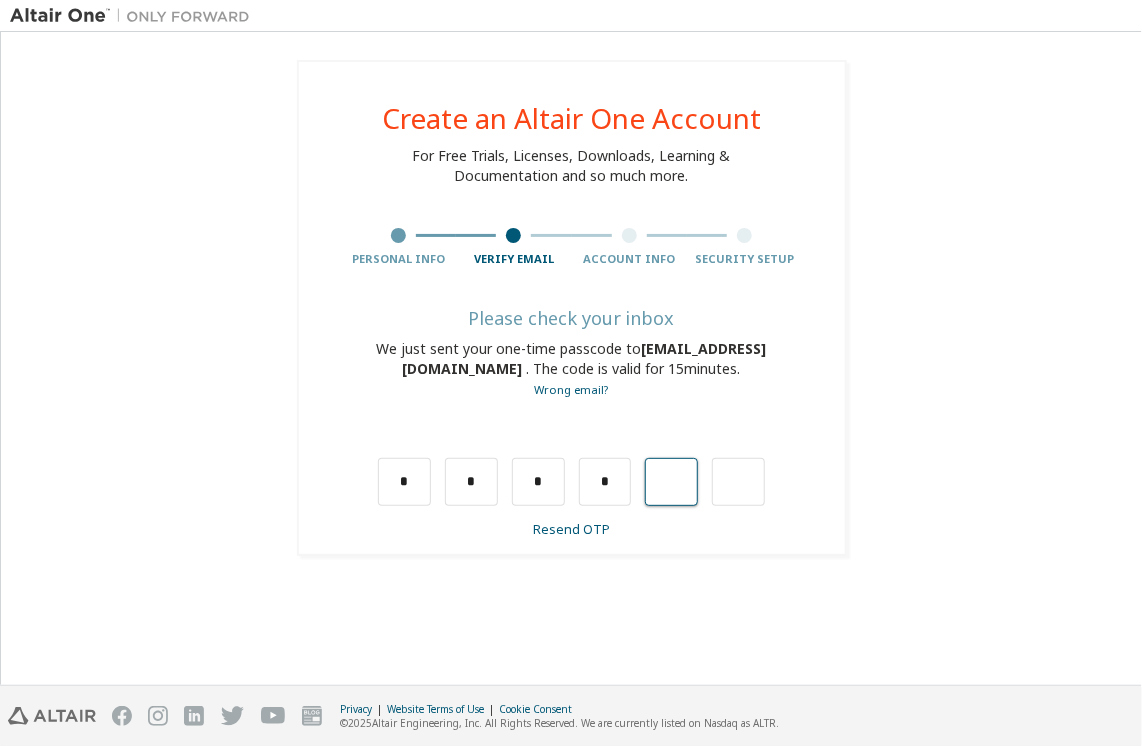 click at bounding box center [671, 482] 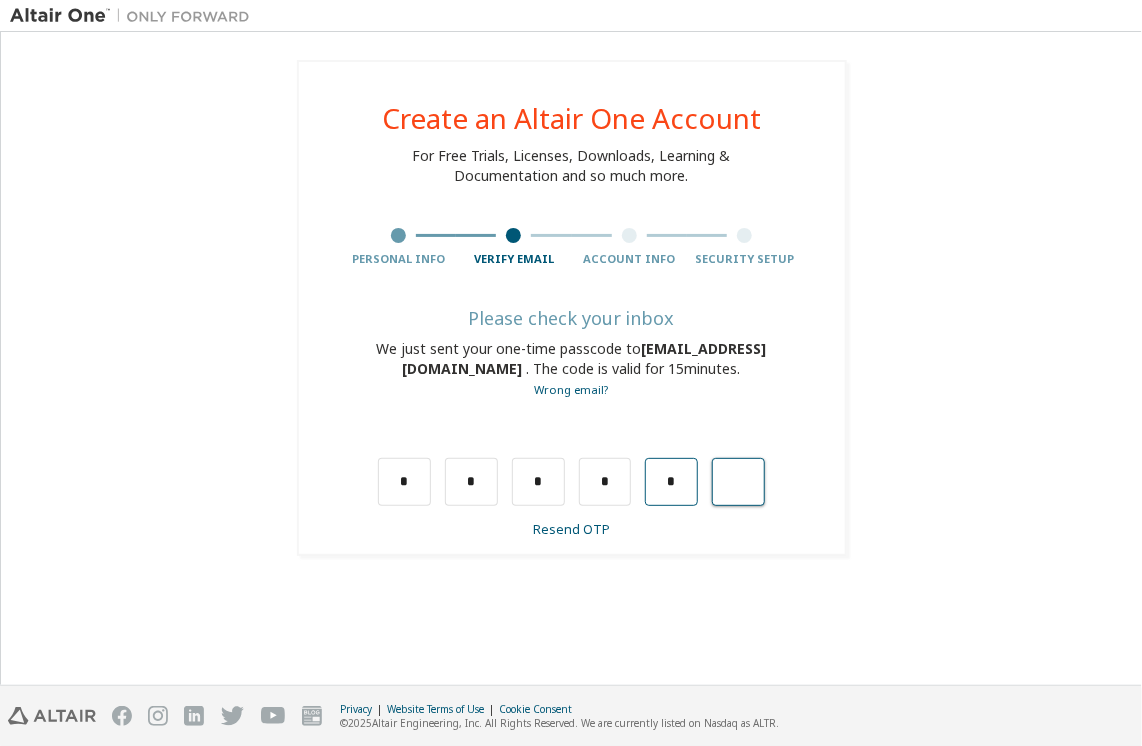 type on "*" 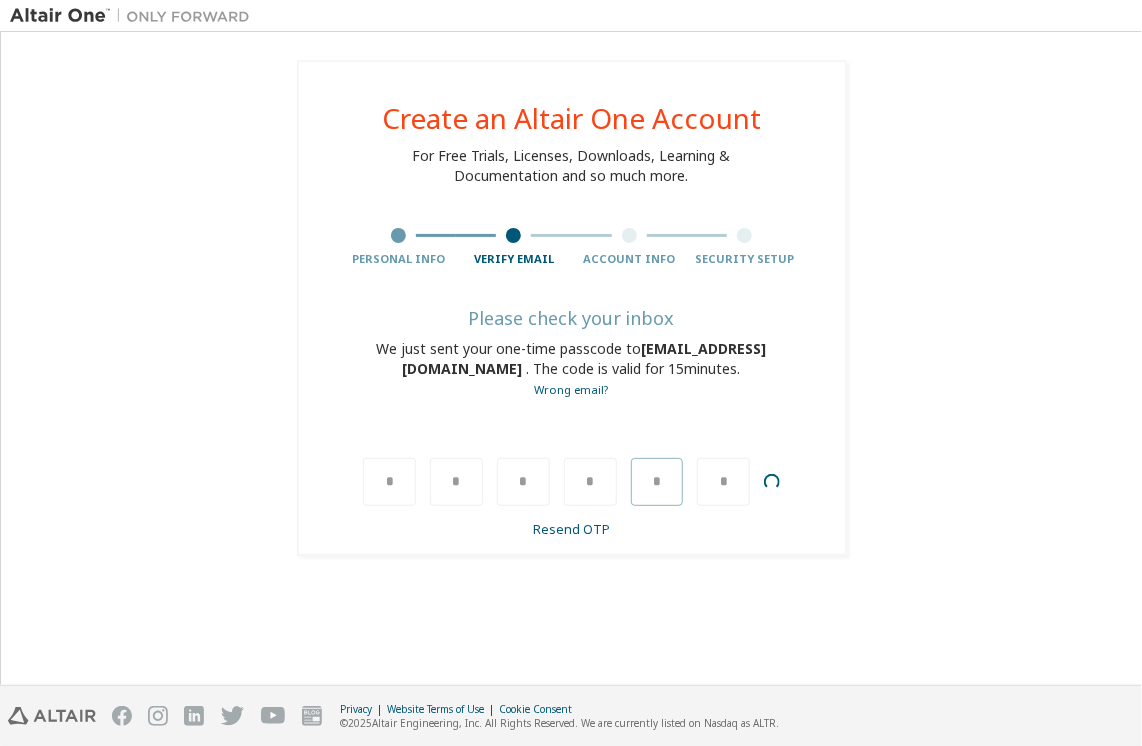 type 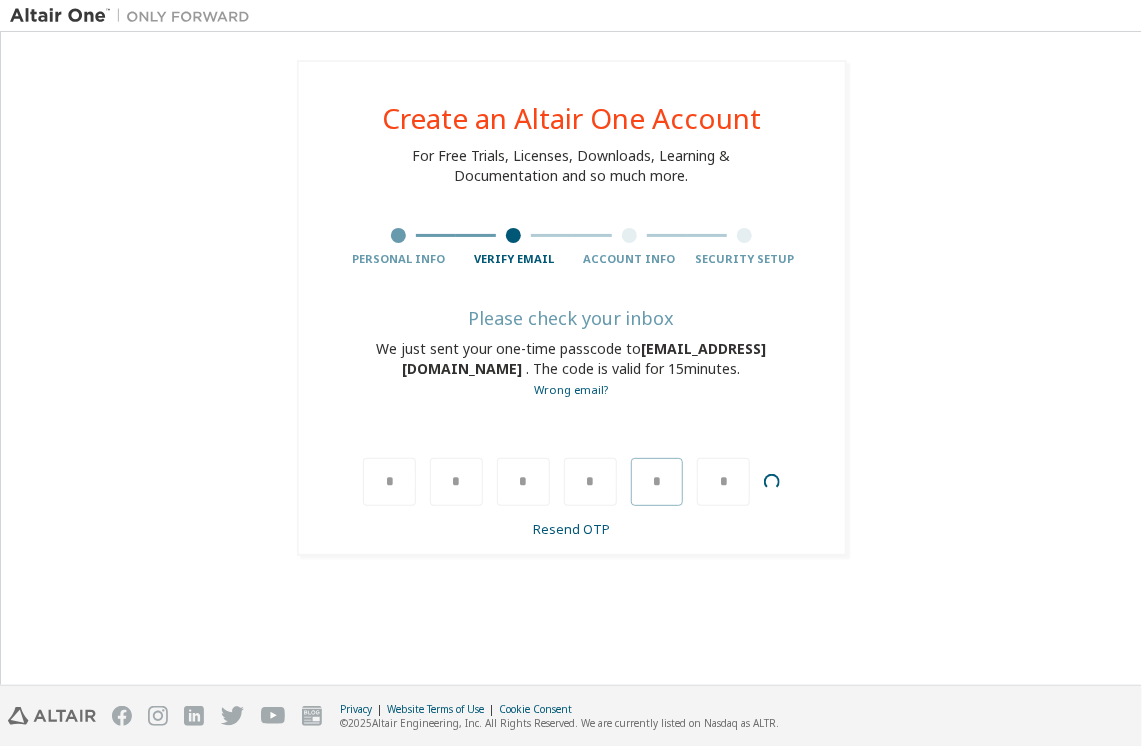 type 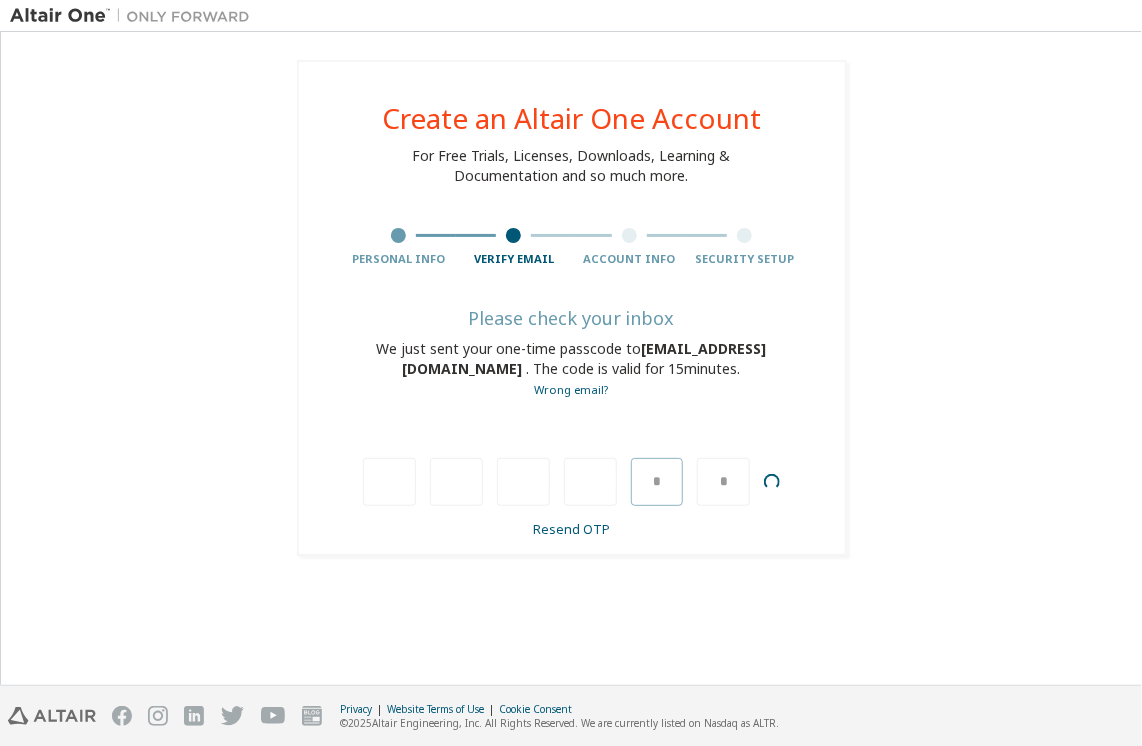 type 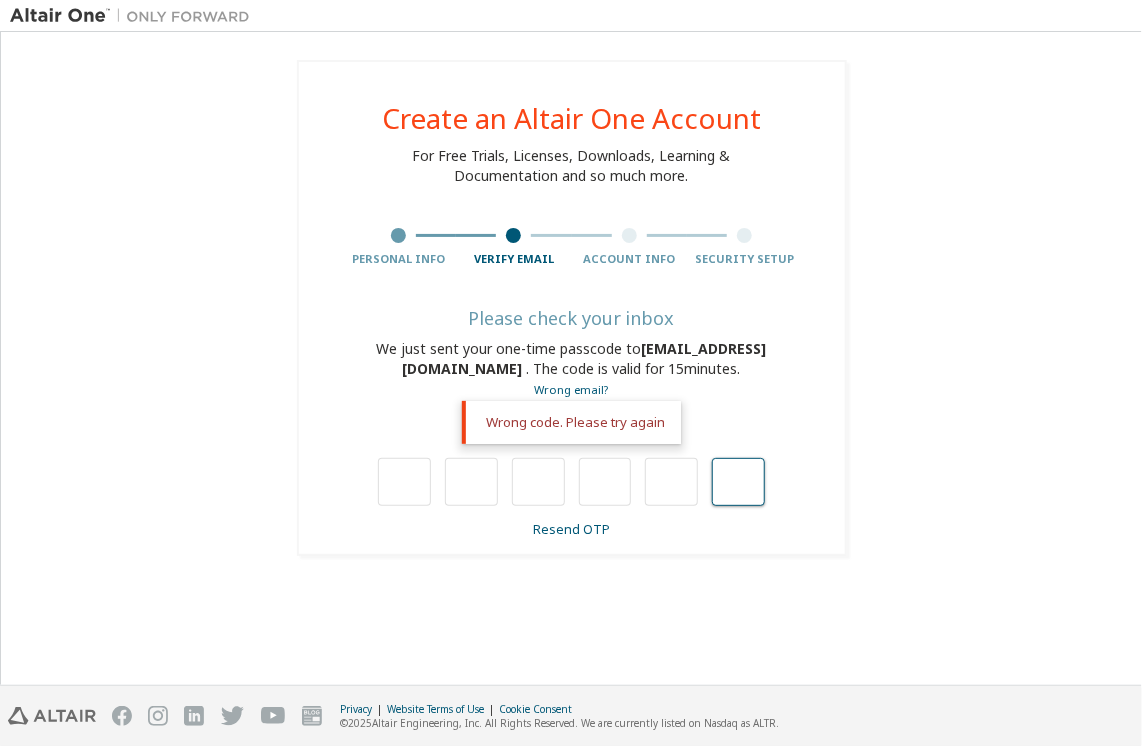 click at bounding box center [738, 482] 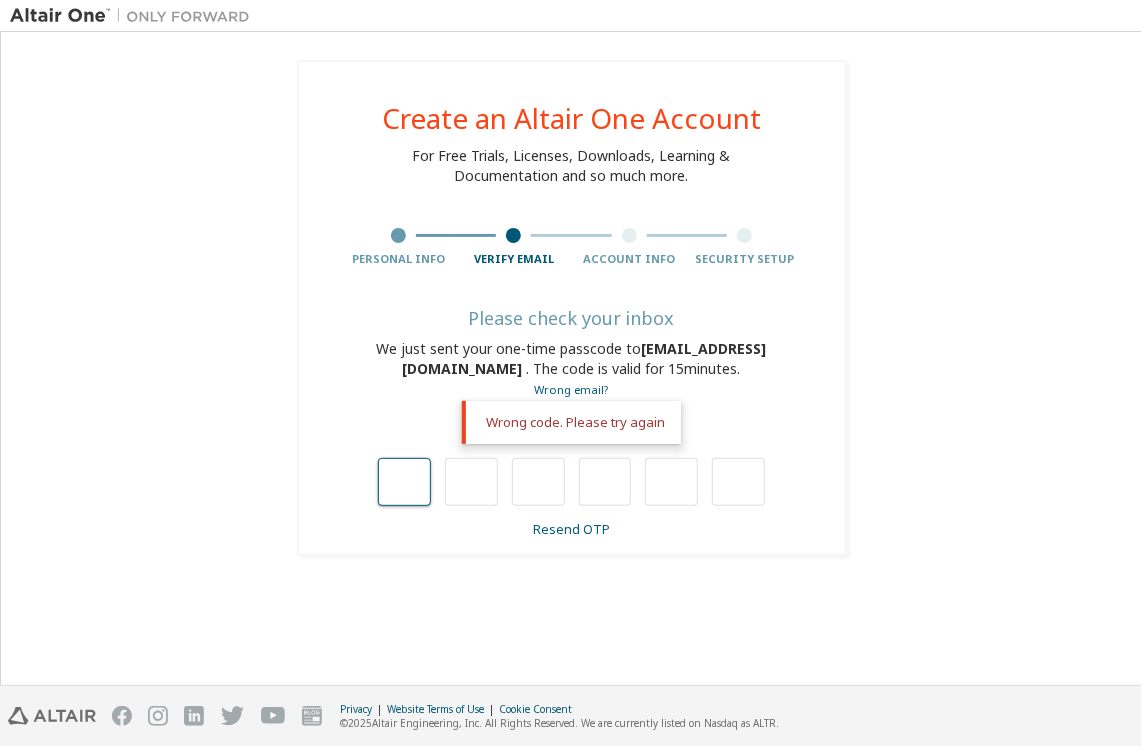 click at bounding box center [404, 482] 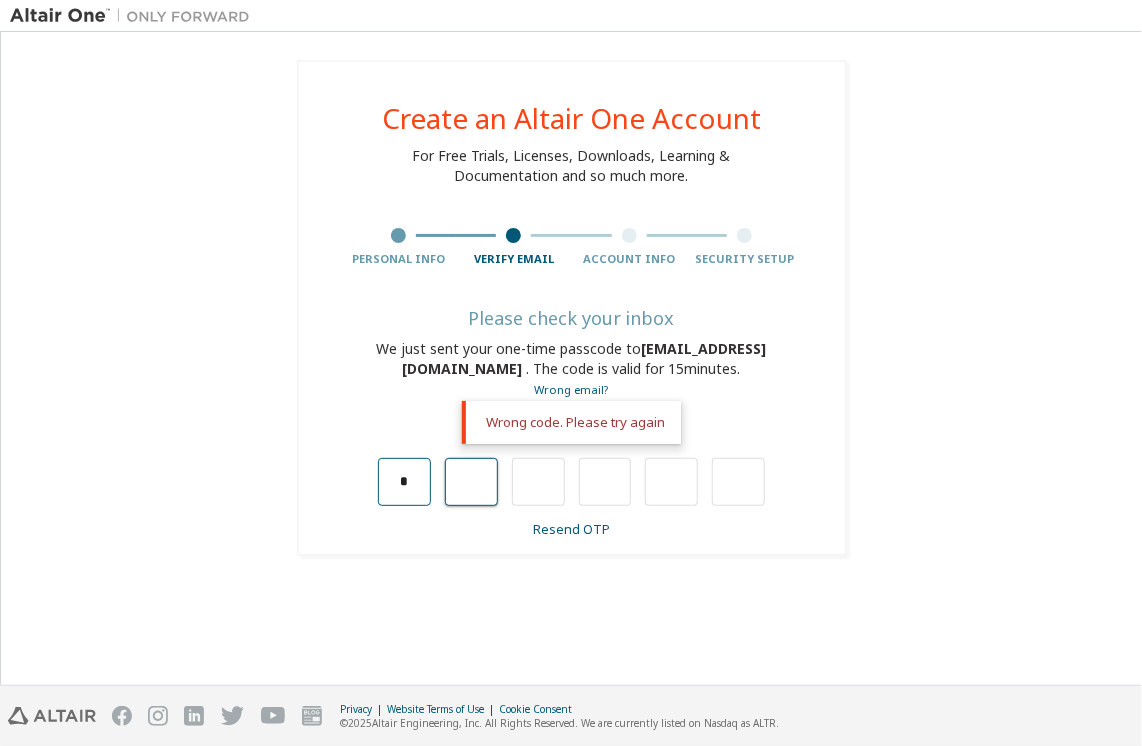 type on "*" 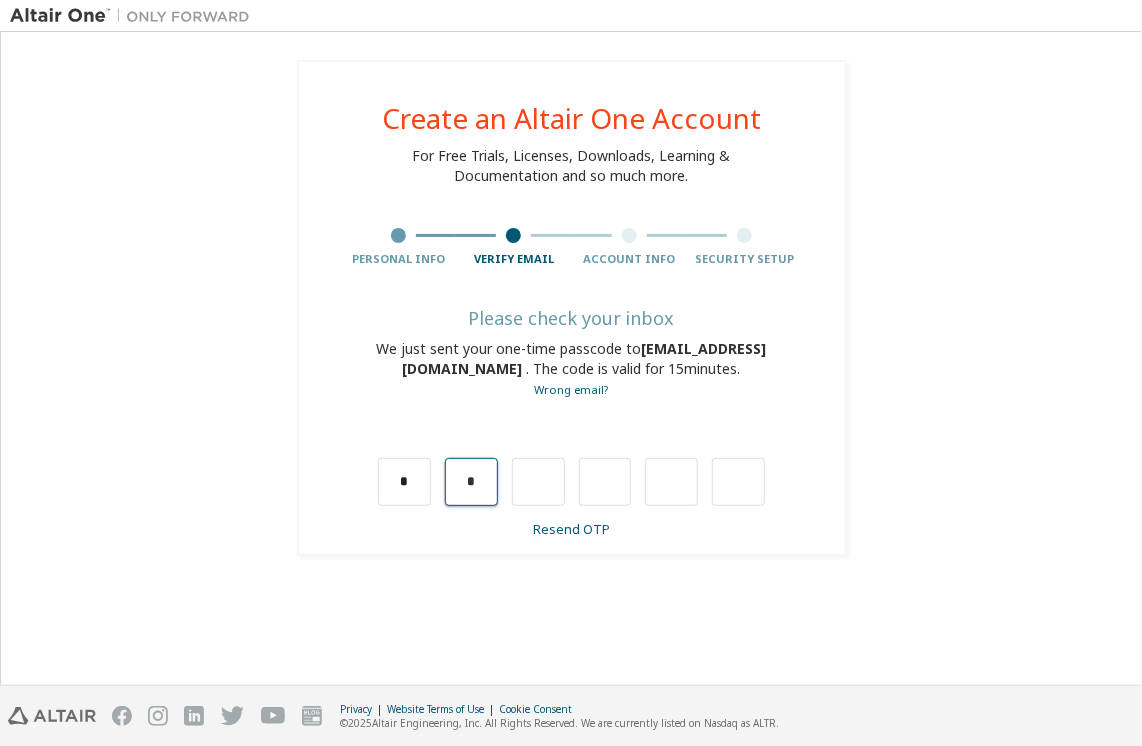 click on "*" at bounding box center [471, 482] 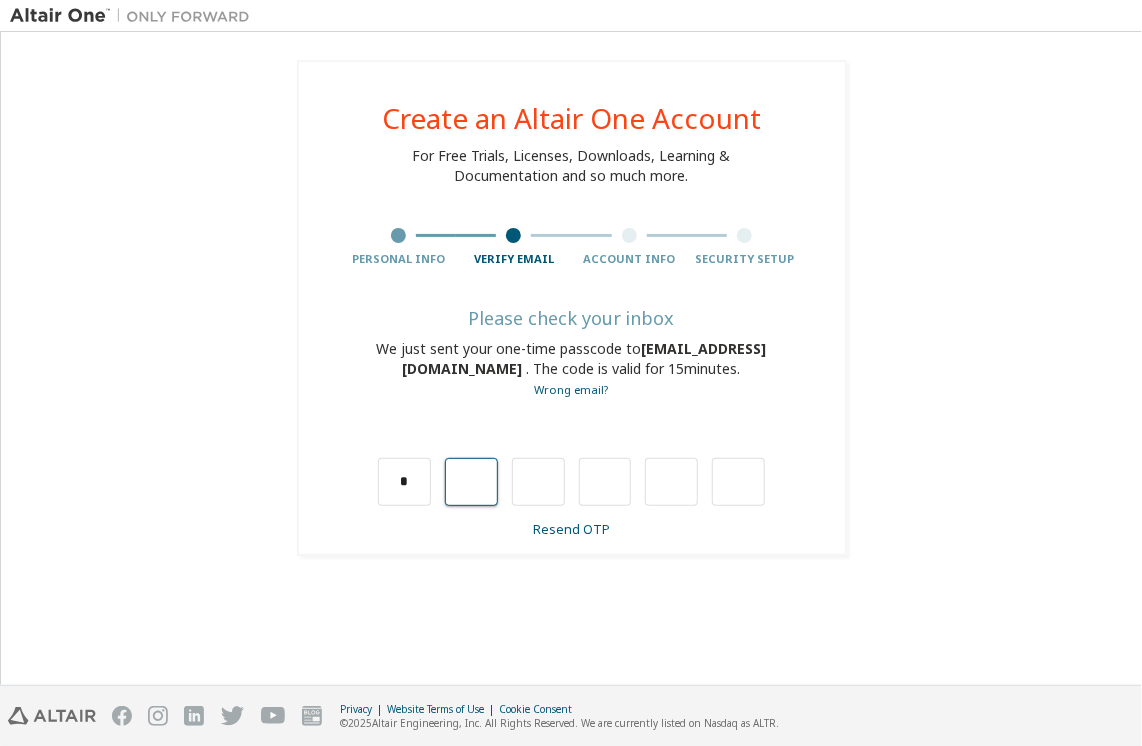 type on "*" 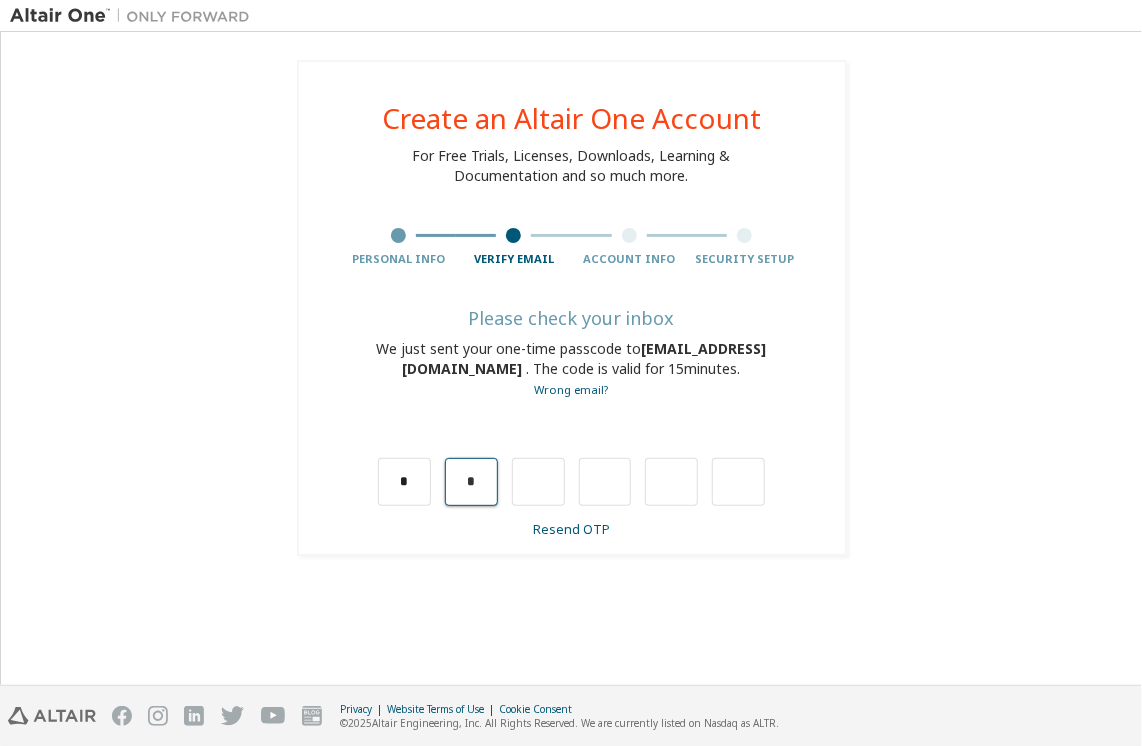 click on "*" at bounding box center (471, 482) 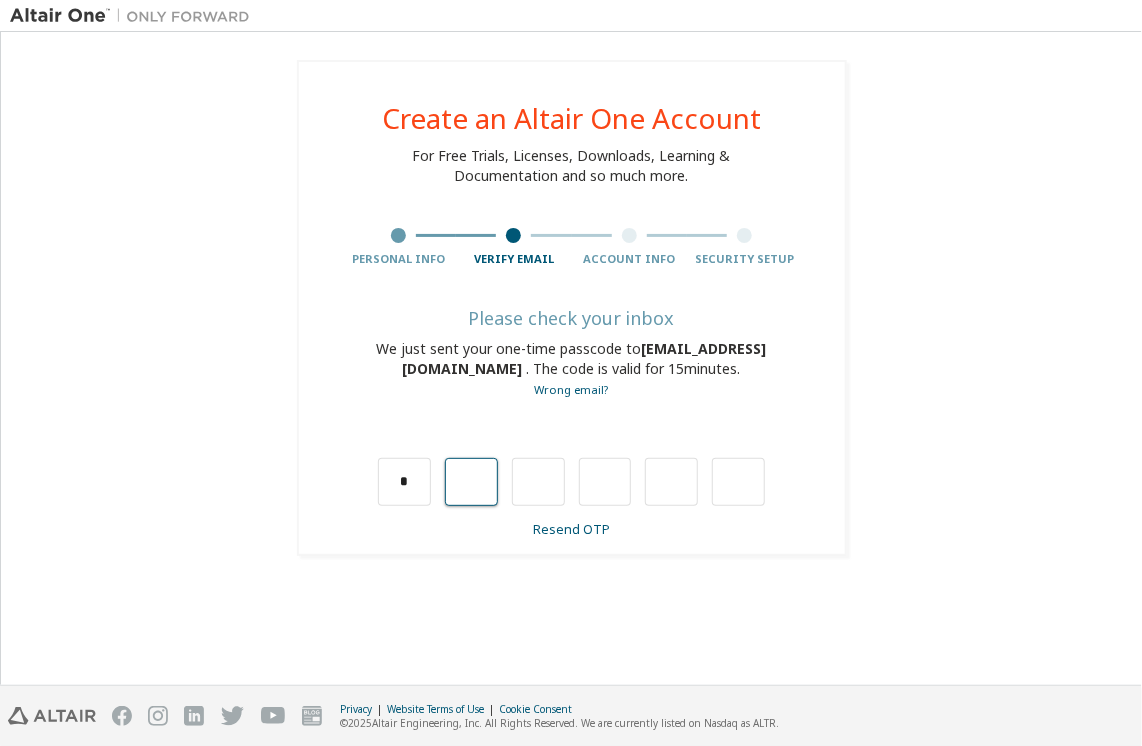 type on "*" 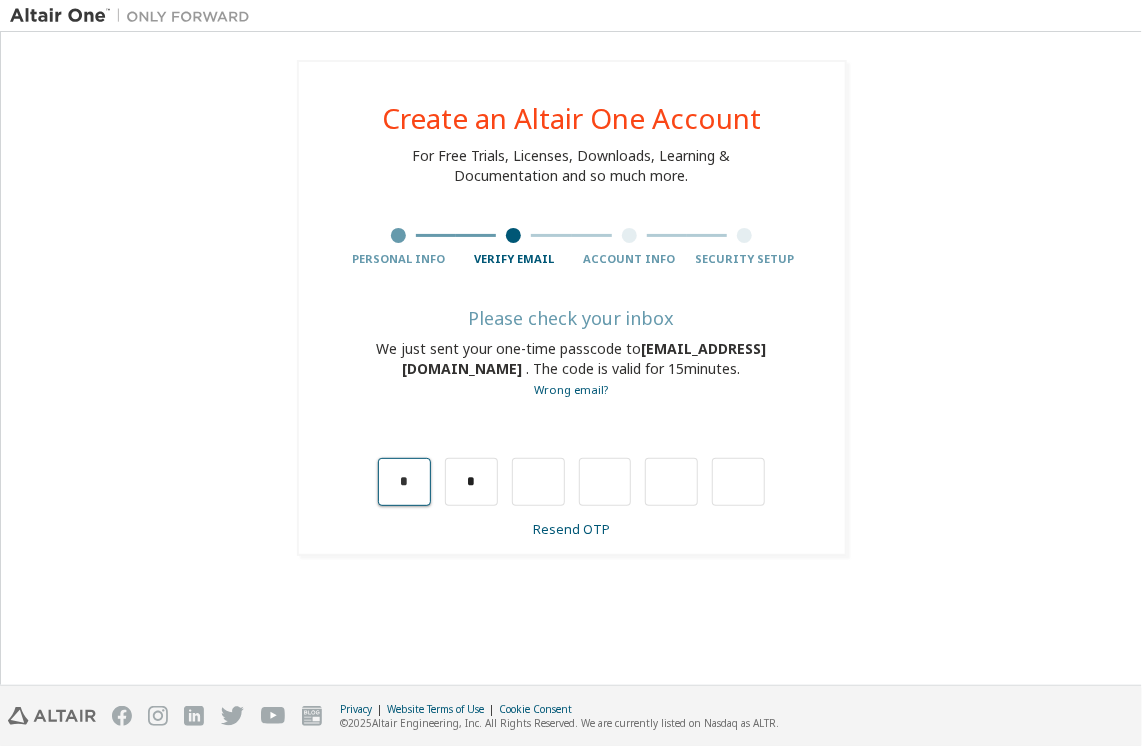 click on "*" at bounding box center (404, 482) 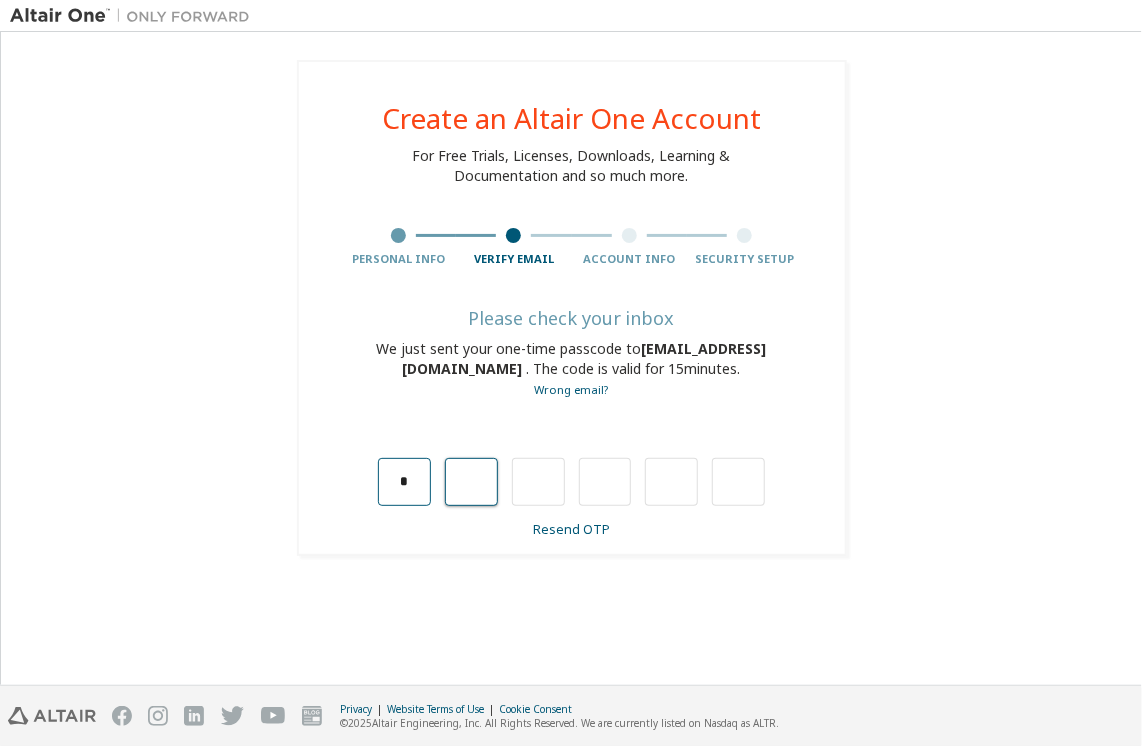 type on "*" 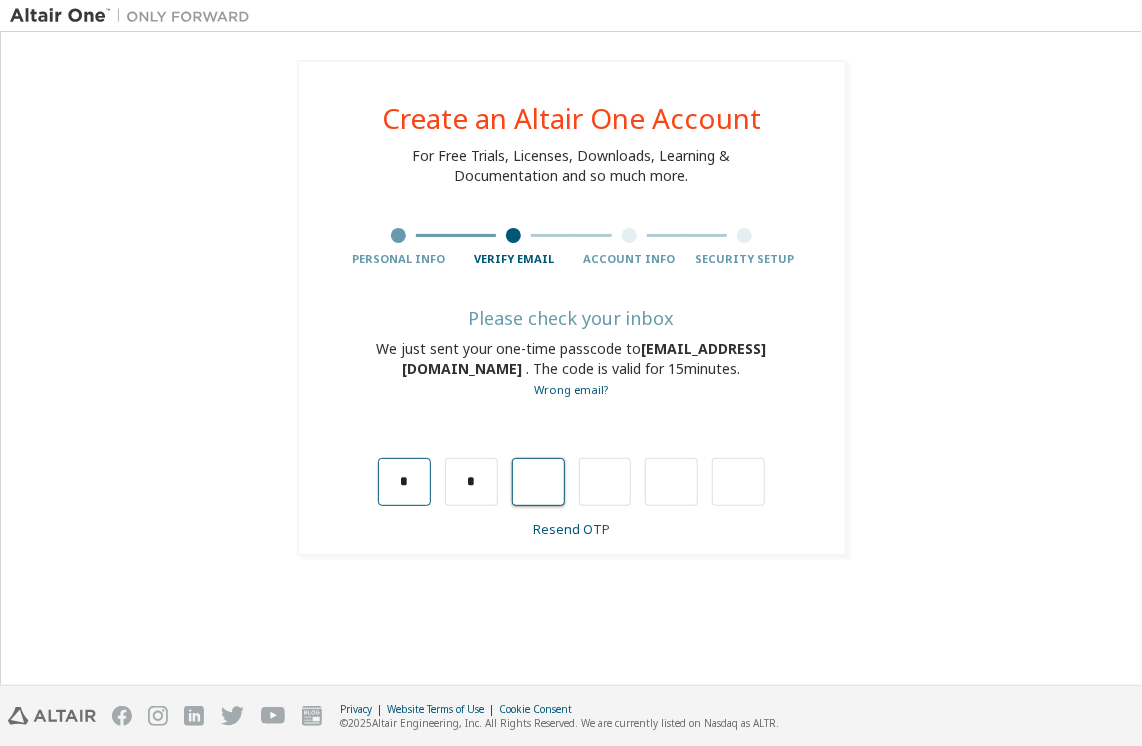 type on "*" 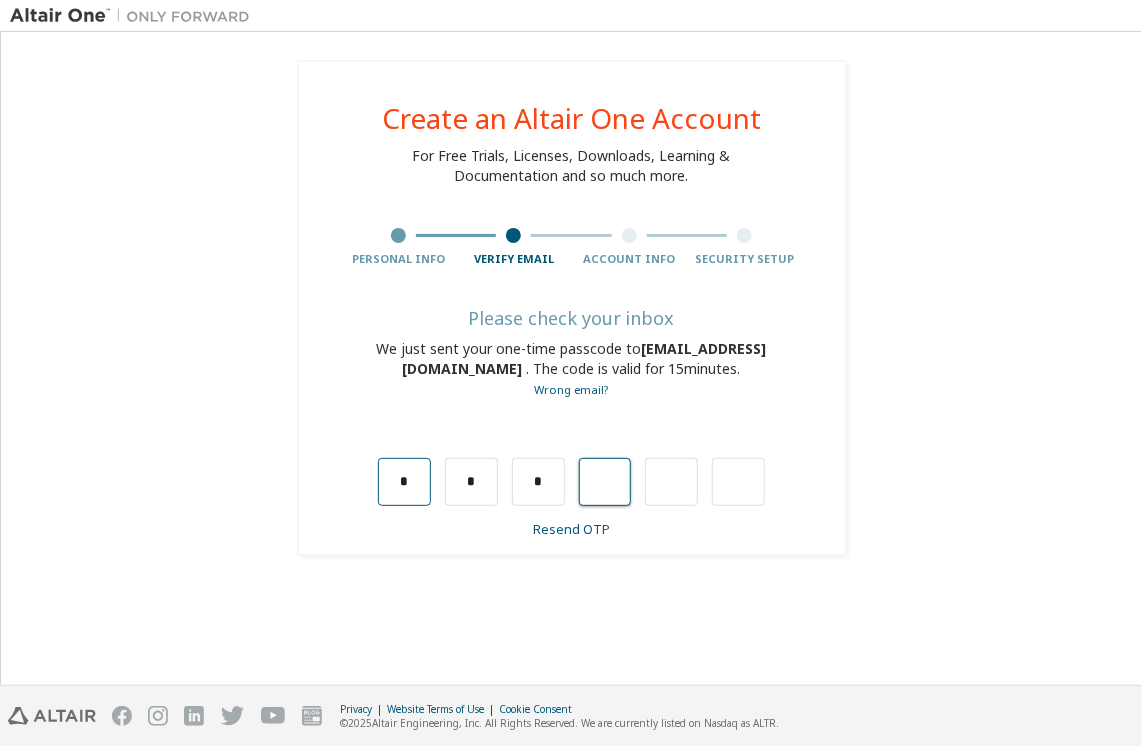 type on "*" 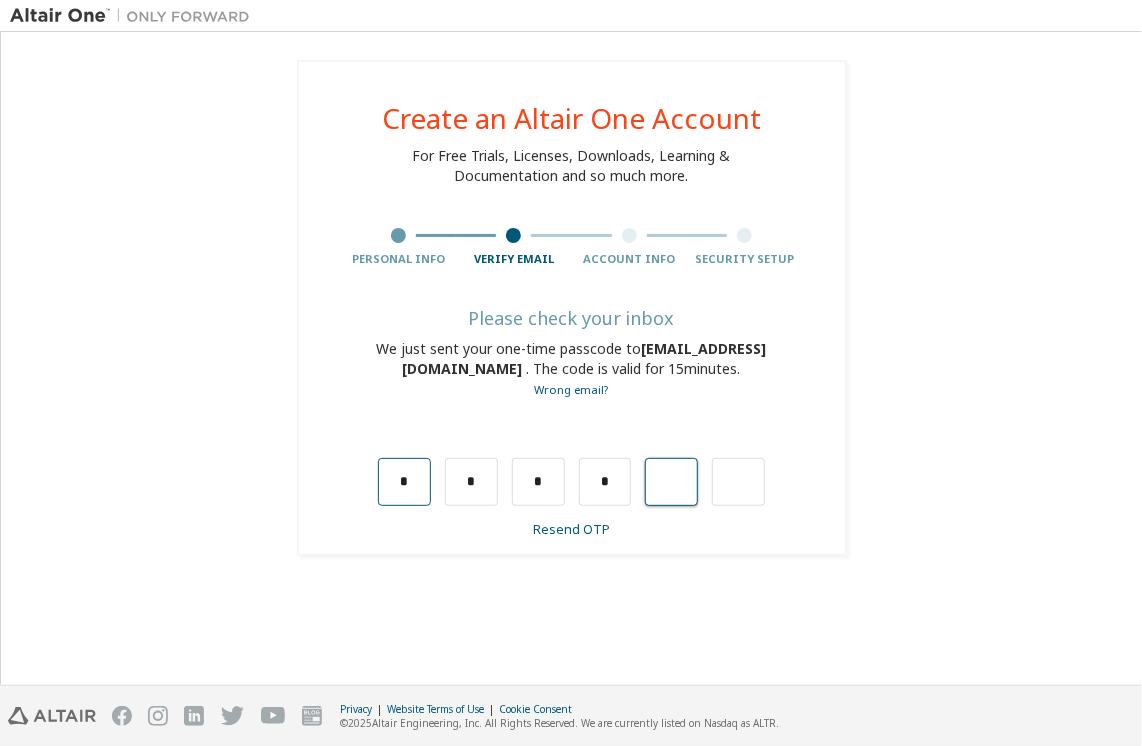 type on "*" 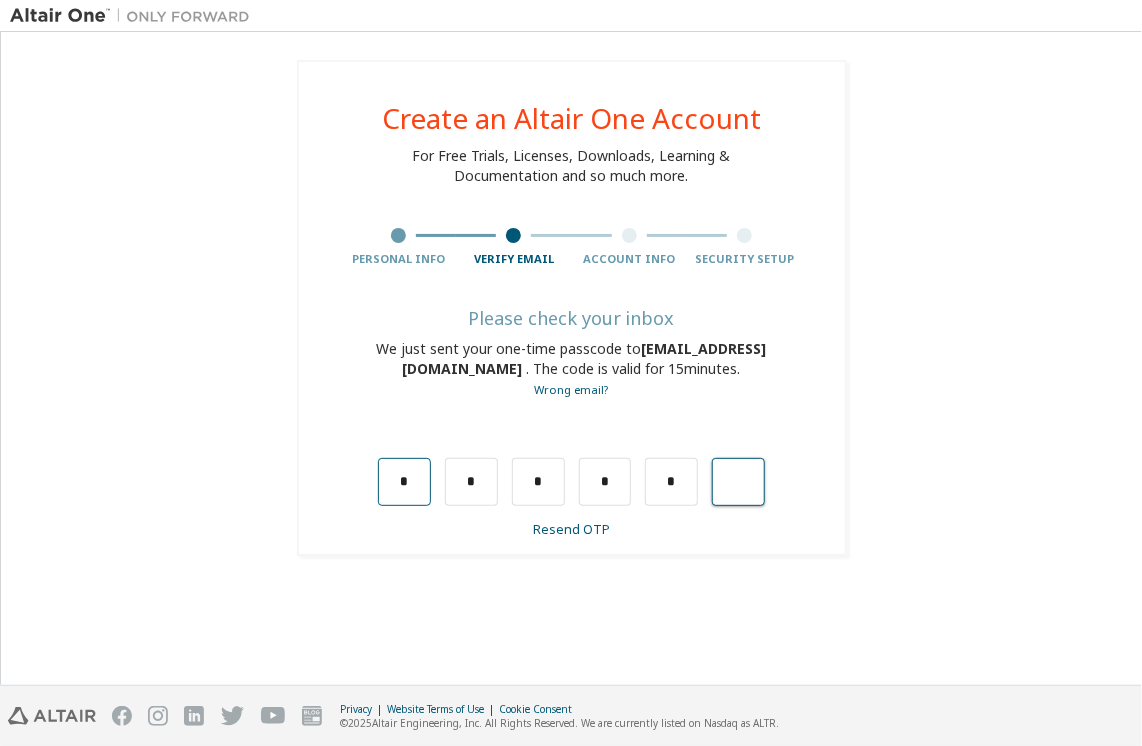 type on "*" 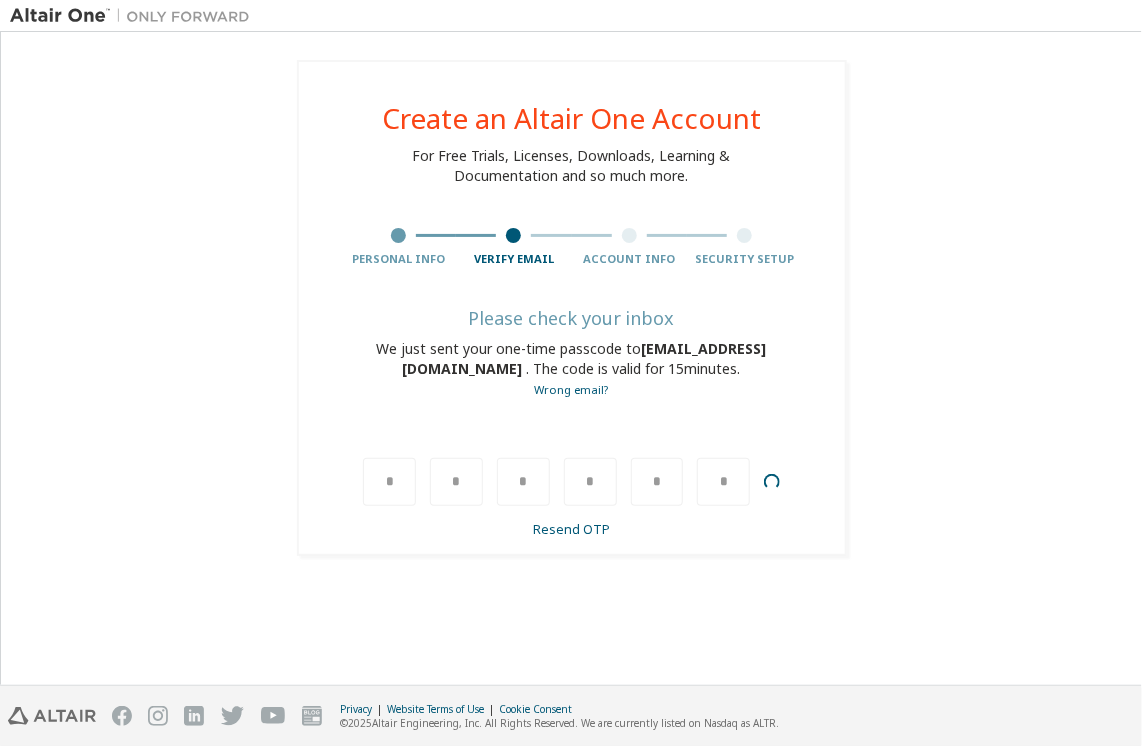 type 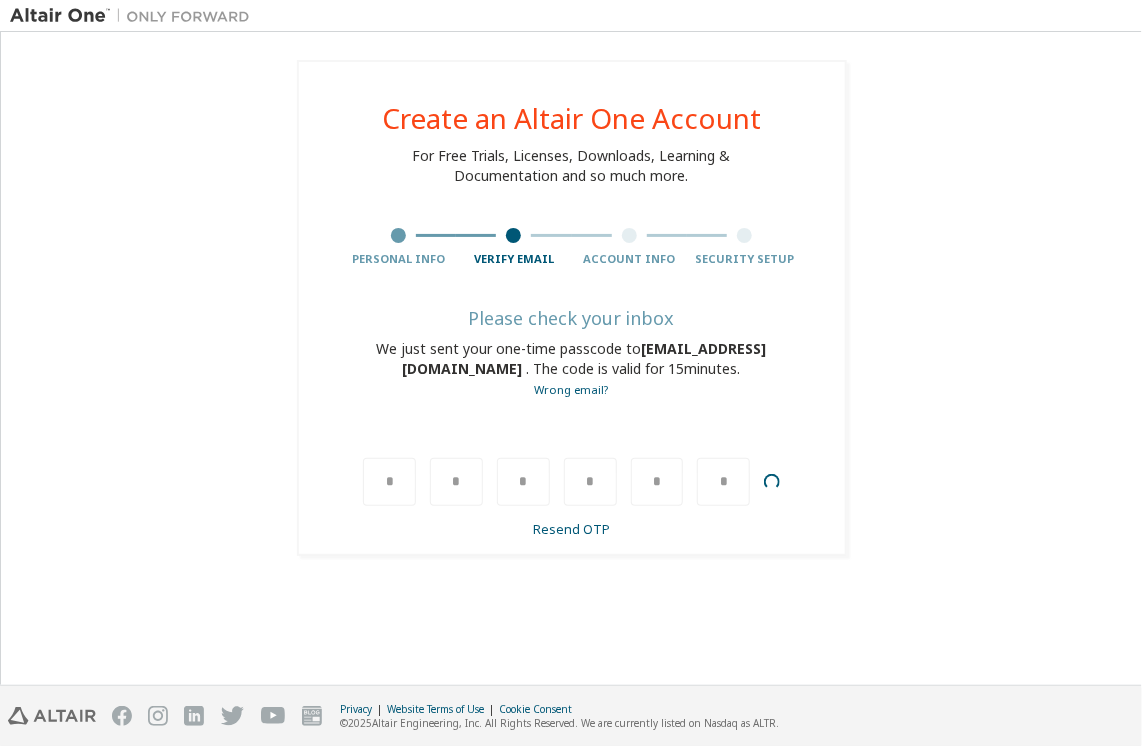 type 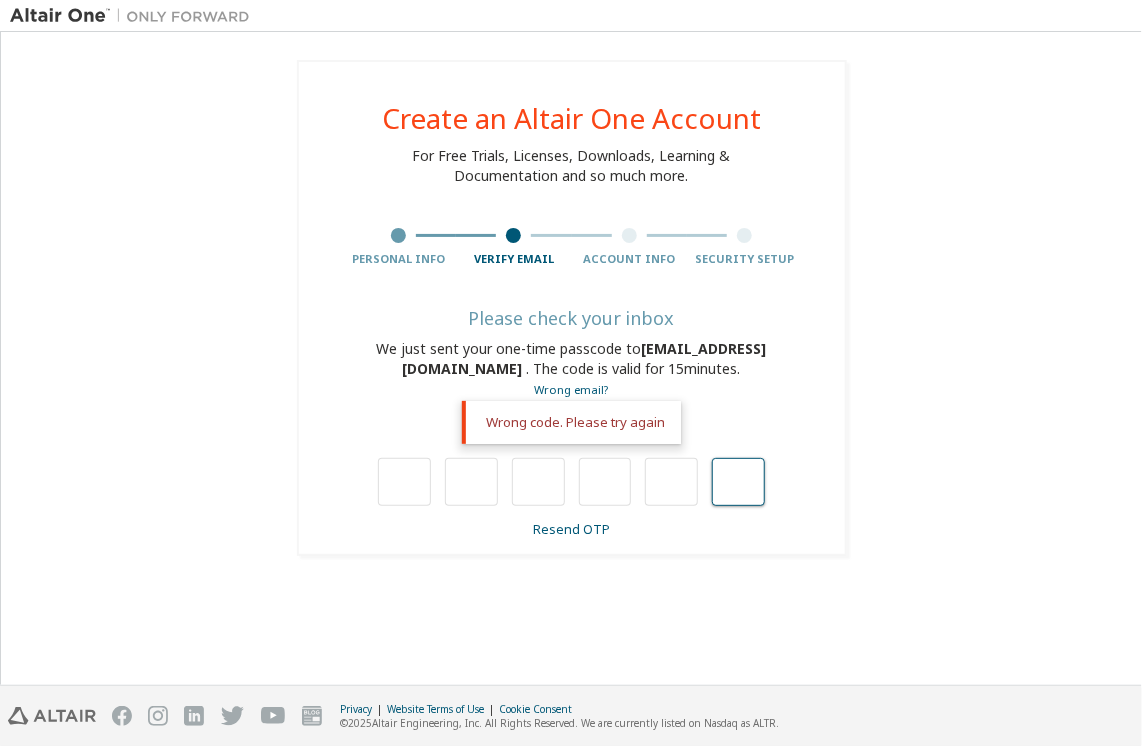 click at bounding box center (738, 482) 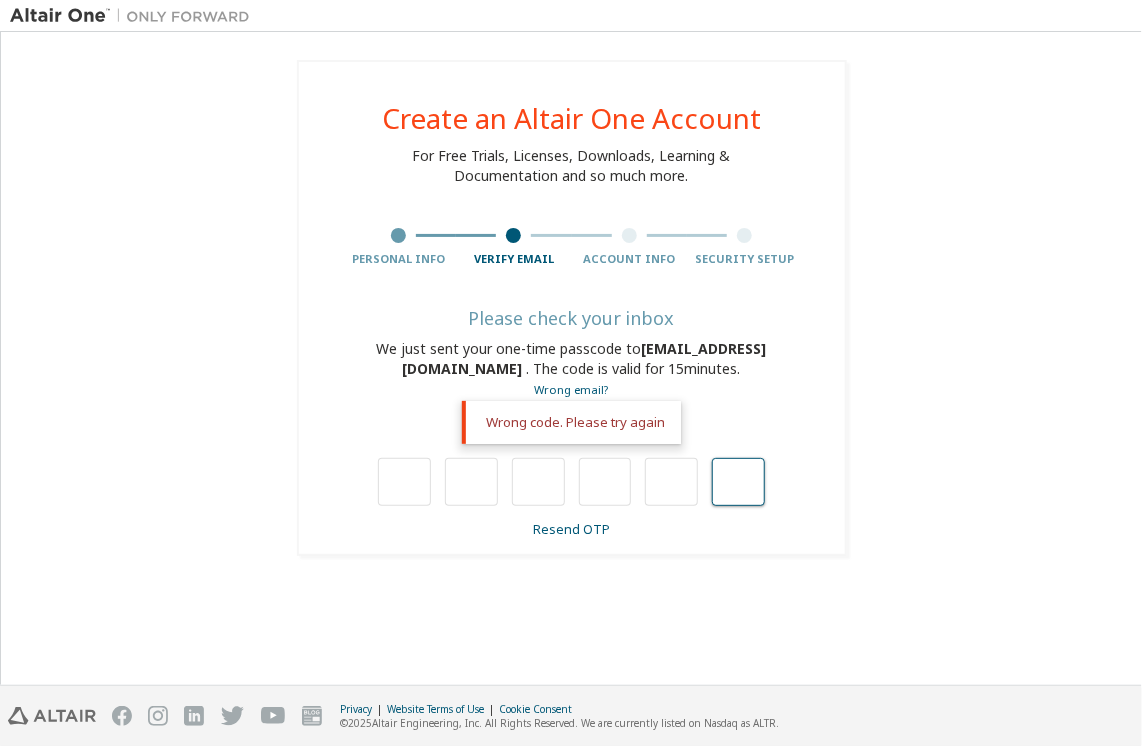 type on "***" 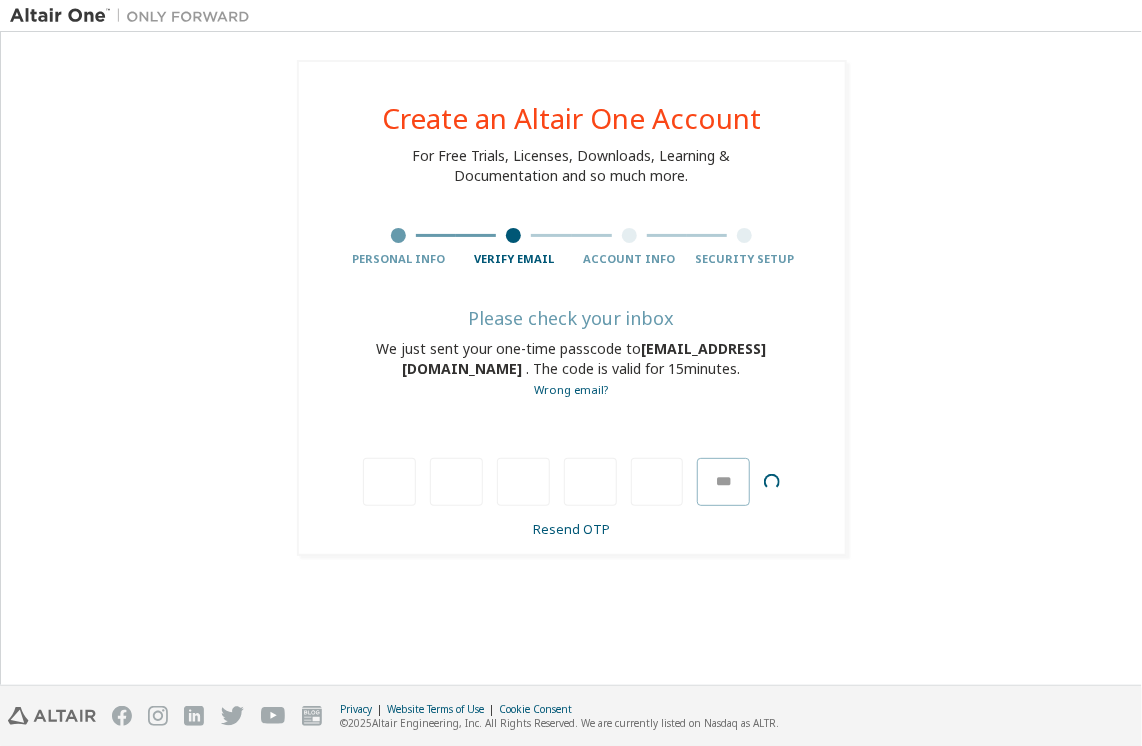 scroll, scrollTop: 0, scrollLeft: 1, axis: horizontal 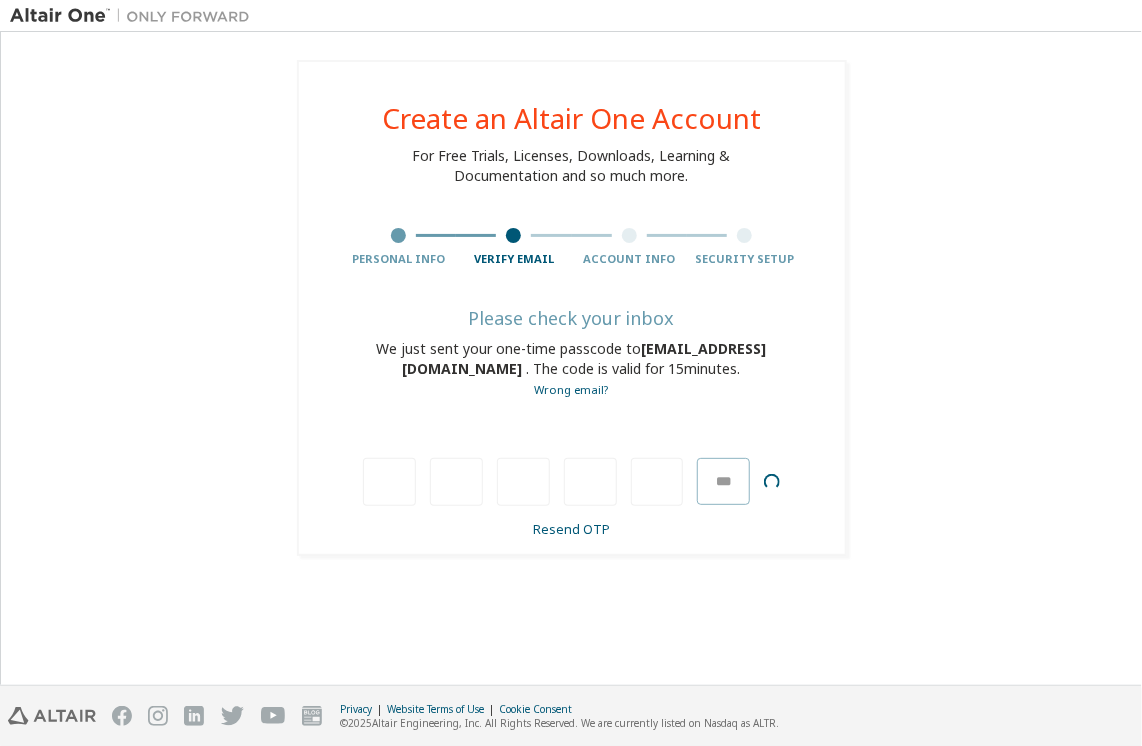 type 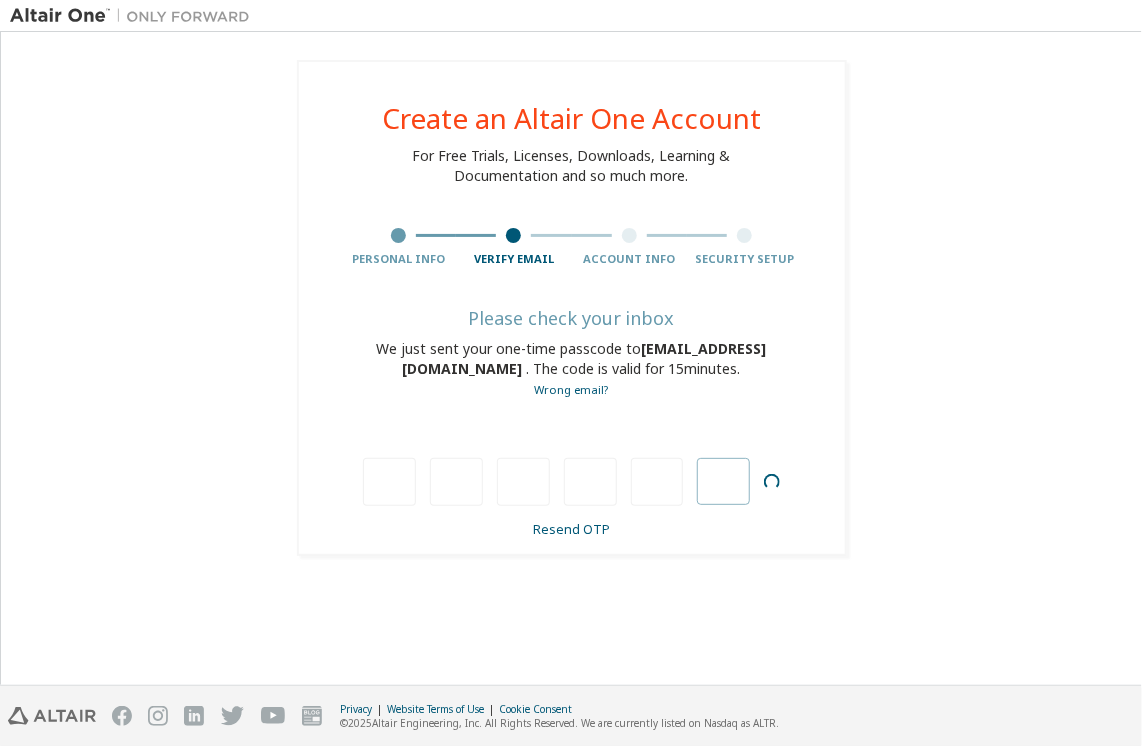 scroll, scrollTop: 0, scrollLeft: 0, axis: both 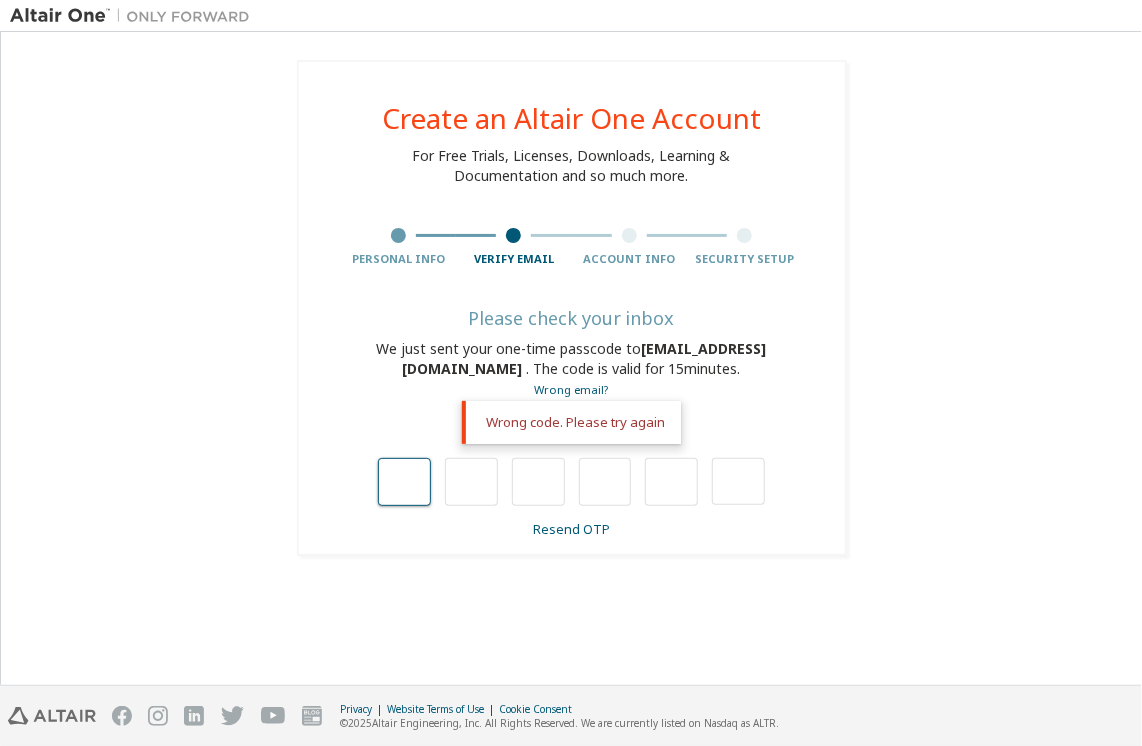 click at bounding box center [404, 482] 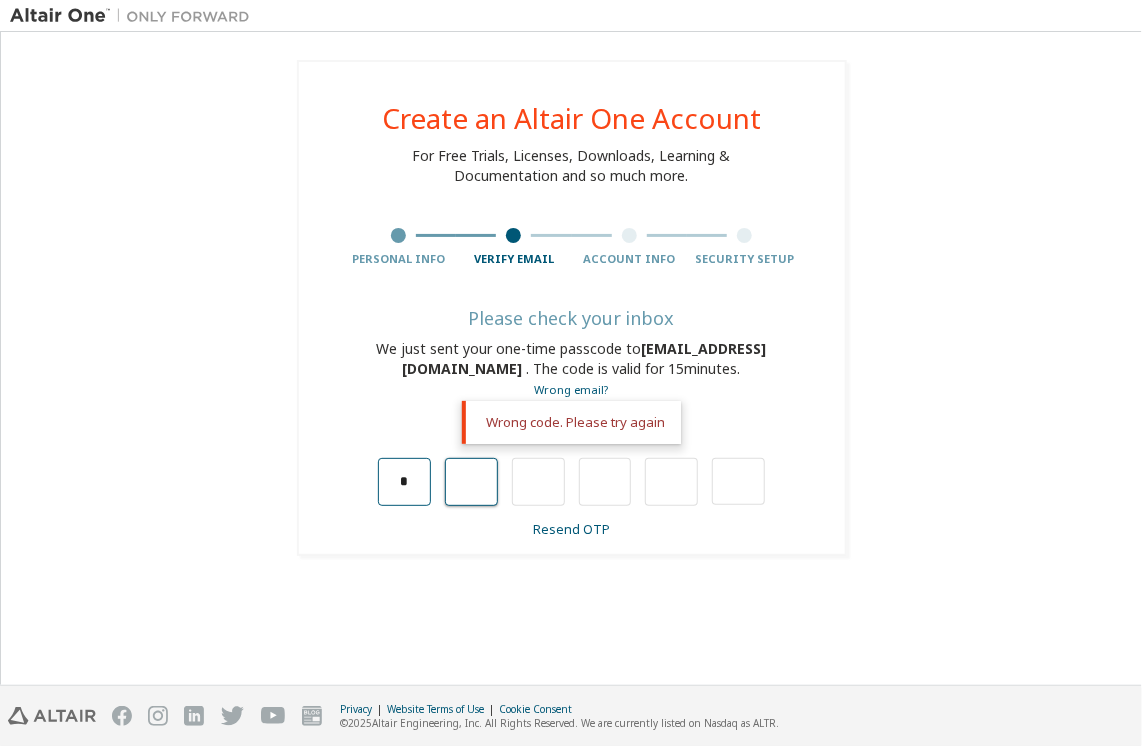 type on "*" 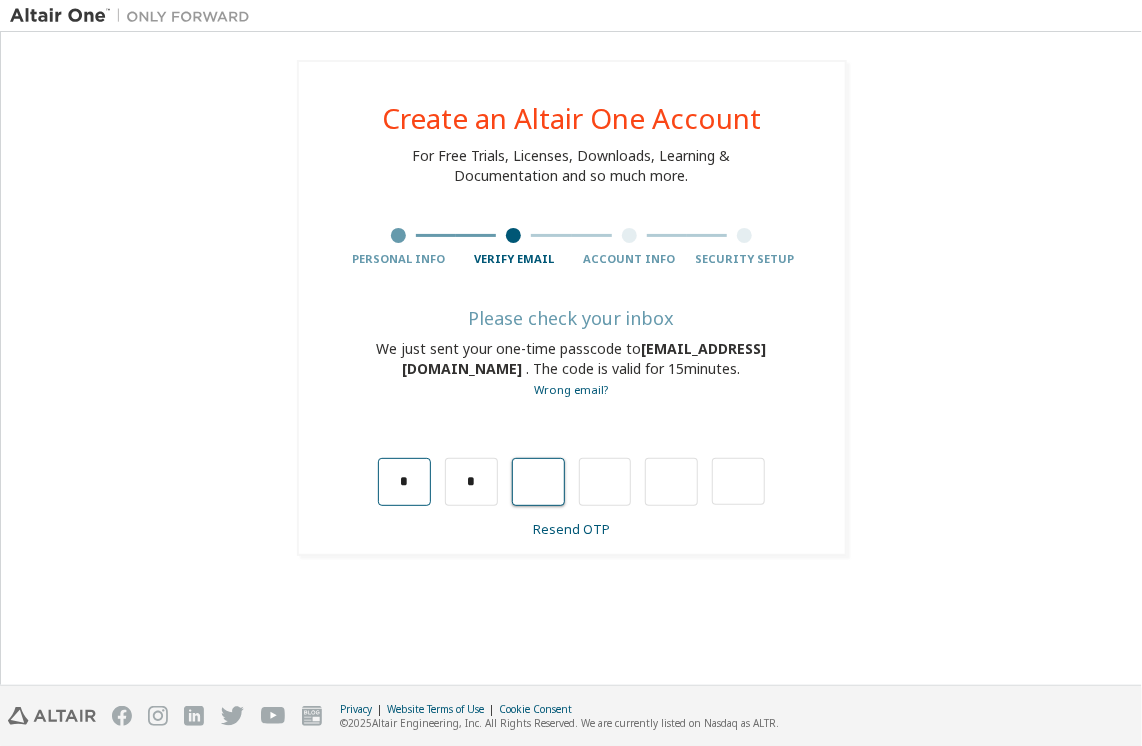 type on "*" 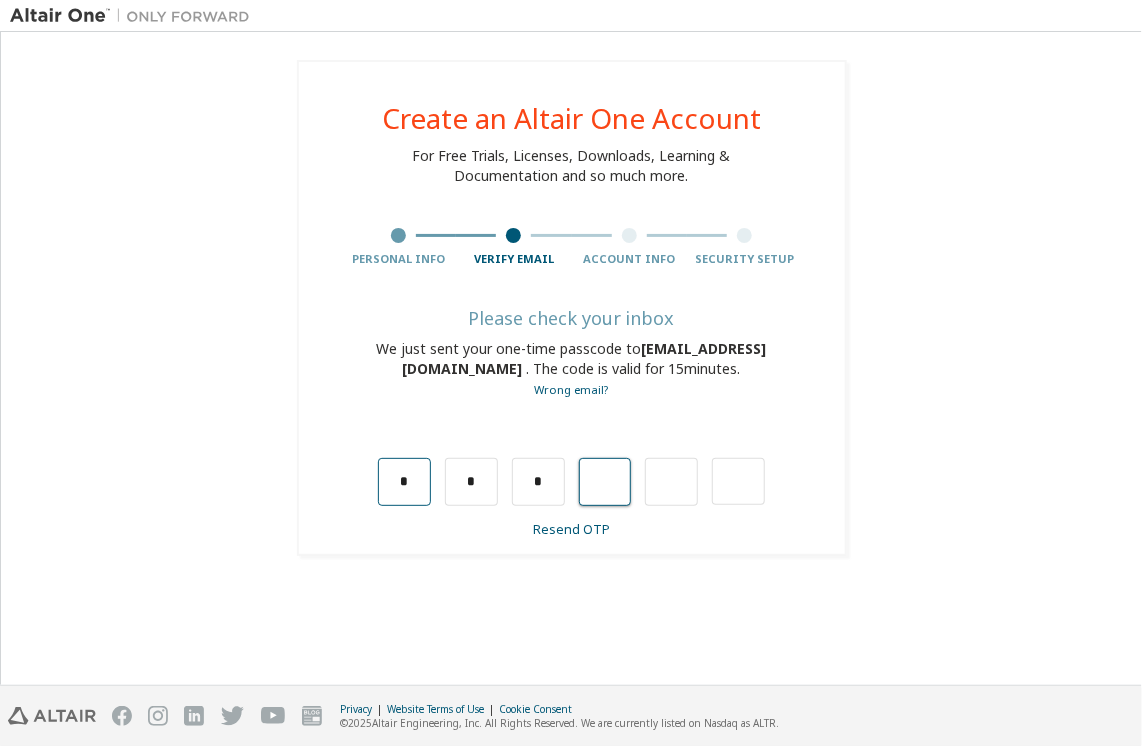 type on "*" 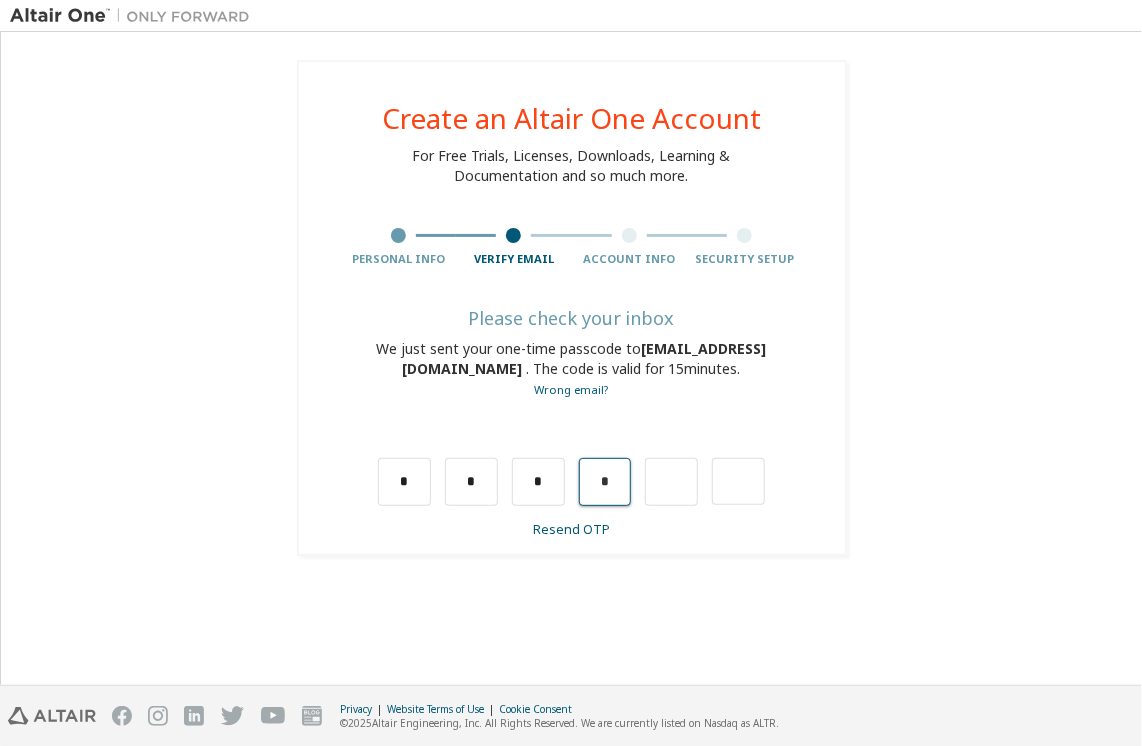 type 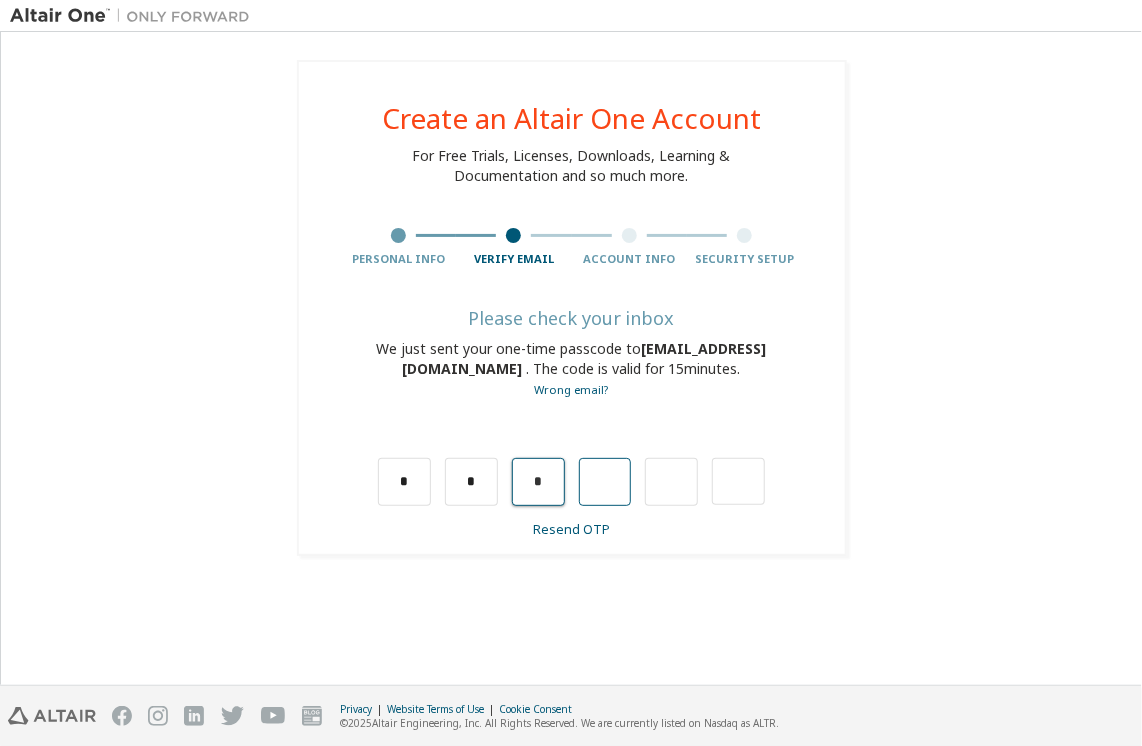 click at bounding box center (605, 482) 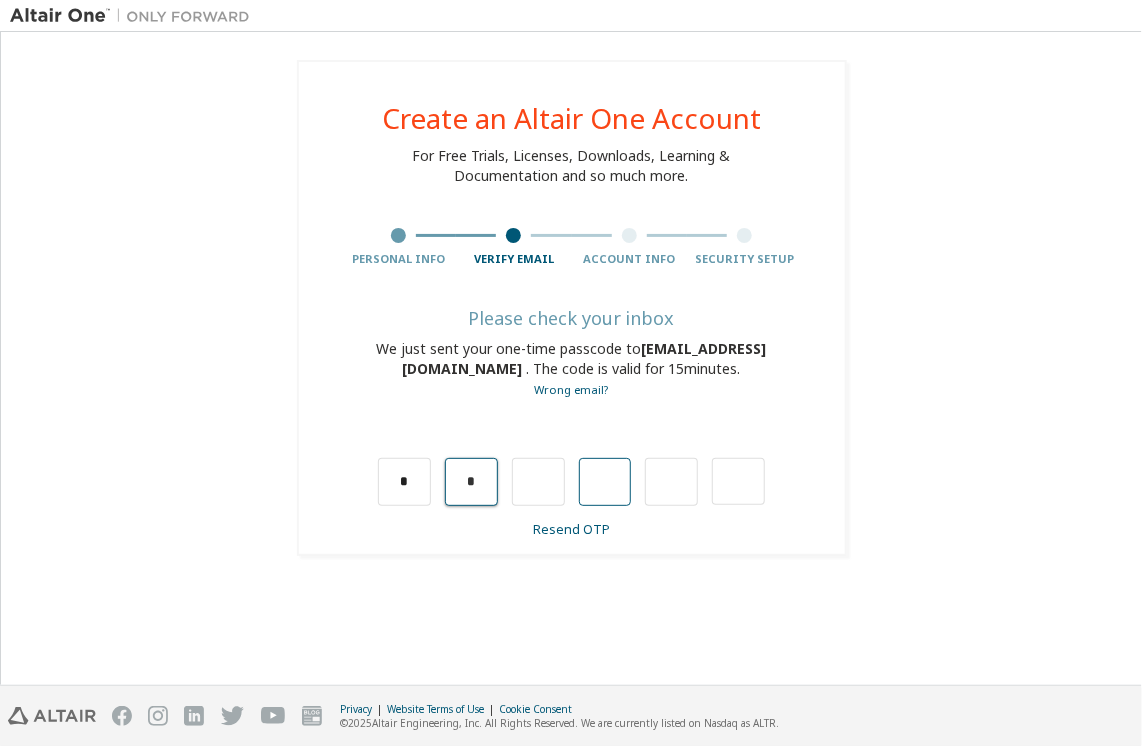 type 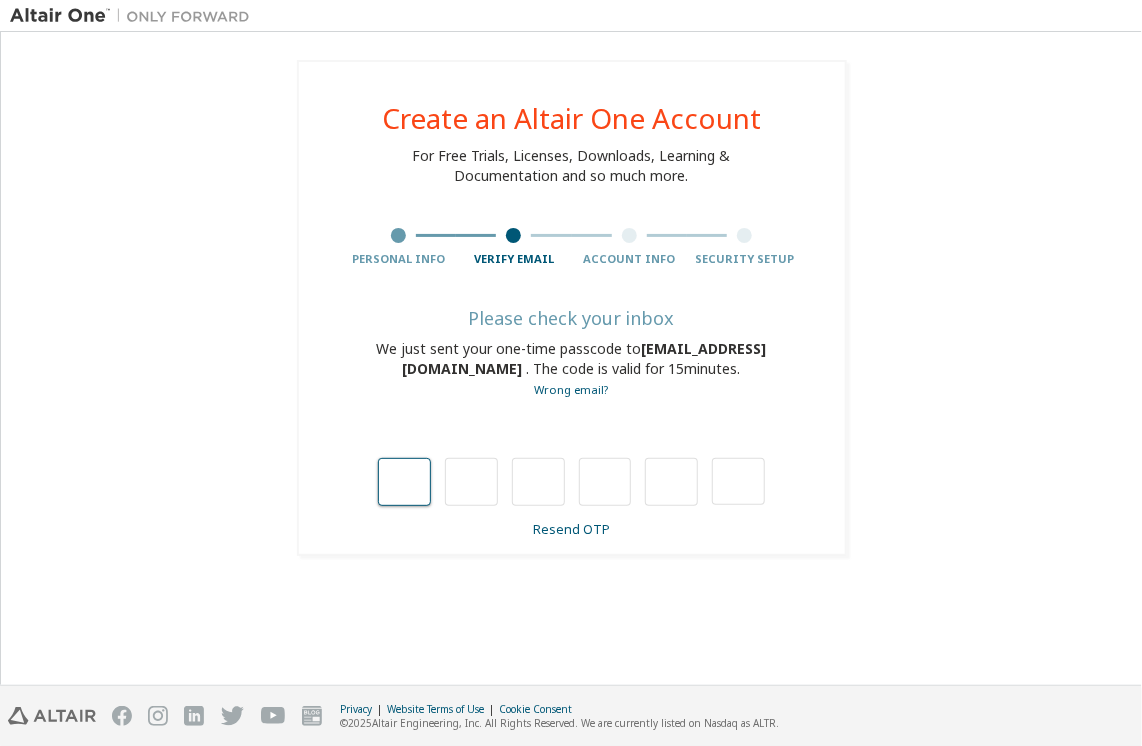 drag, startPoint x: 414, startPoint y: 483, endPoint x: 709, endPoint y: 481, distance: 295.00677 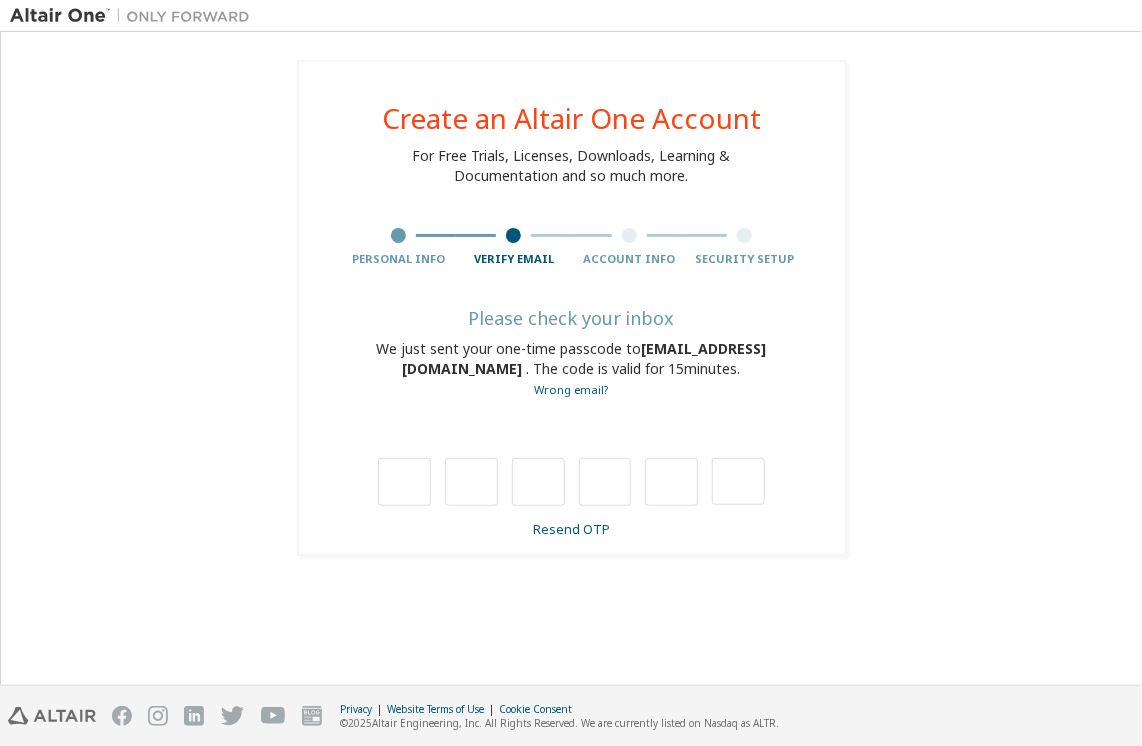 type on "*" 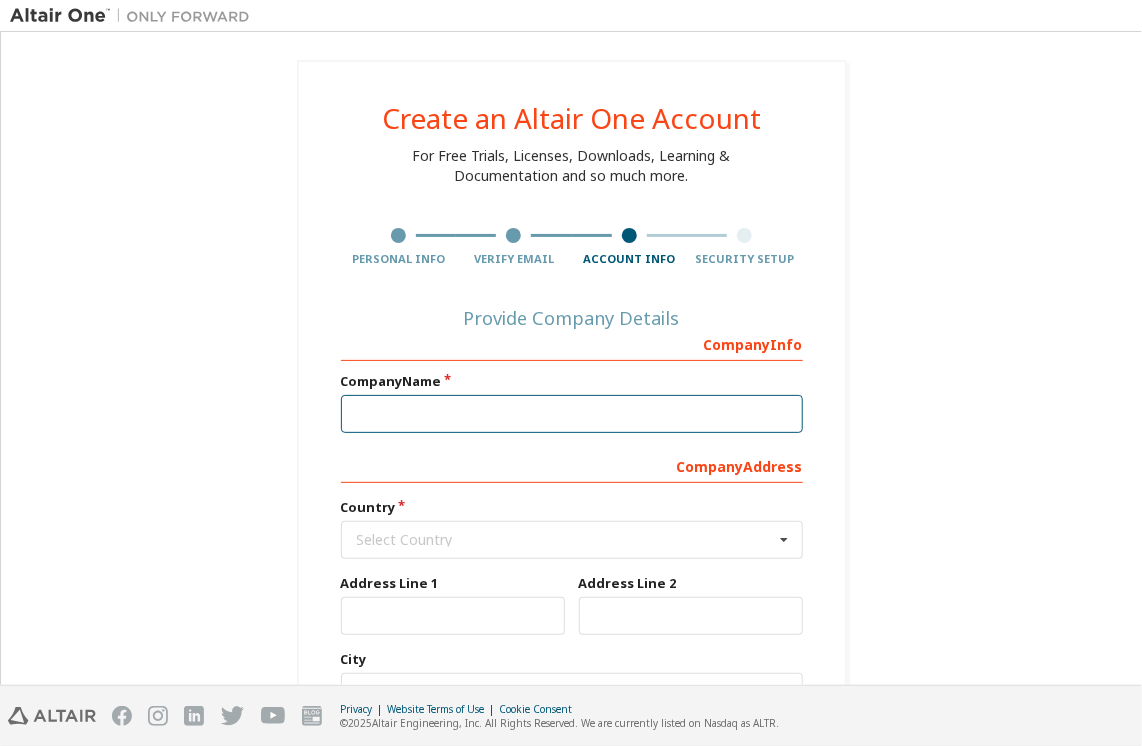 click at bounding box center [572, 414] 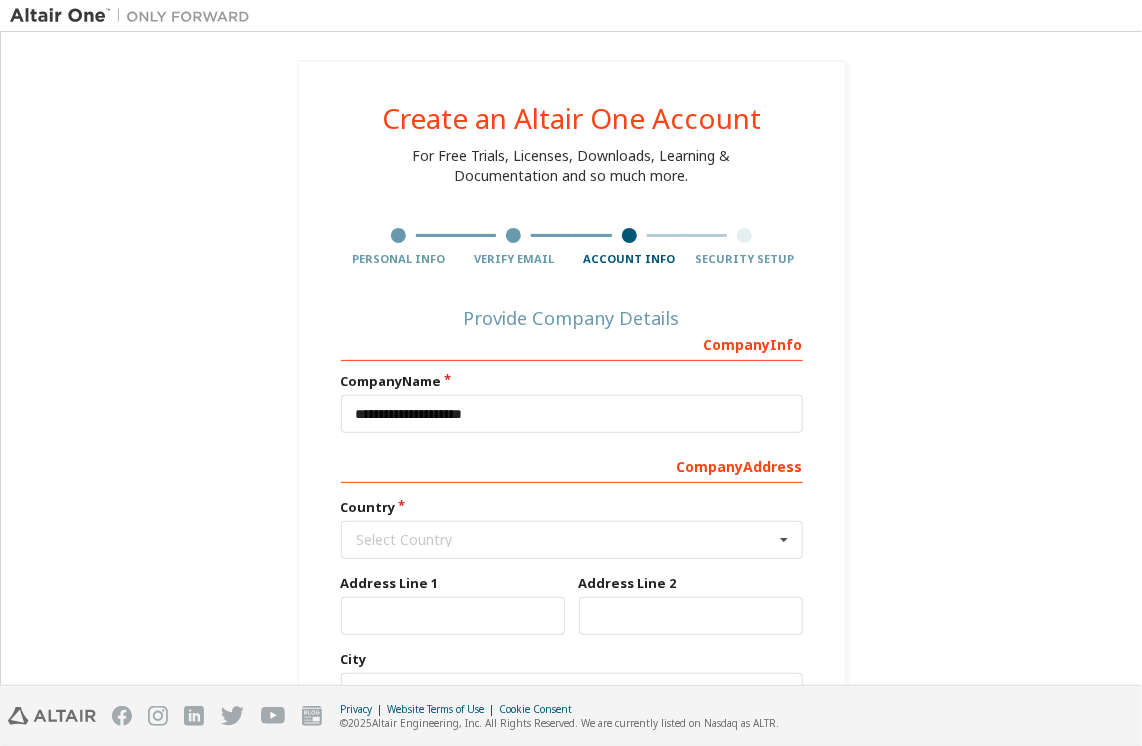 type 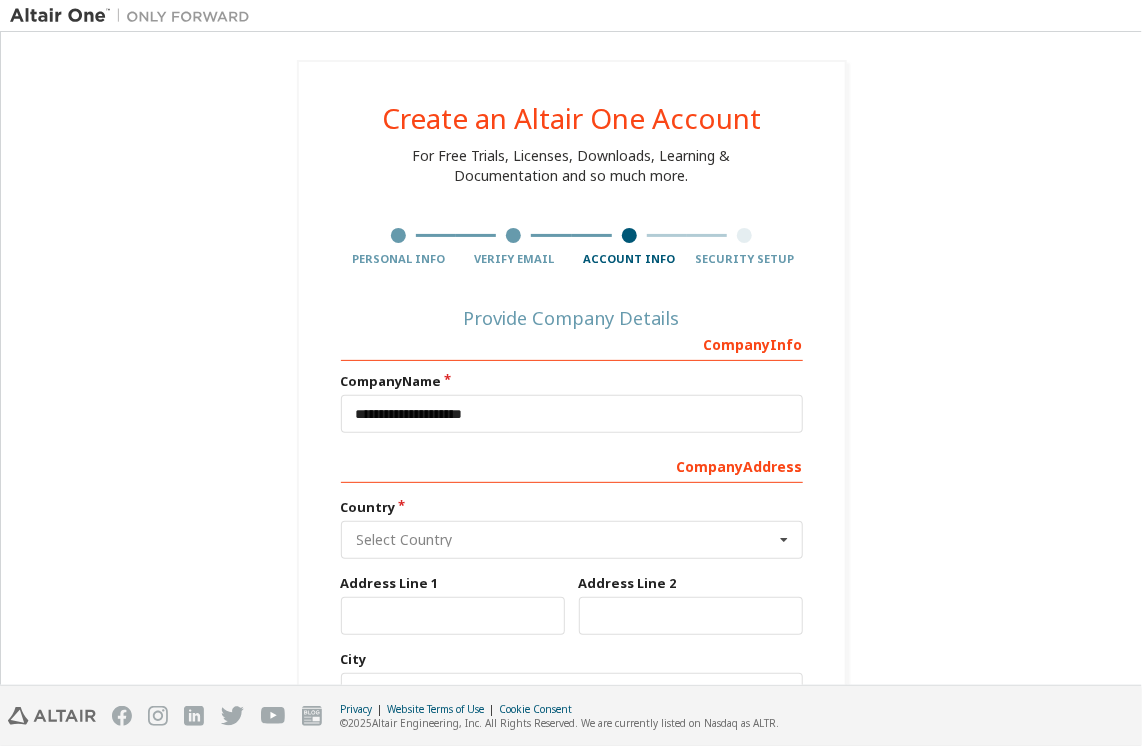 type on "*******" 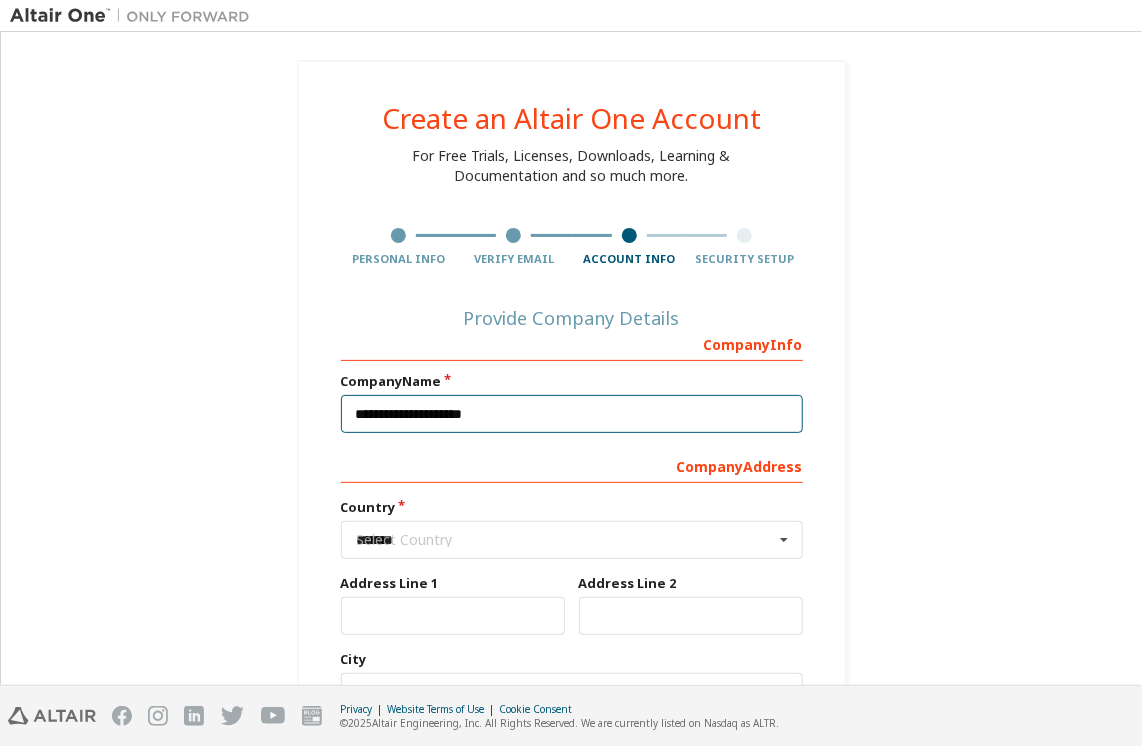 type 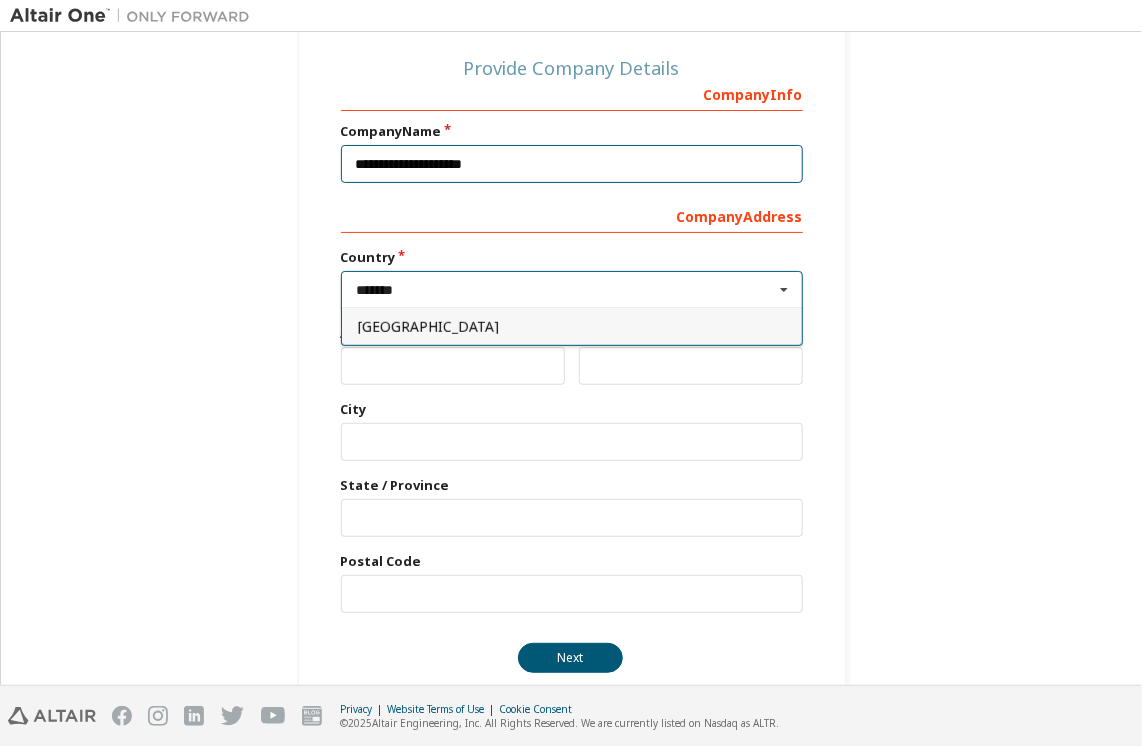 scroll, scrollTop: 277, scrollLeft: 0, axis: vertical 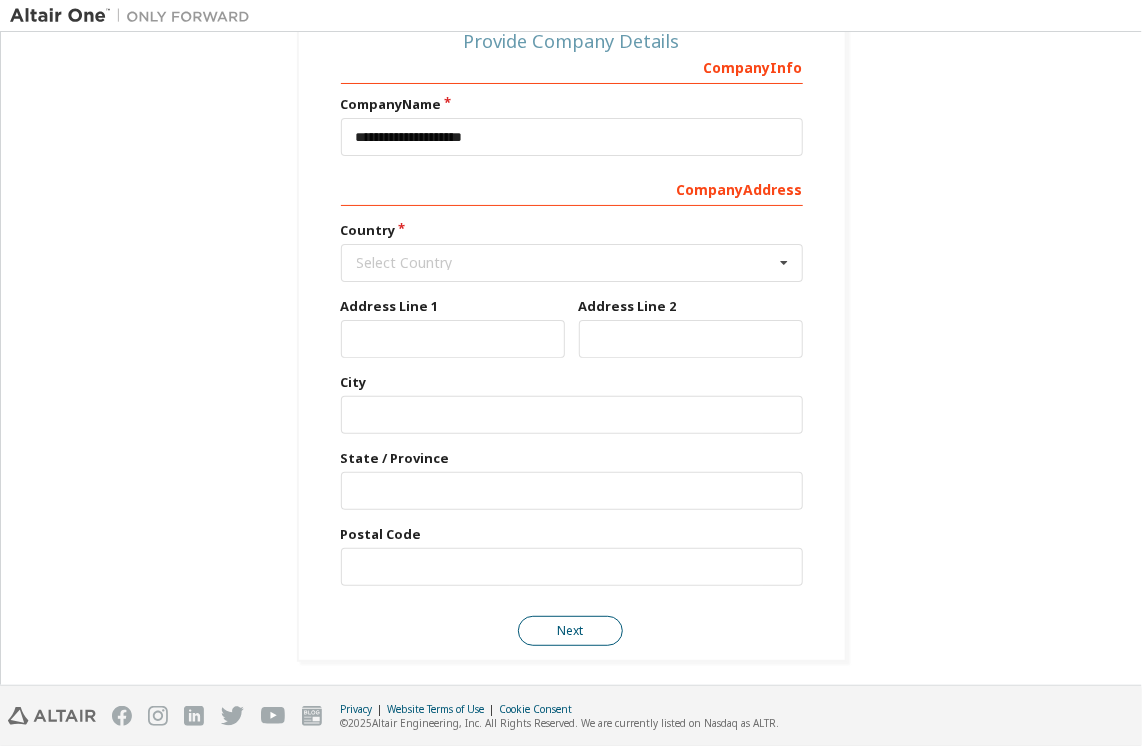 click on "Next" at bounding box center [570, 631] 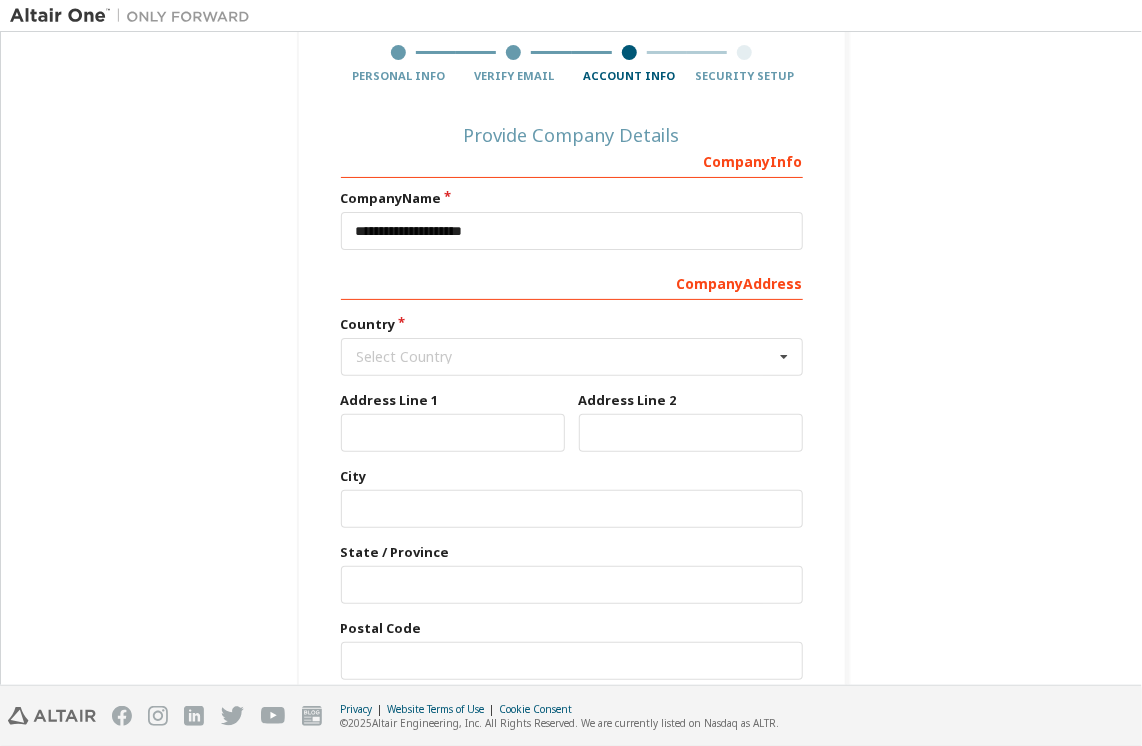 scroll, scrollTop: 77, scrollLeft: 0, axis: vertical 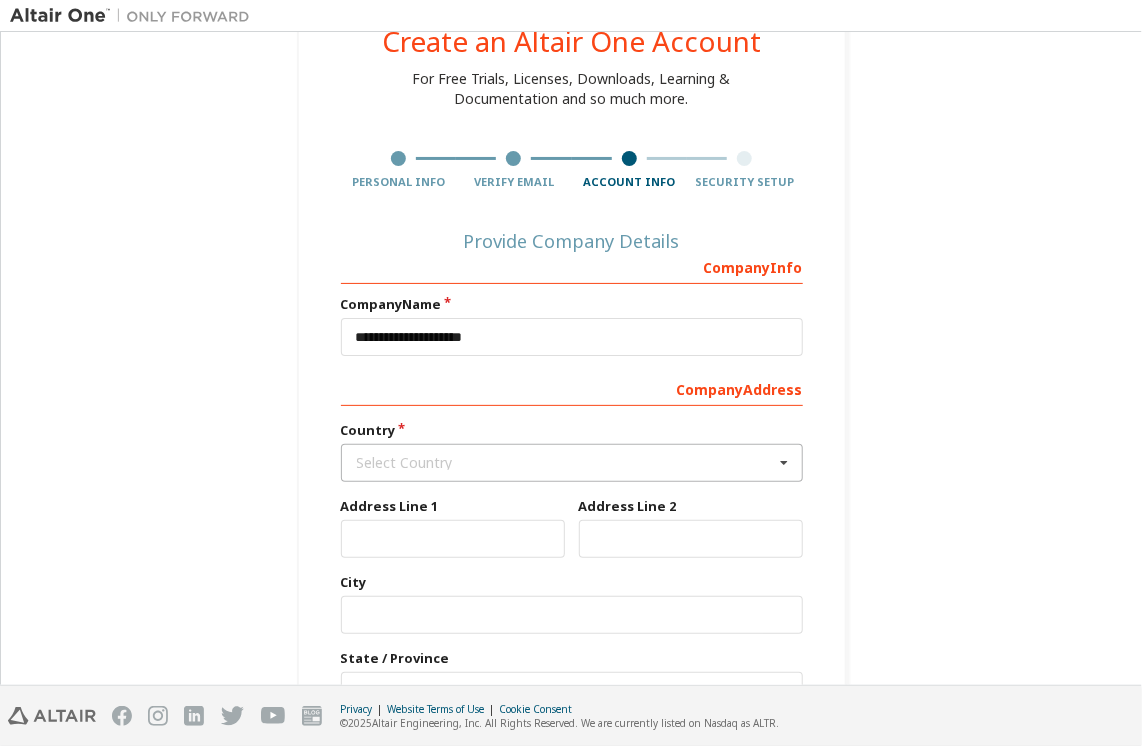 click on "Select Country" at bounding box center [565, 463] 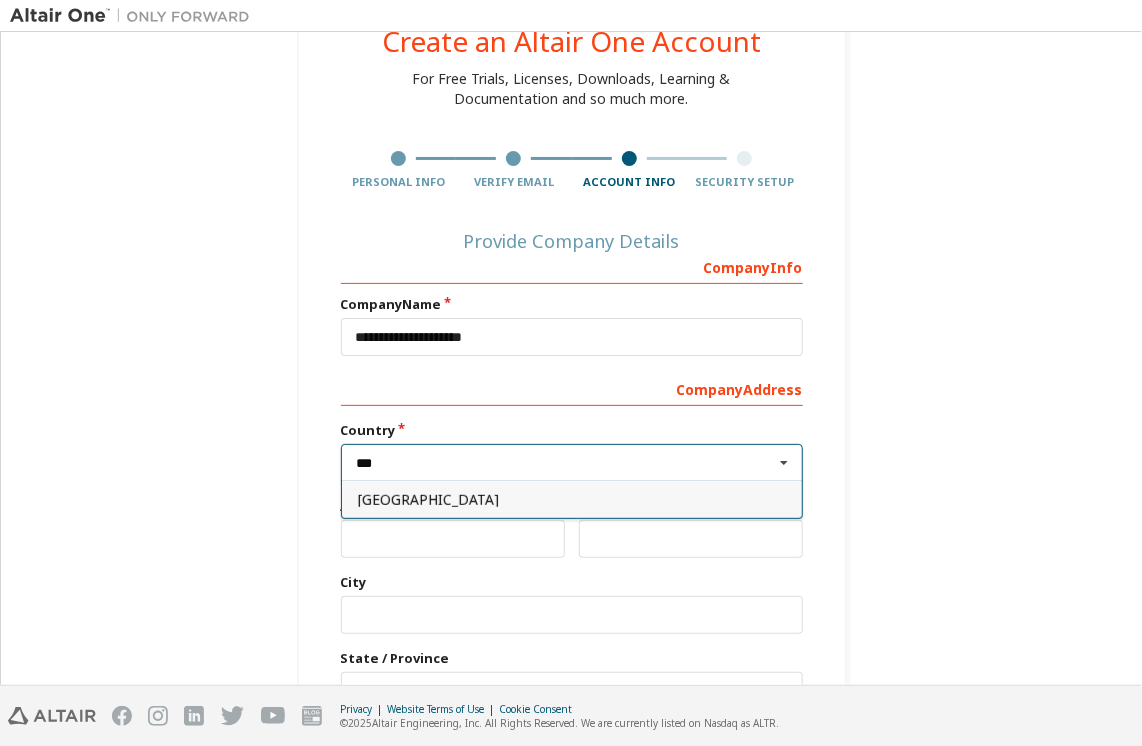 scroll, scrollTop: 0, scrollLeft: 0, axis: both 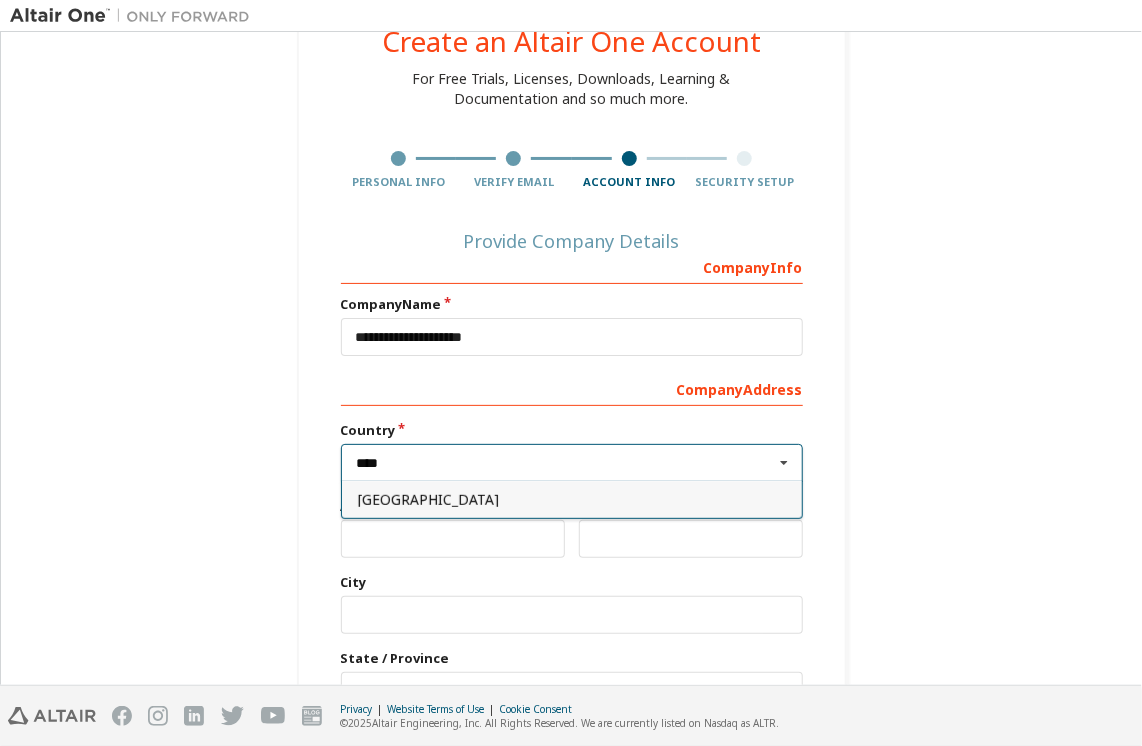 type on "****" 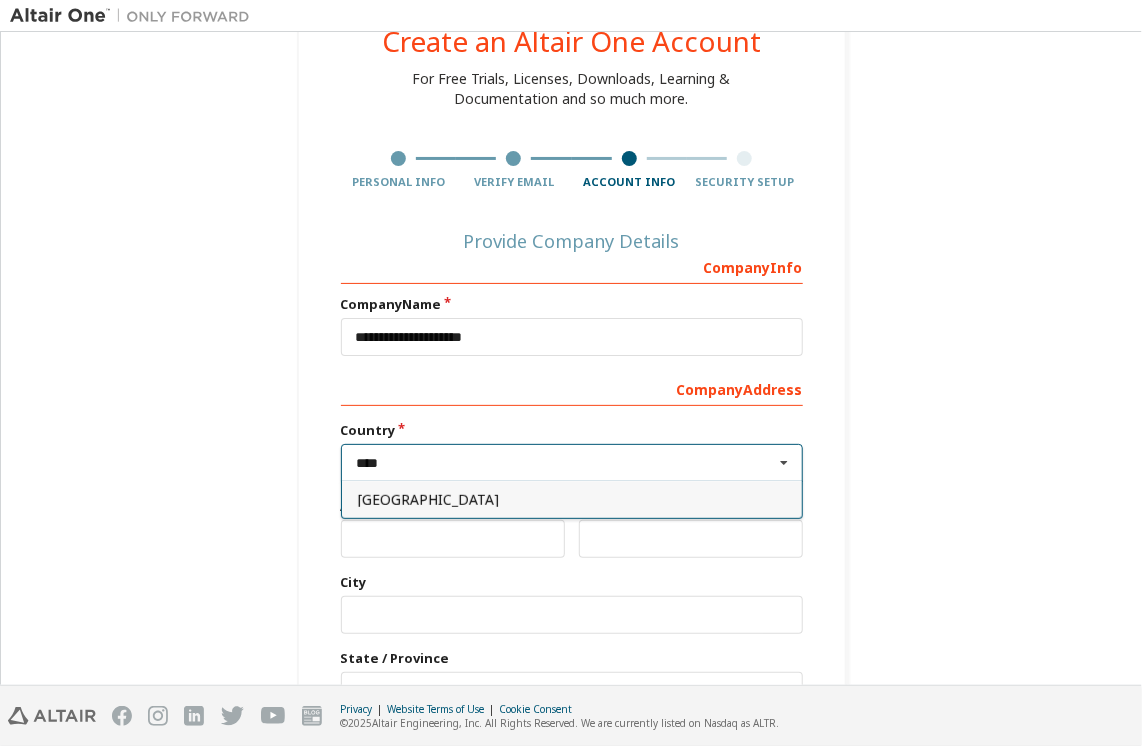 click on "[GEOGRAPHIC_DATA]" at bounding box center (572, 500) 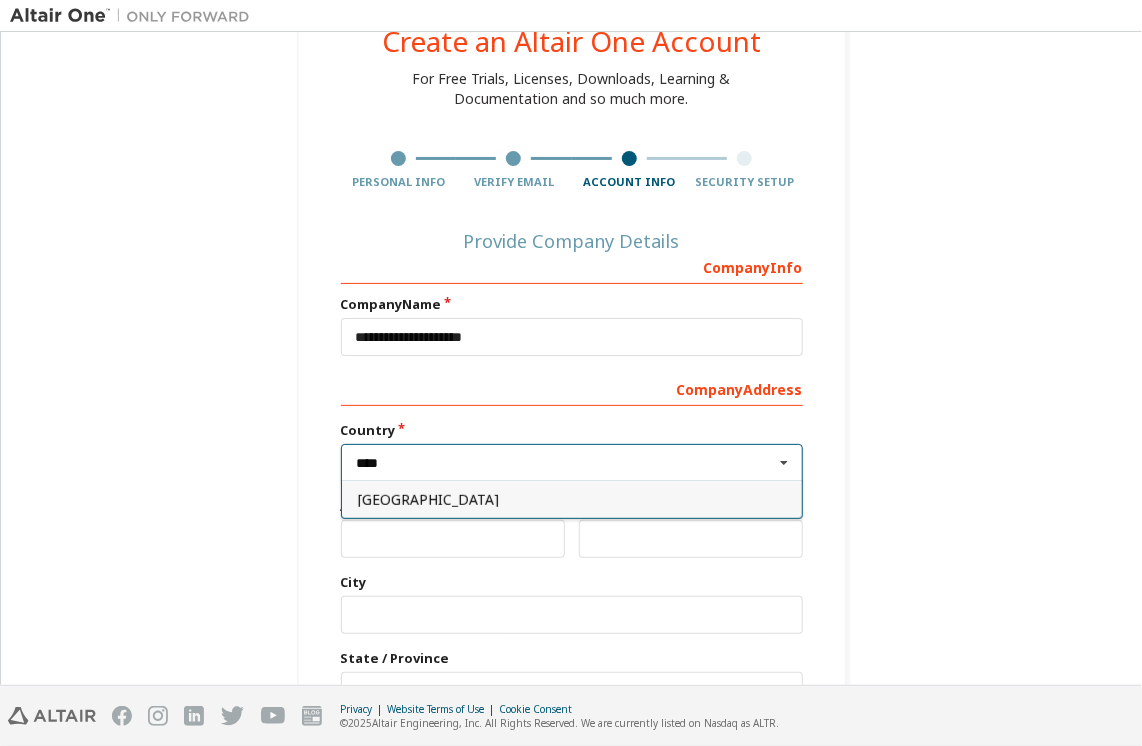 type on "***" 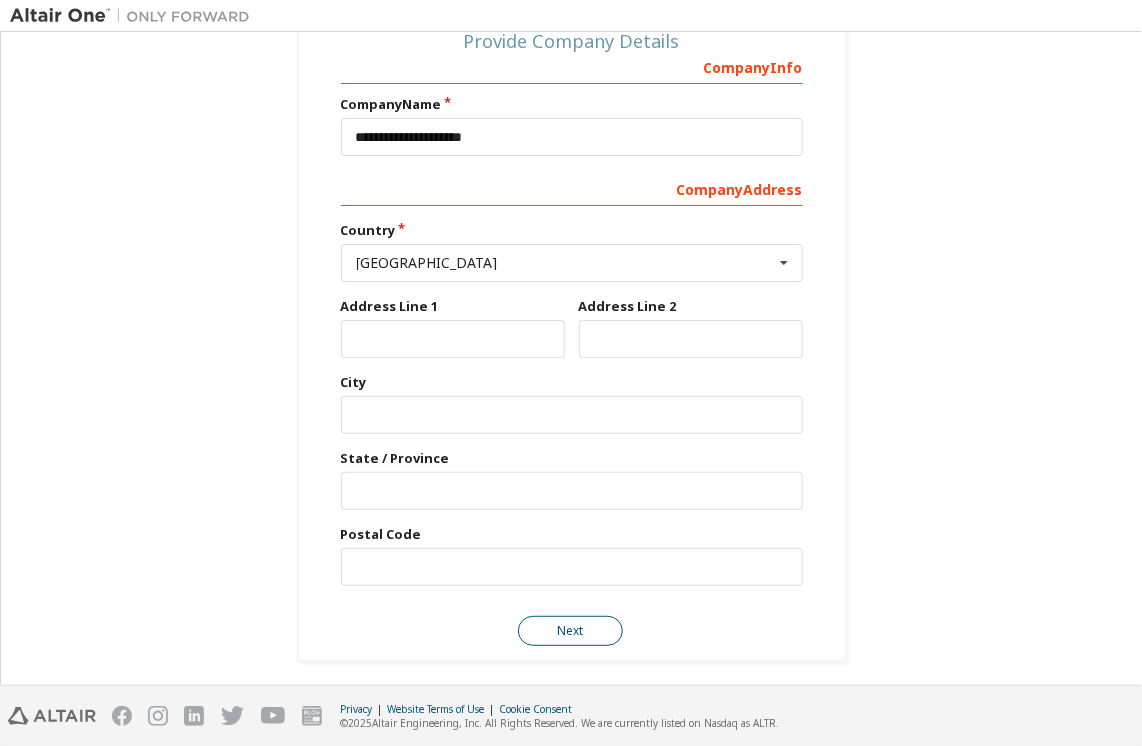 click on "Next" at bounding box center [570, 631] 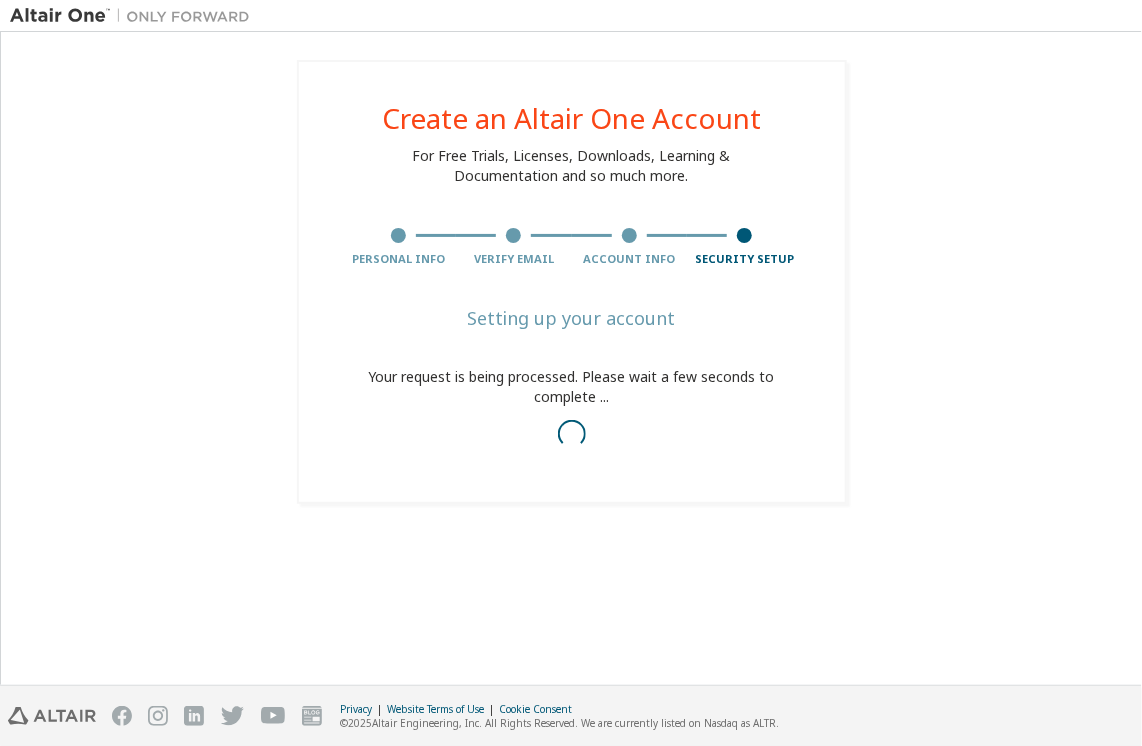 scroll, scrollTop: 0, scrollLeft: 0, axis: both 